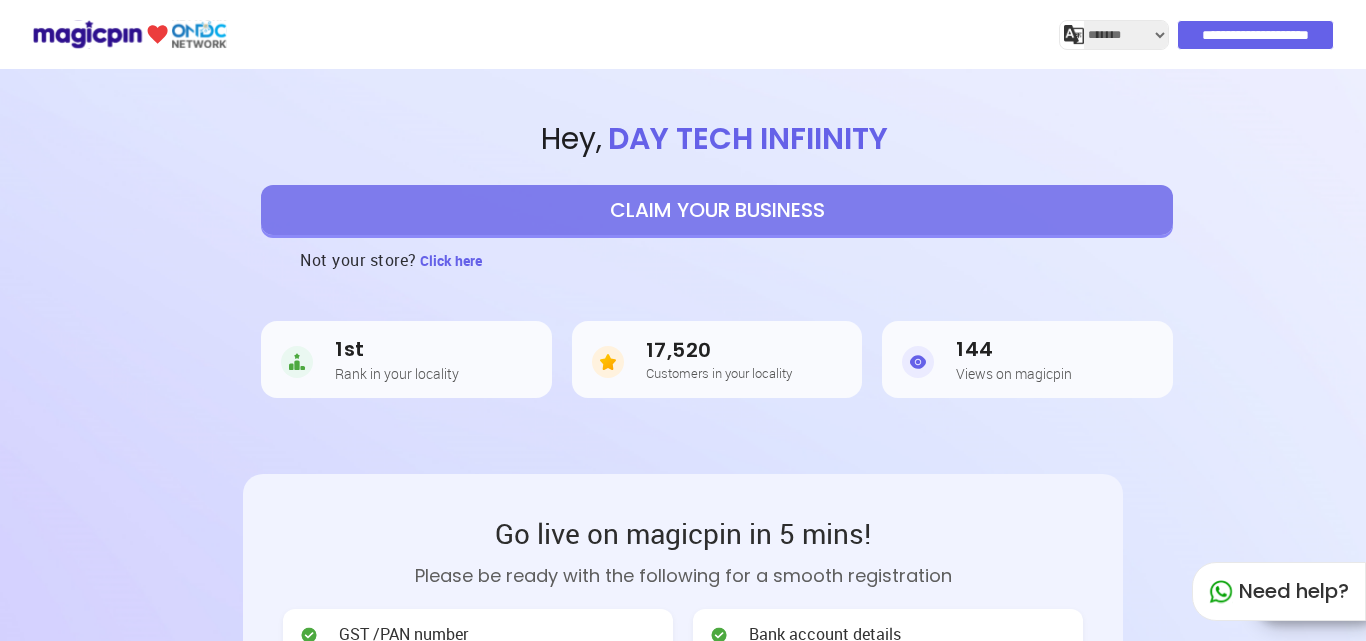 select on "*******" 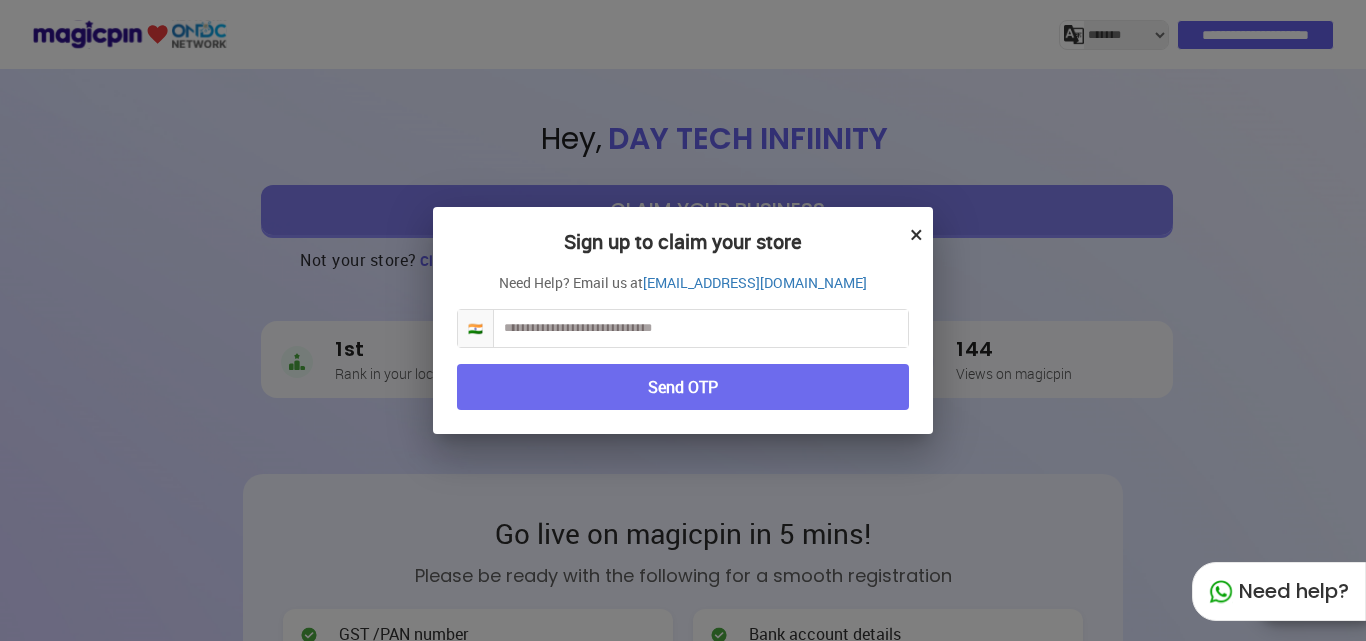 click at bounding box center (701, 328) 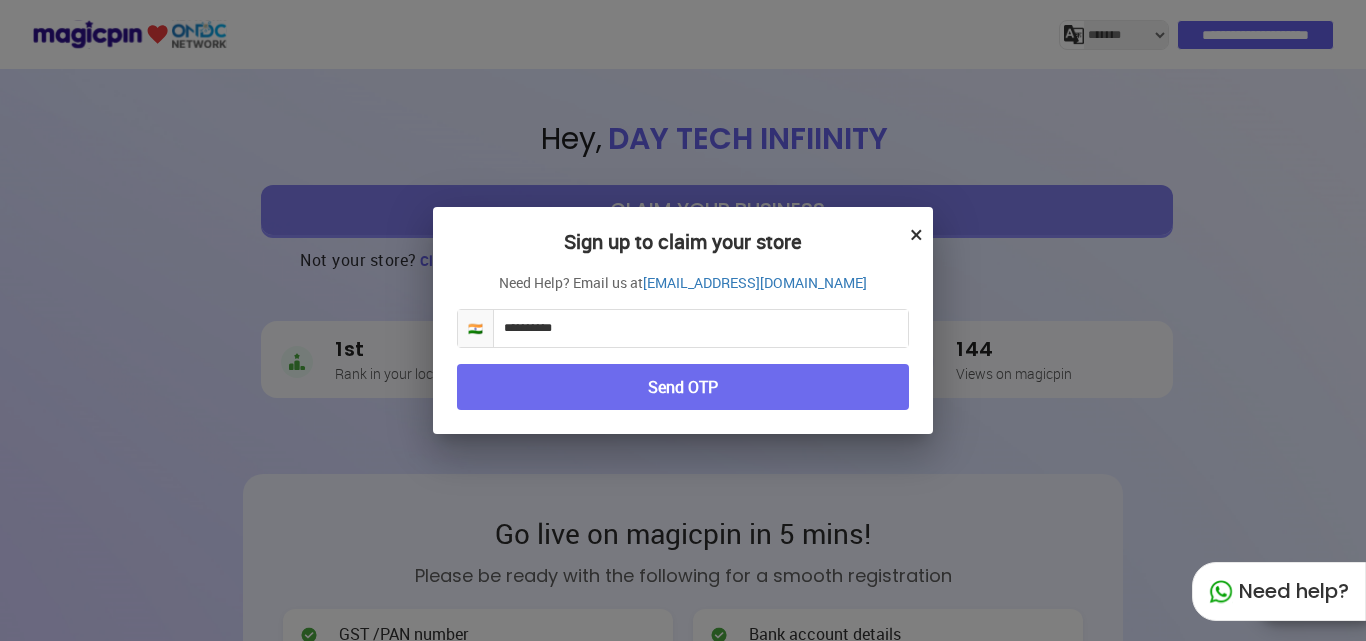 type on "**********" 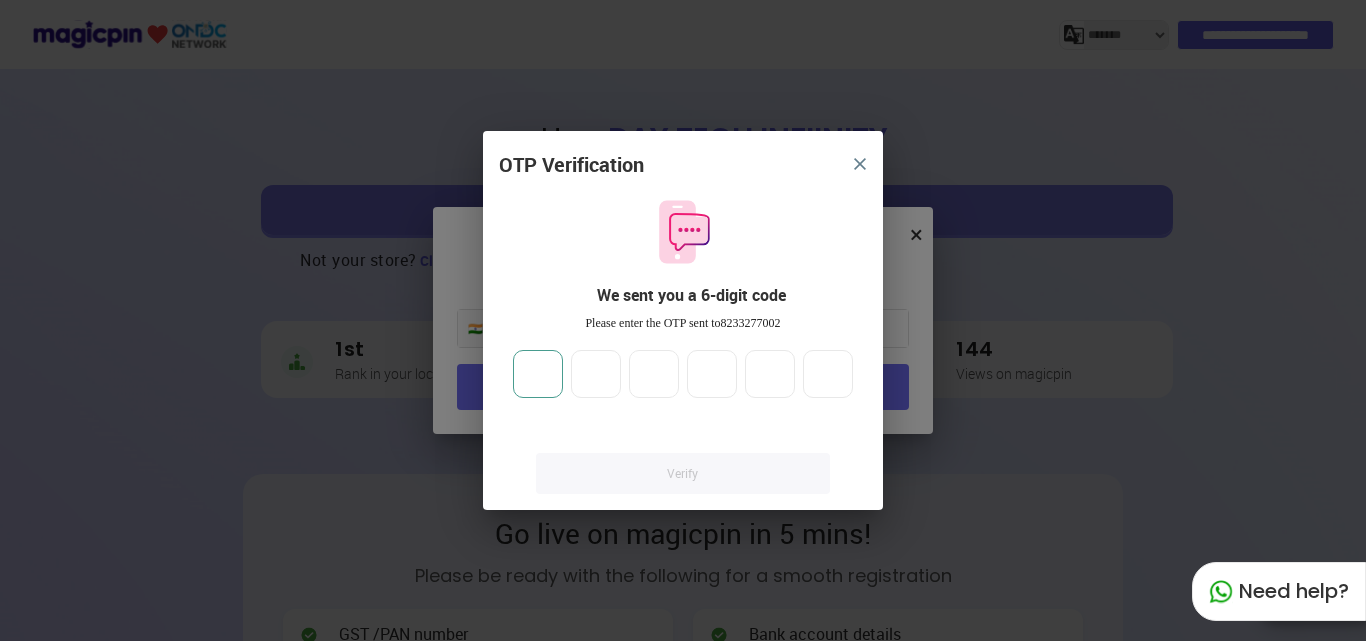 click at bounding box center (538, 374) 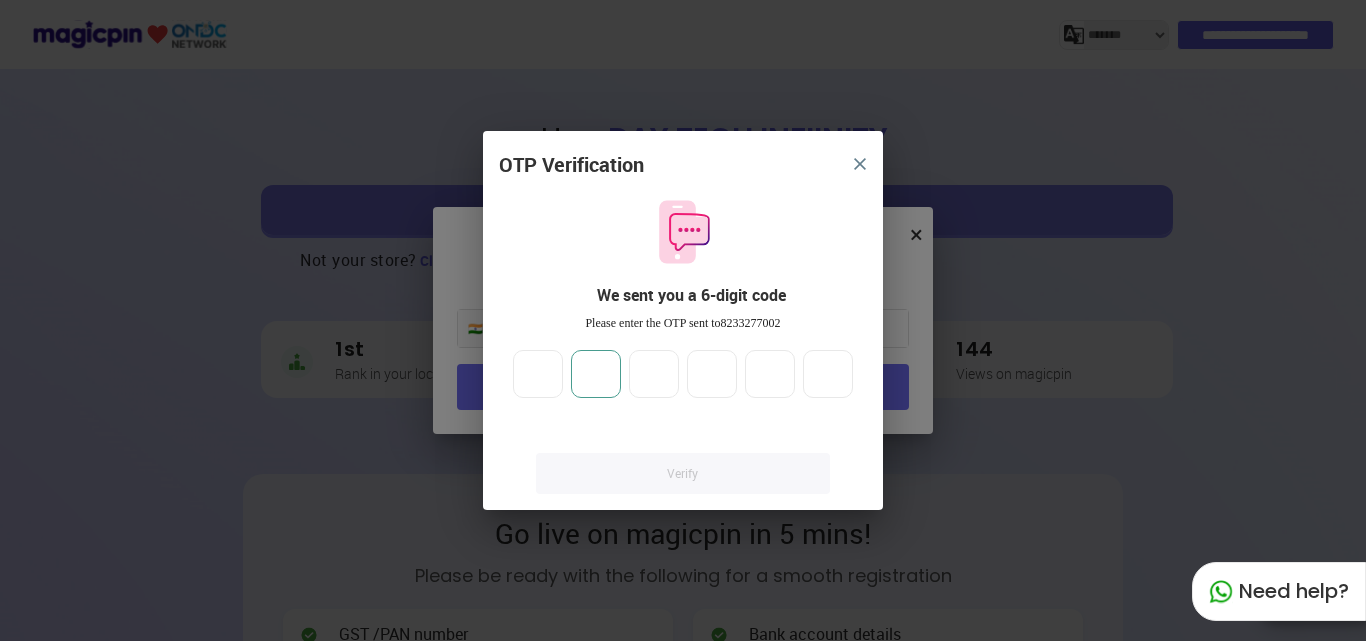 type on "*" 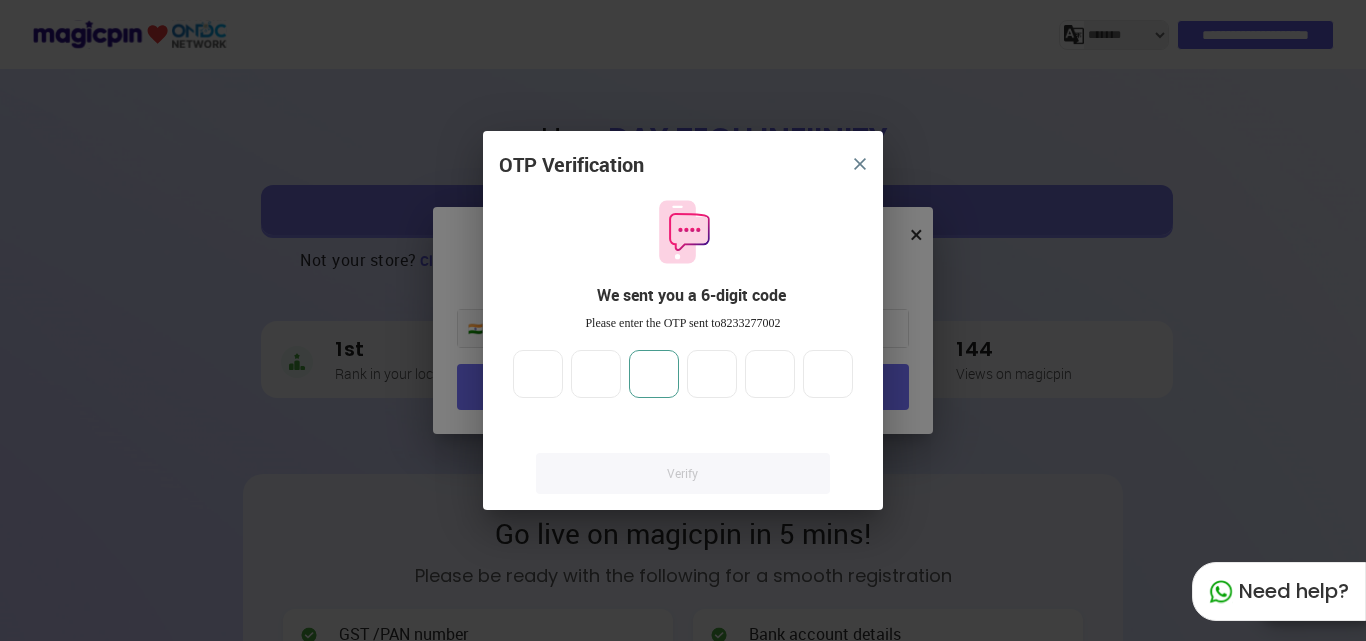 type on "*" 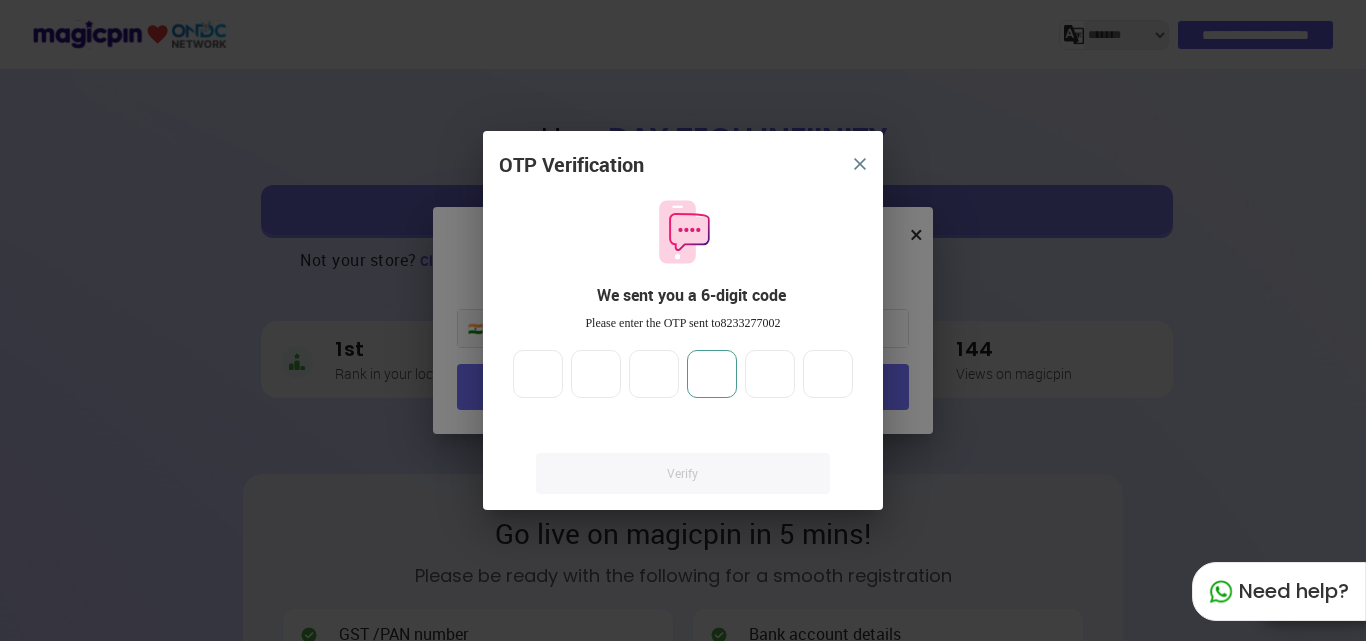 type on "*" 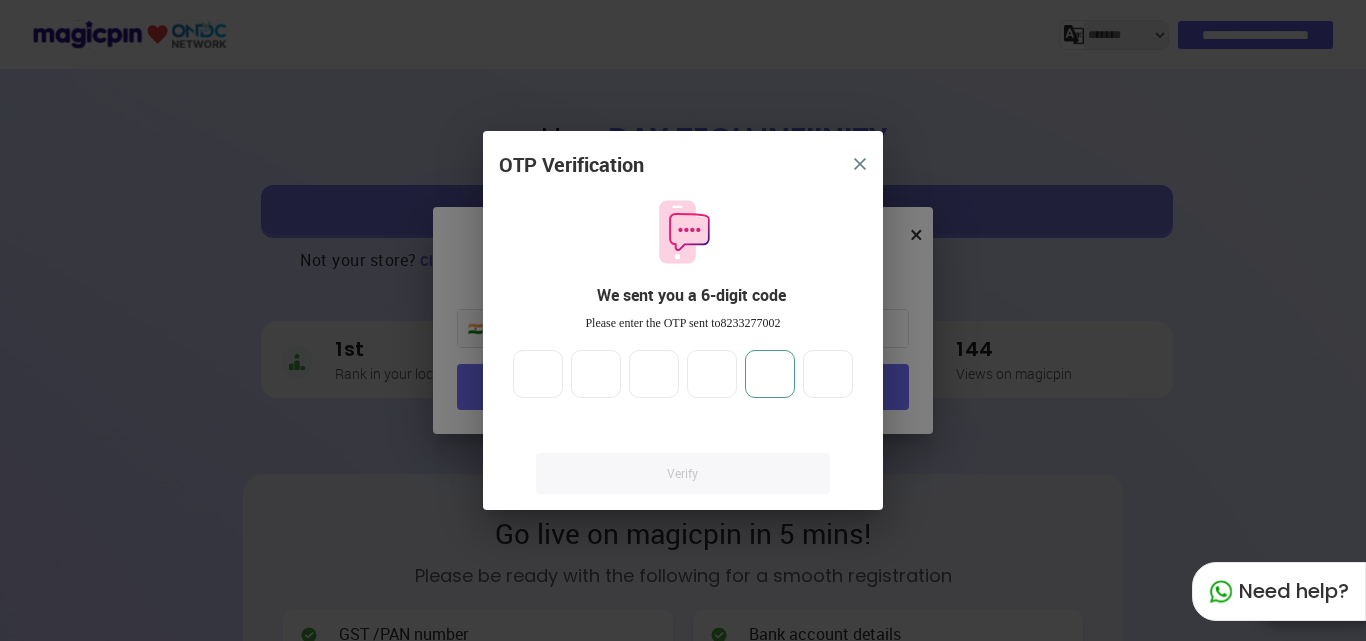 type on "*" 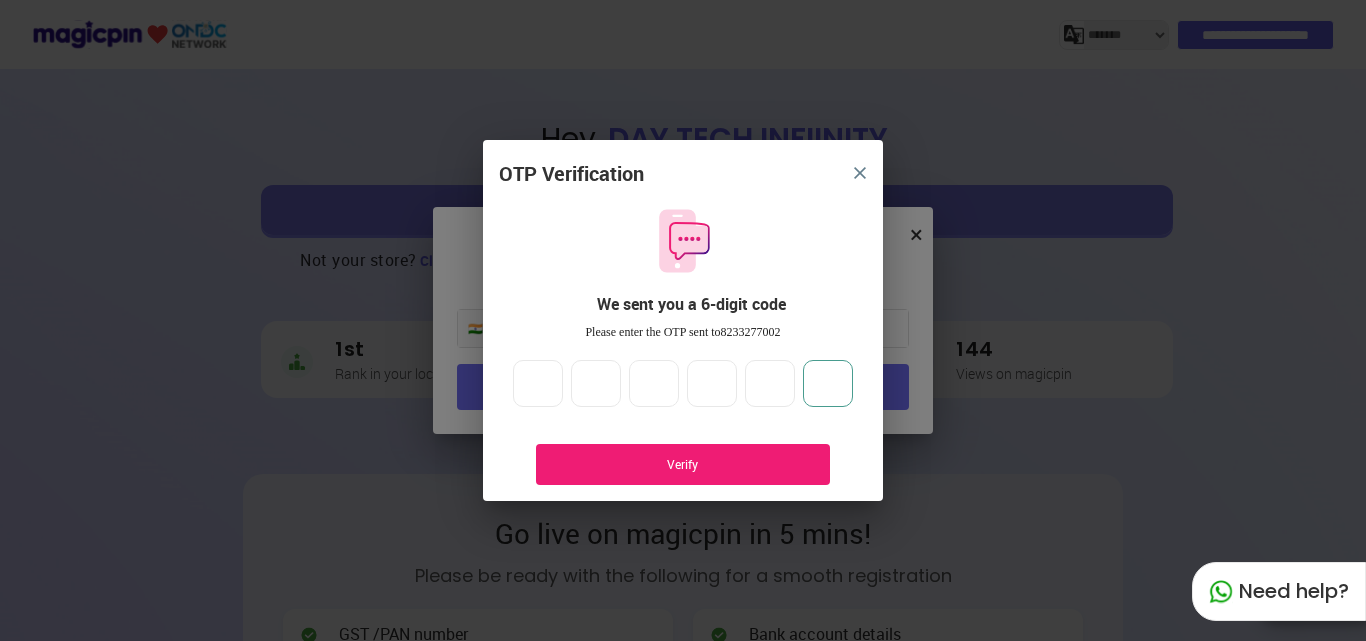 type on "*" 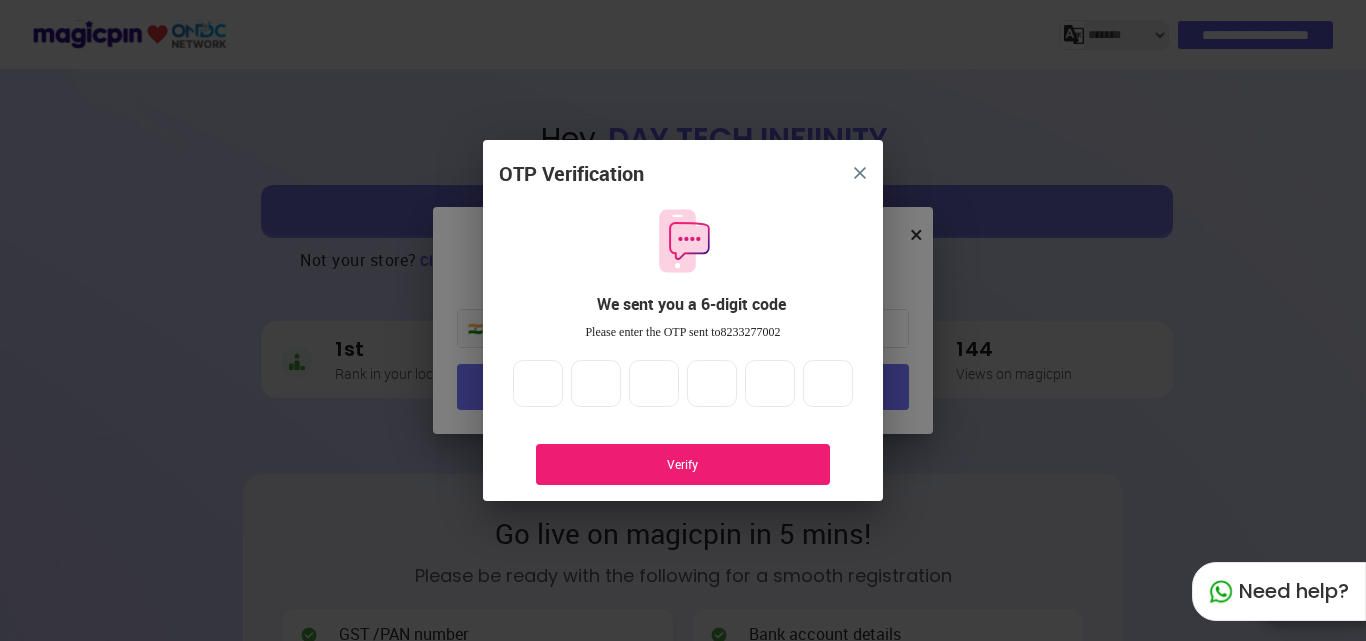 click on "Verify" at bounding box center [683, 464] 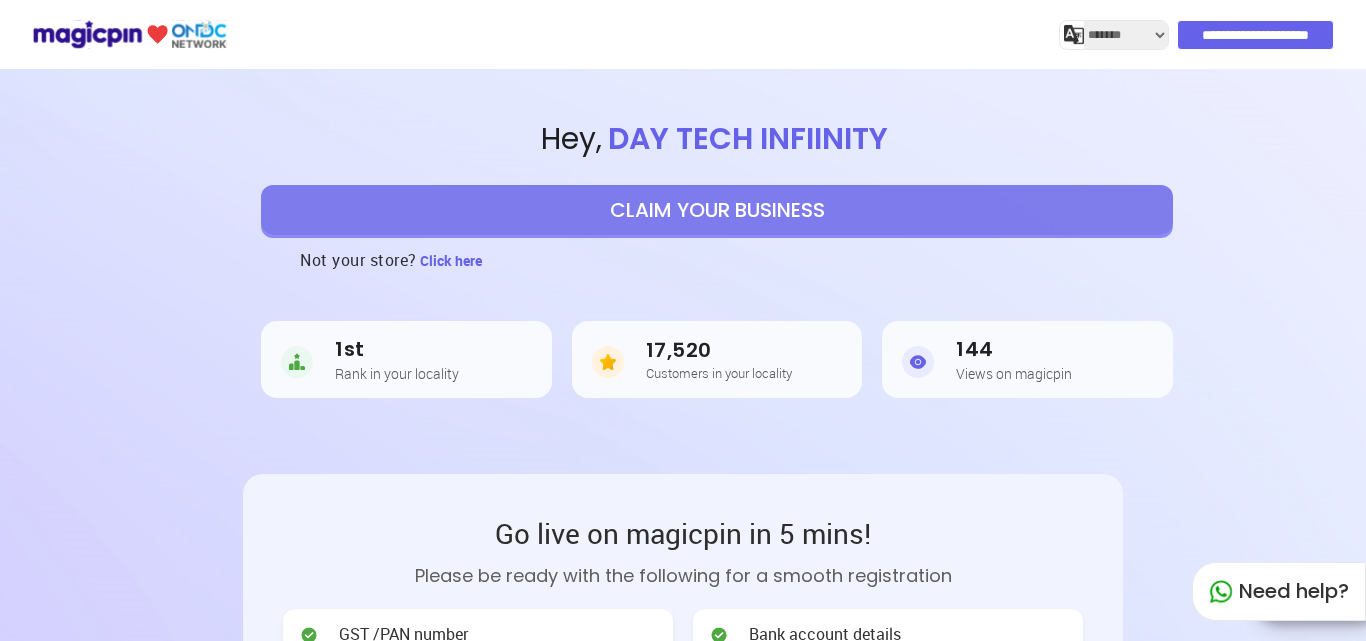 select on "*******" 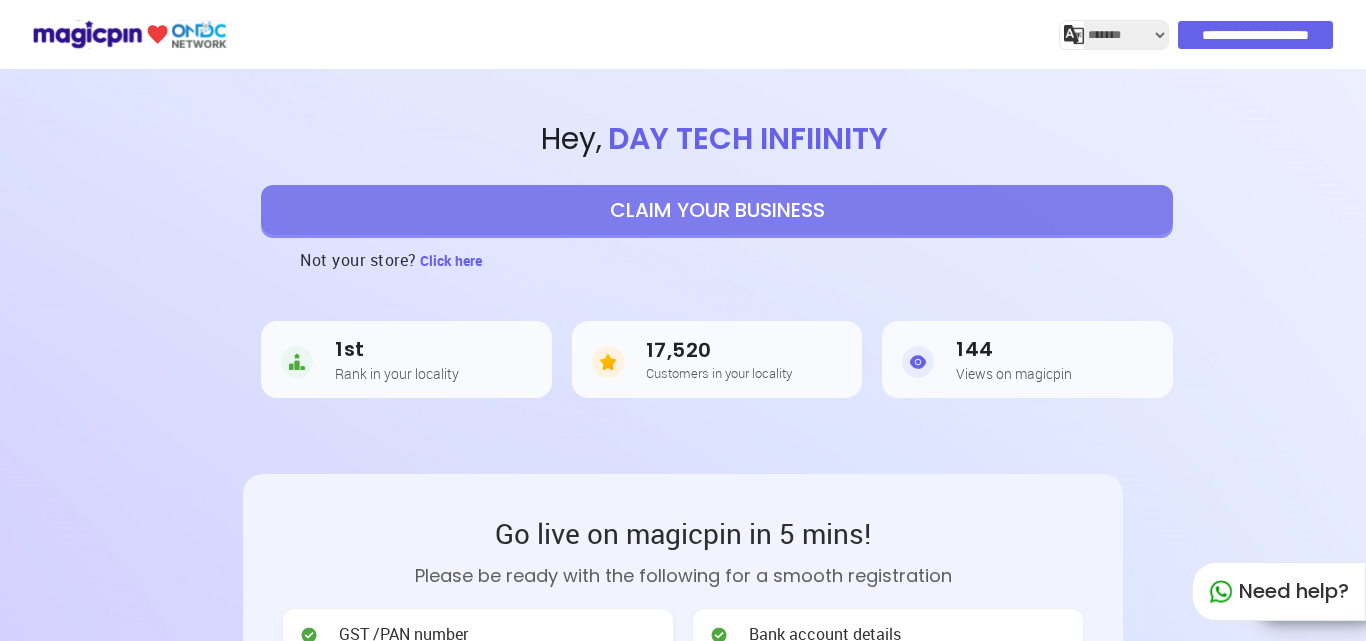 scroll, scrollTop: 0, scrollLeft: 0, axis: both 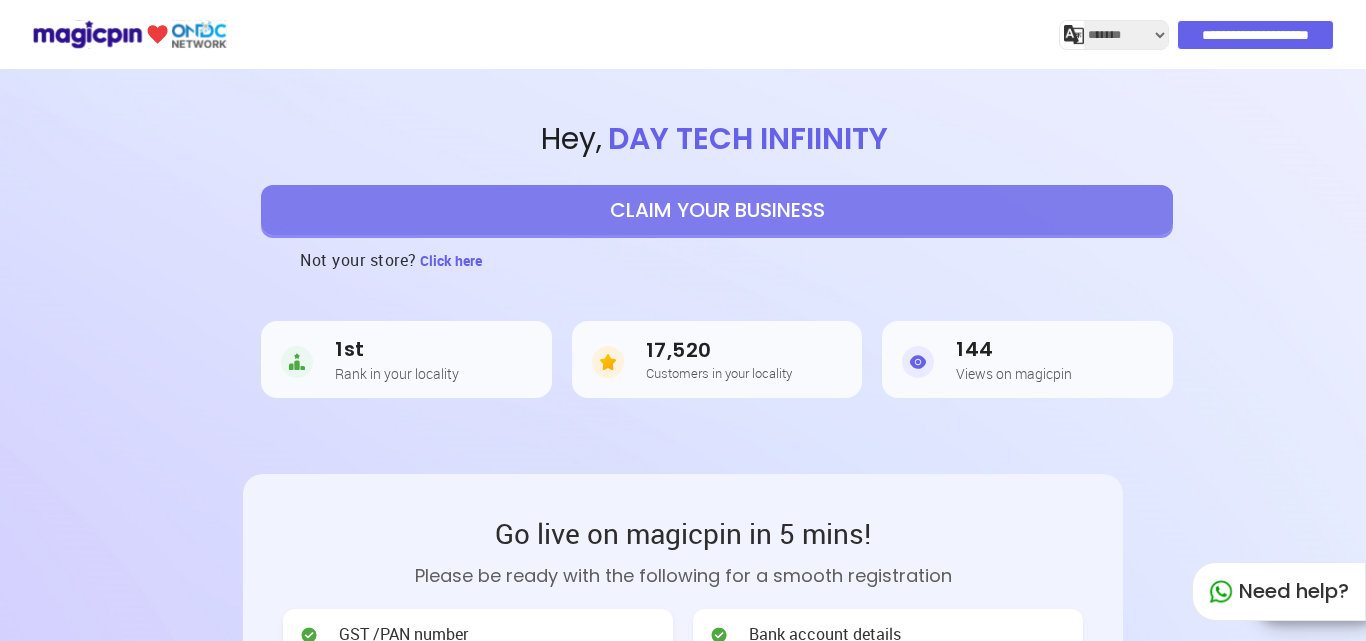 select on "*******" 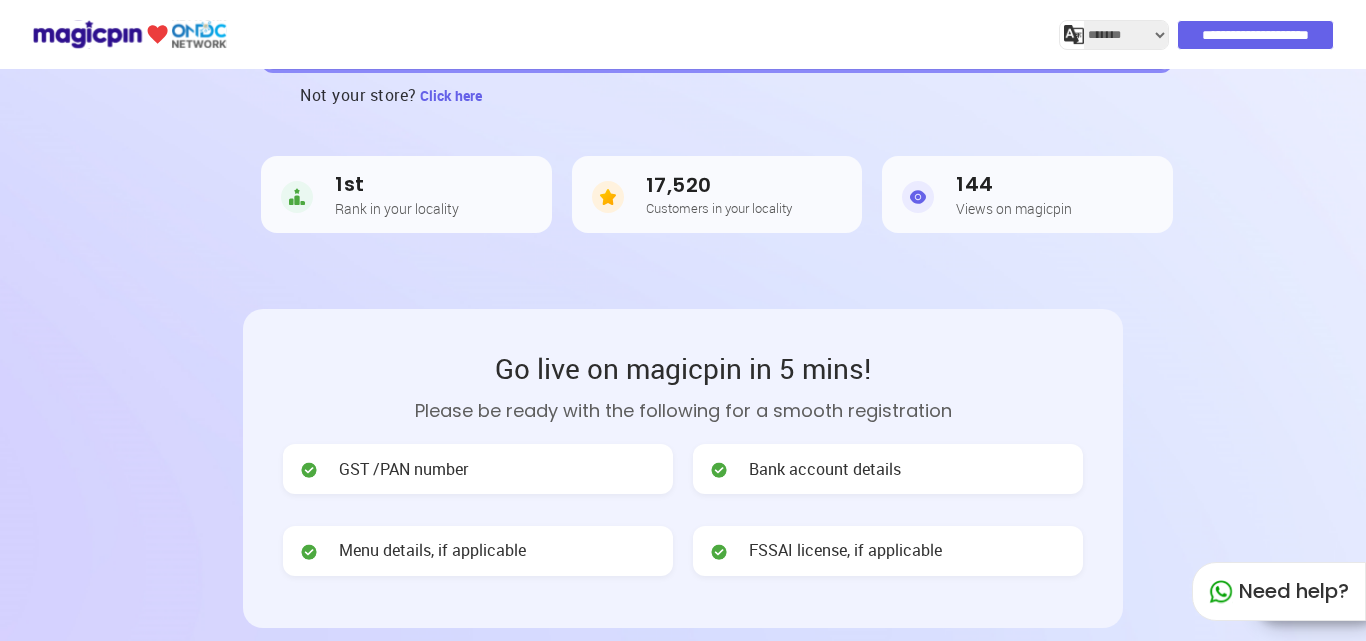 scroll, scrollTop: 200, scrollLeft: 0, axis: vertical 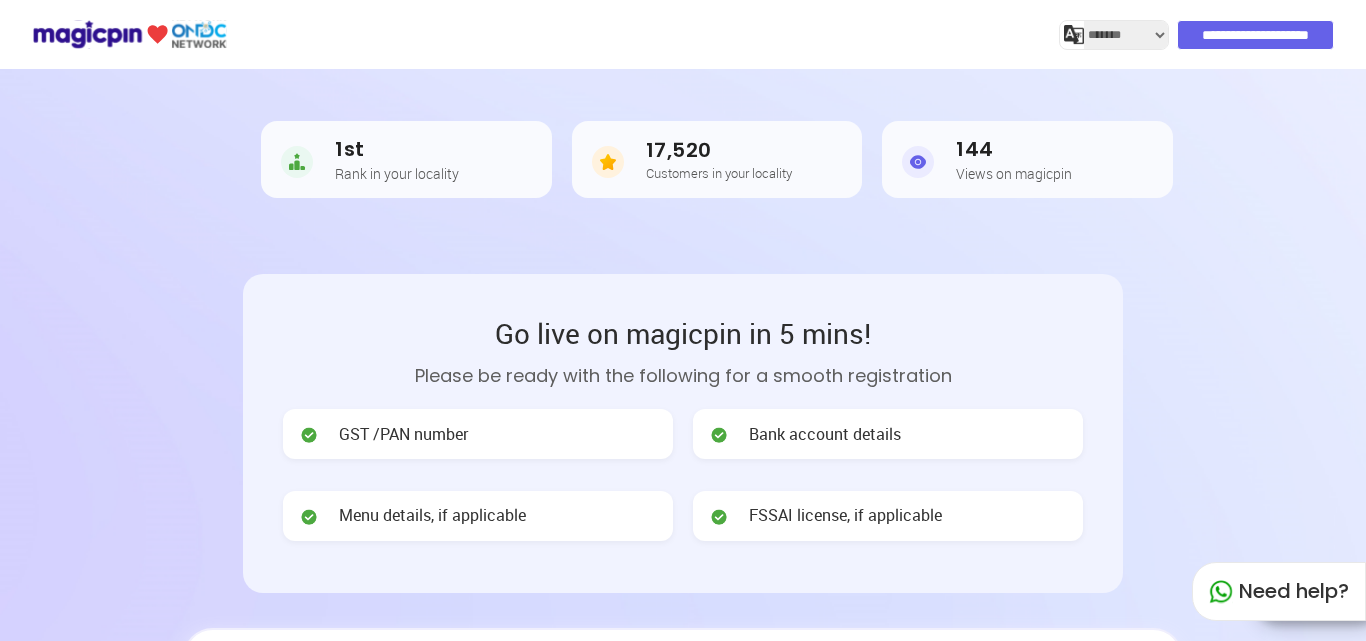click on "Hey , DAY TECH INFIINITY   CLAIM YOUR BUSINESS Not your store?   Click here   1st Rank in your locality 17,520 Customers in your locality 144 Views on magicpin" at bounding box center [683, 51] 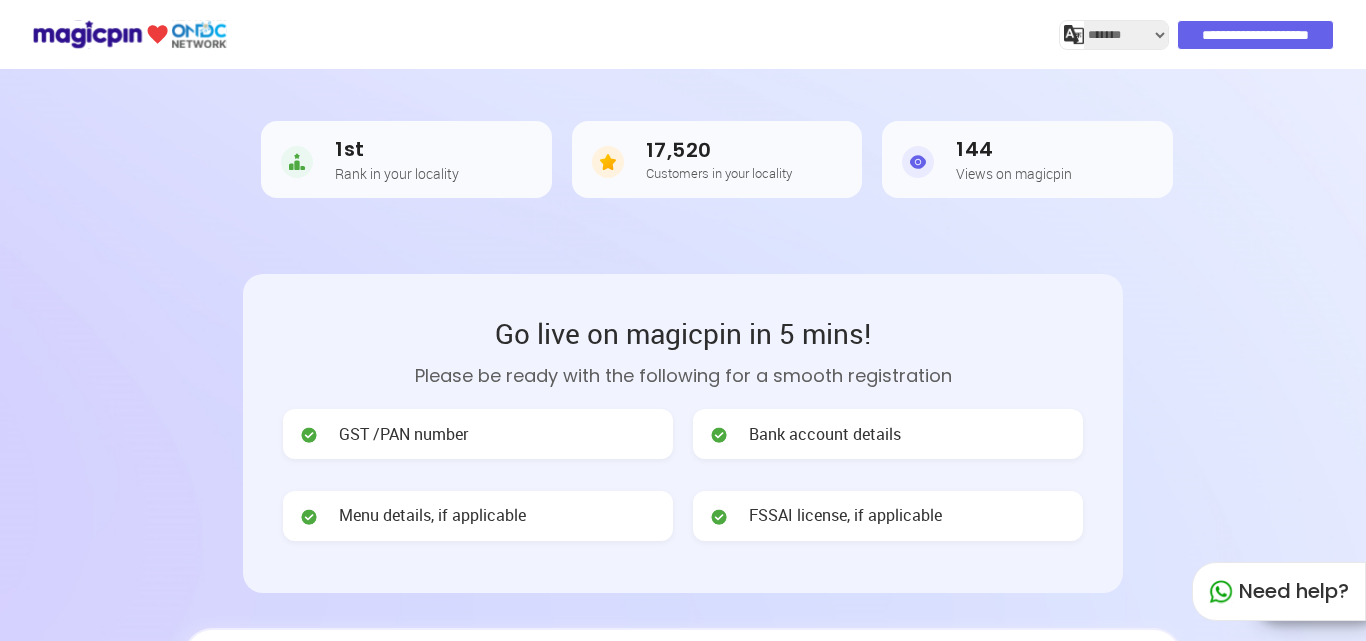 click on "GST /PAN number" at bounding box center (403, 434) 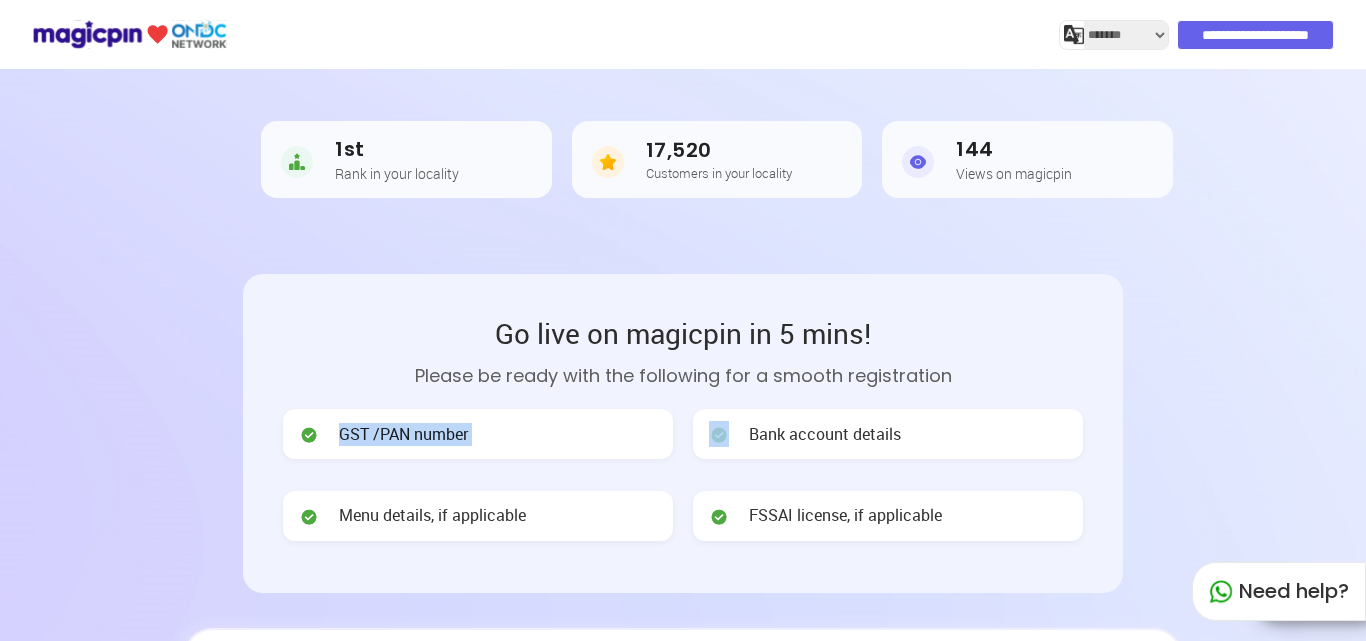 click on "GST /PAN number" at bounding box center [403, 434] 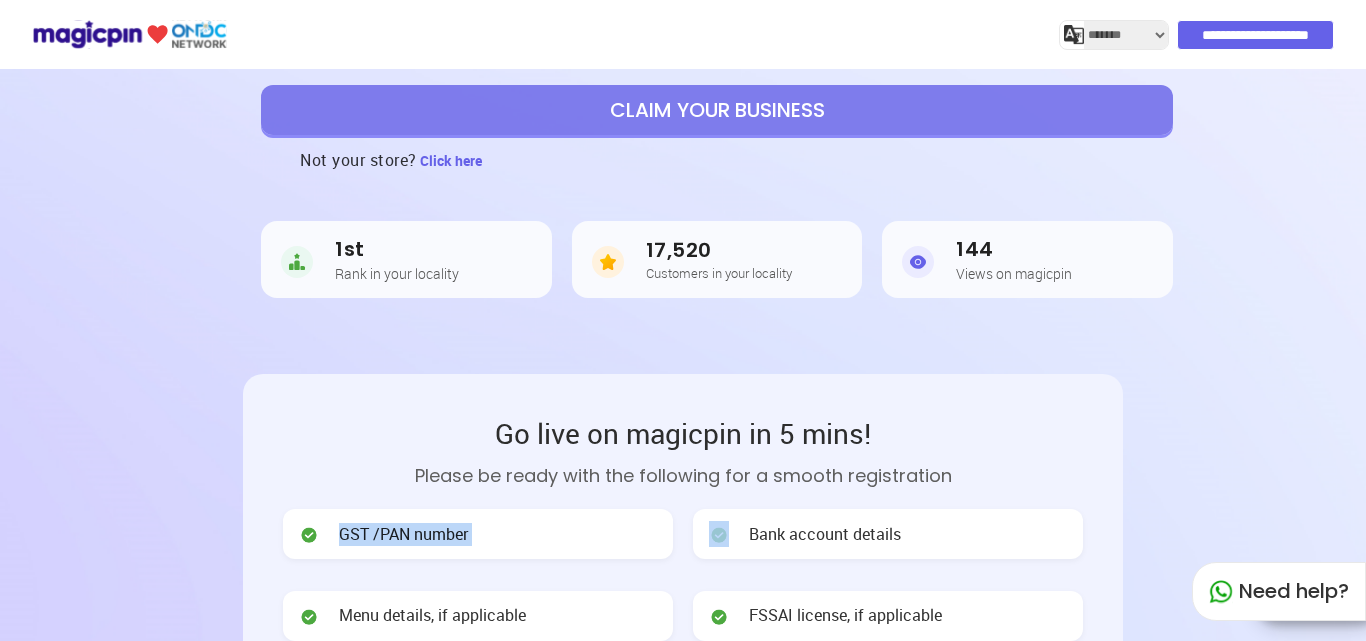 scroll, scrollTop: 0, scrollLeft: 0, axis: both 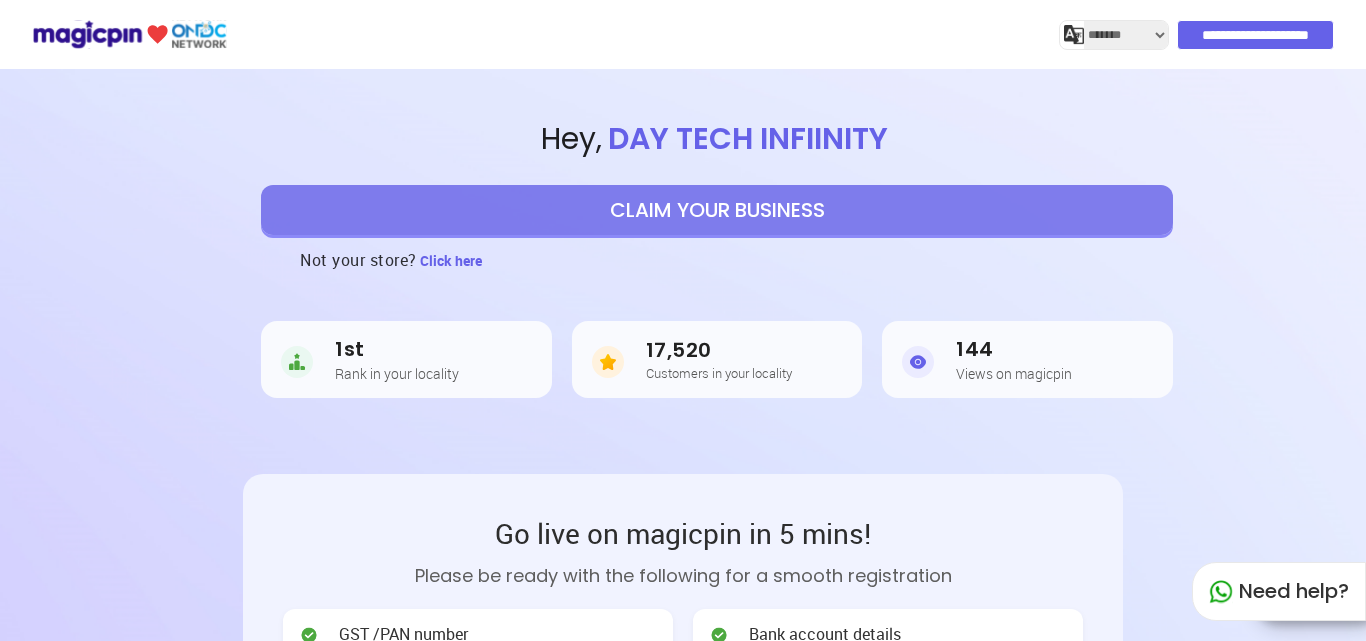 click on "Customers in your locality" at bounding box center [719, 373] 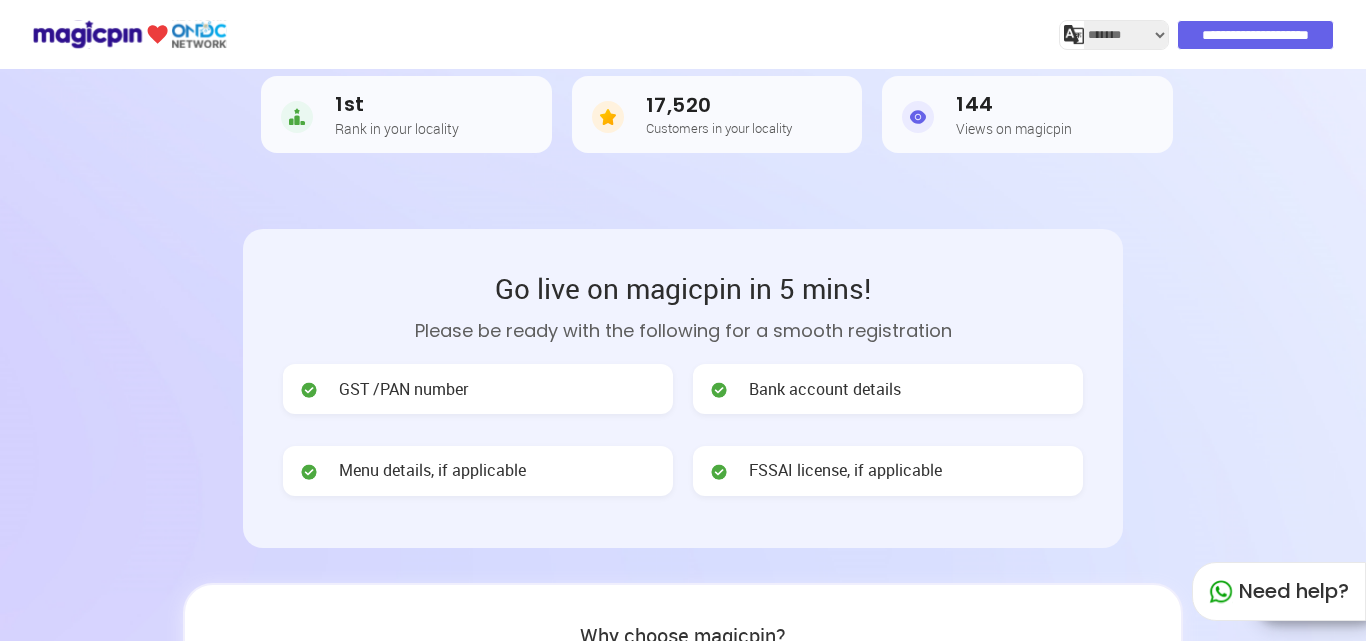 scroll, scrollTop: 100, scrollLeft: 0, axis: vertical 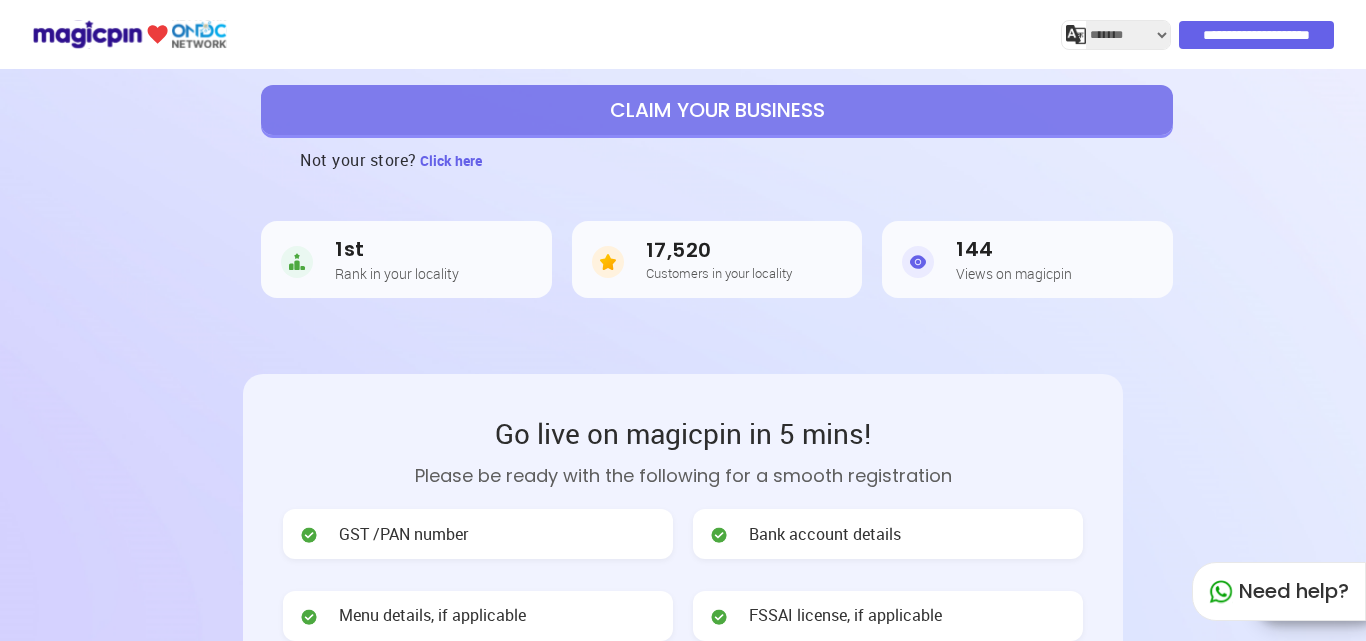 click on "**********" at bounding box center (1256, 35) 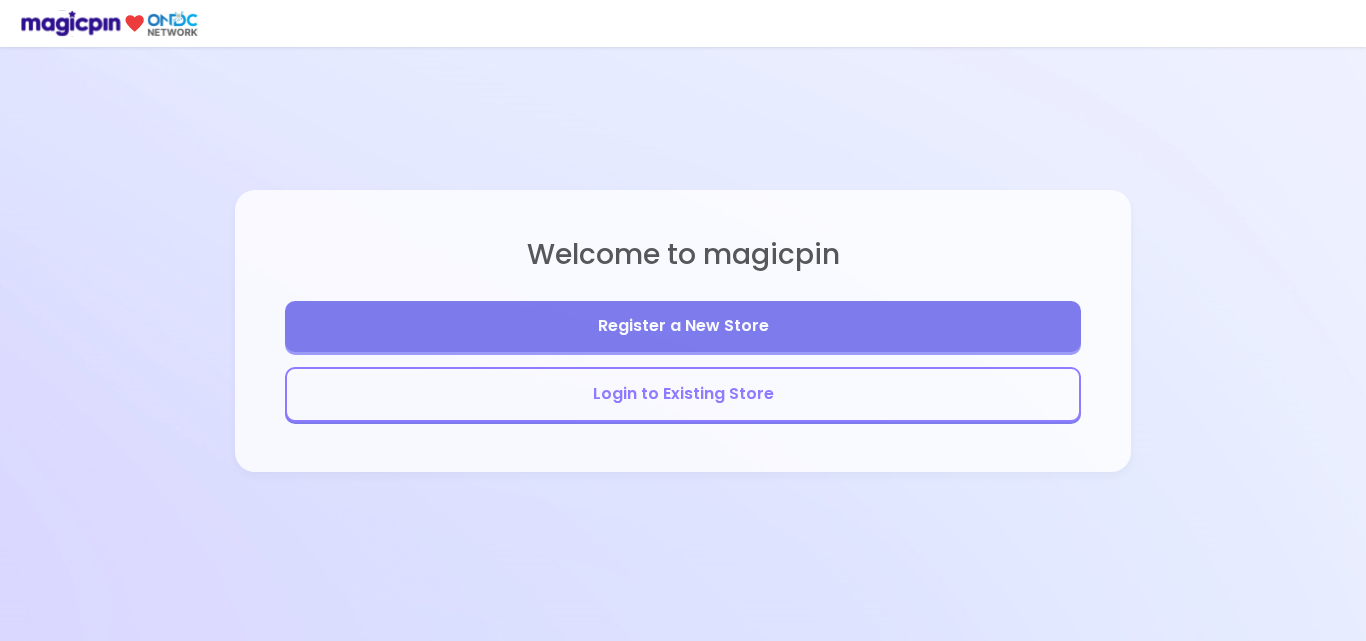 scroll, scrollTop: 0, scrollLeft: 0, axis: both 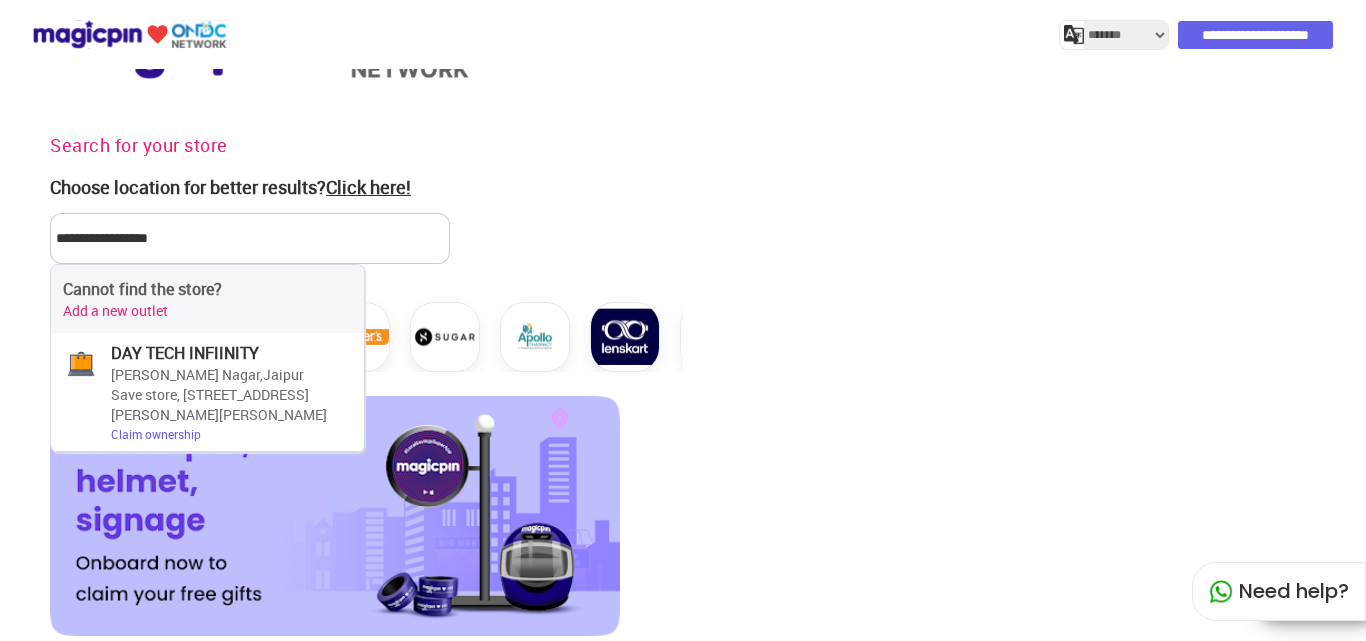 select on "*******" 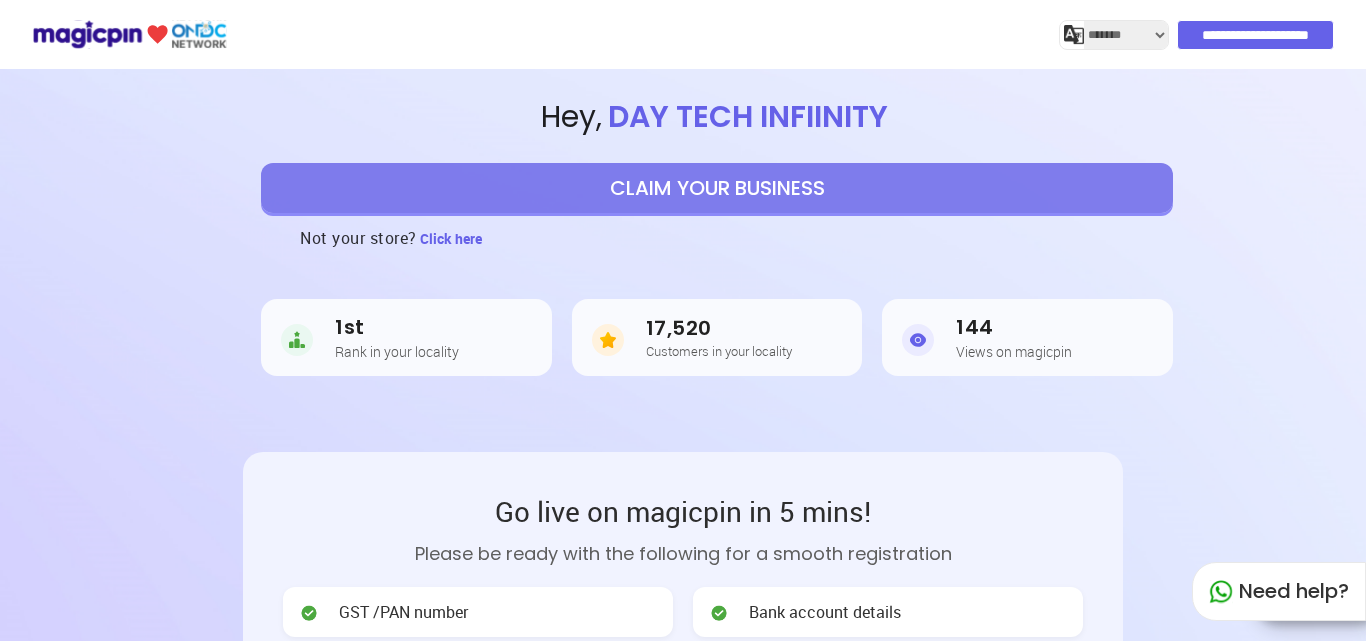 scroll, scrollTop: 0, scrollLeft: 0, axis: both 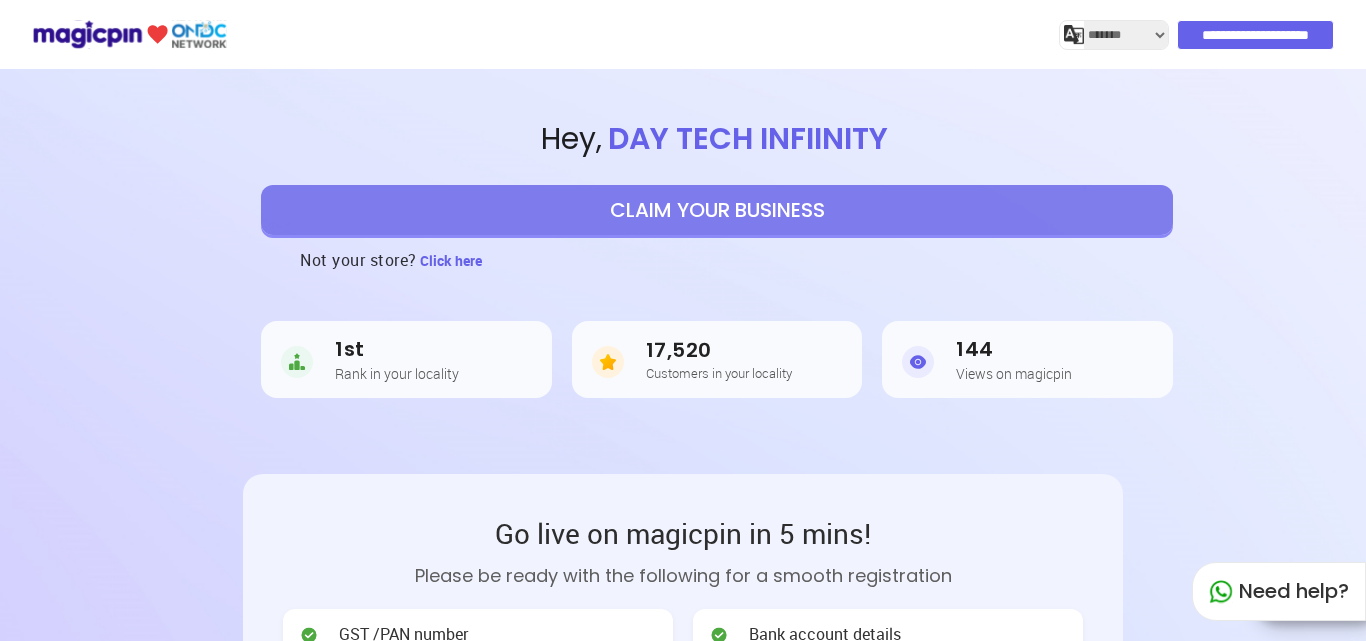 click on "CLAIM YOUR BUSINESS" at bounding box center (717, 210) 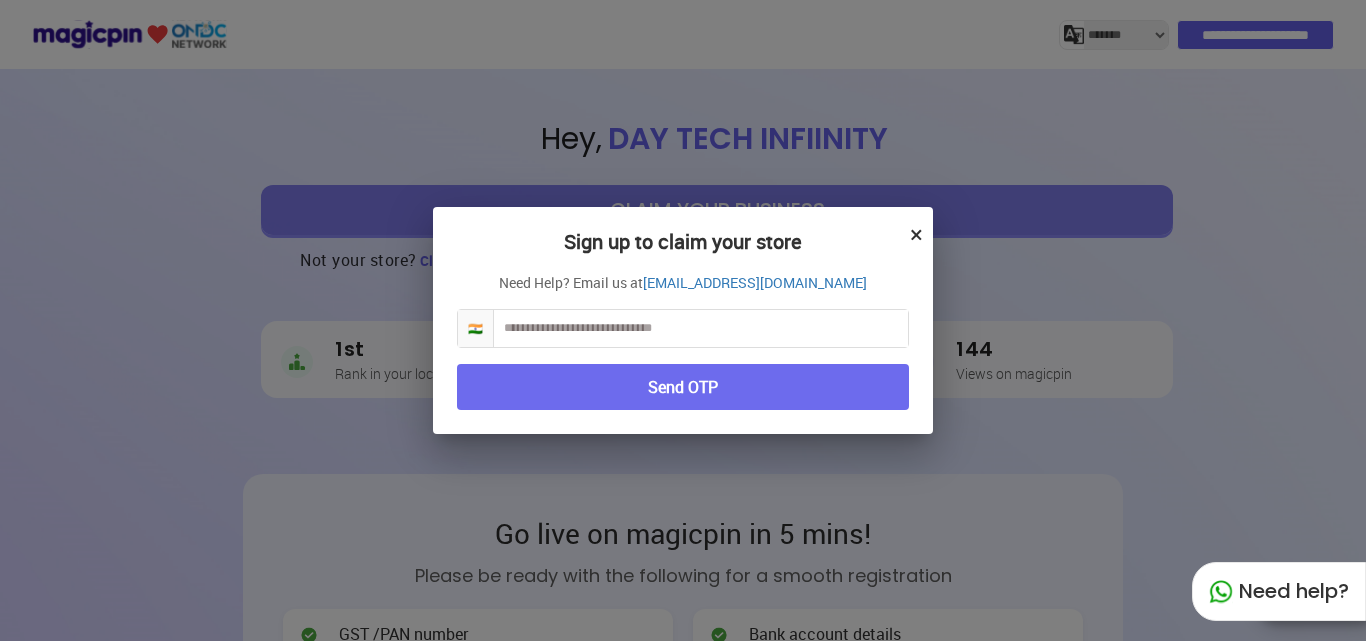 click at bounding box center [701, 328] 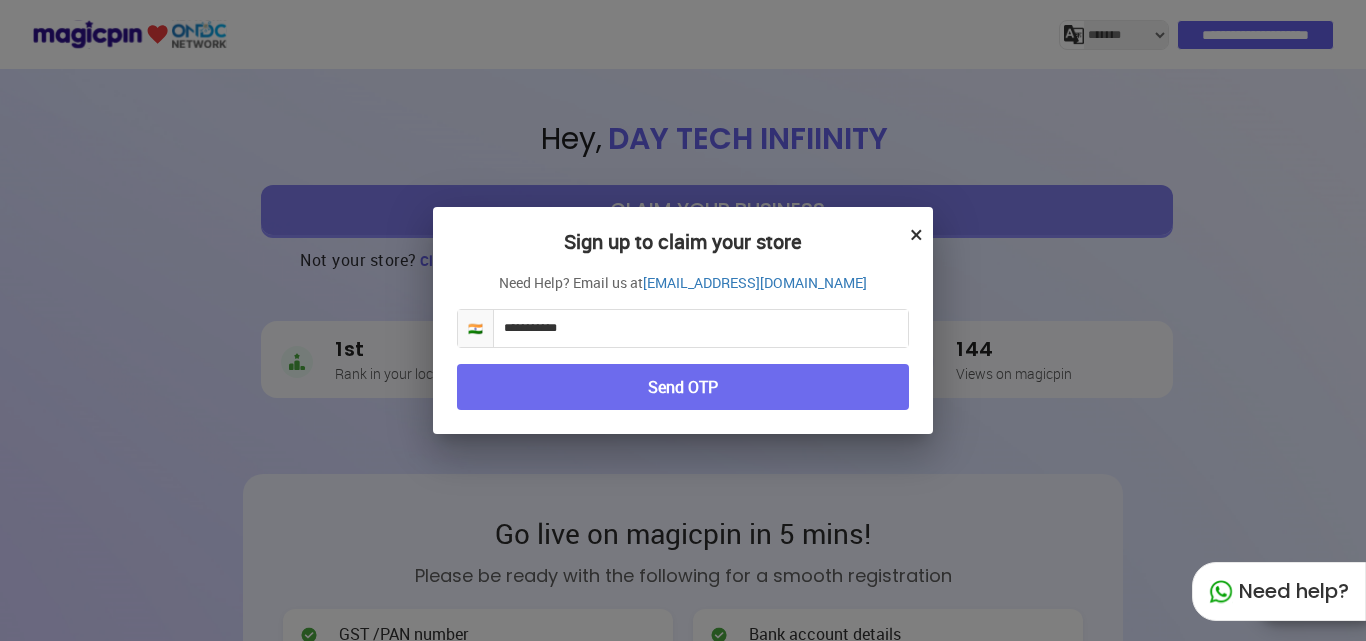 click on "Send OTP" at bounding box center (683, 387) 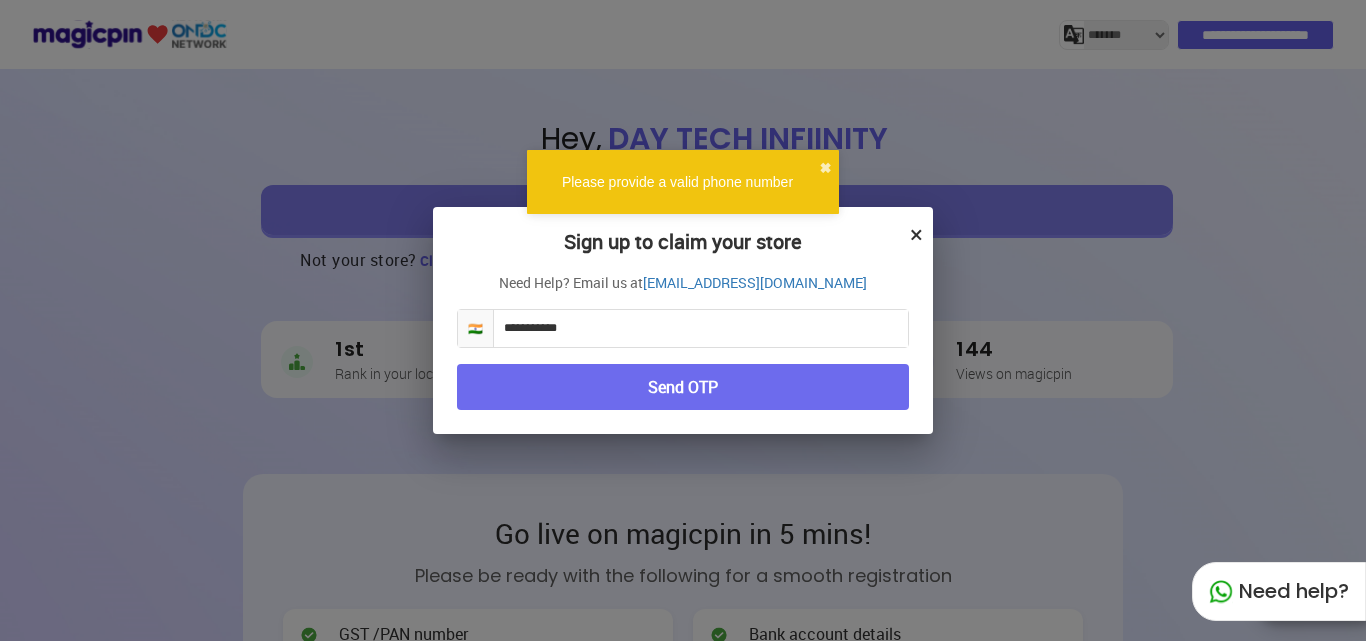 drag, startPoint x: 500, startPoint y: 323, endPoint x: 932, endPoint y: 479, distance: 459.30383 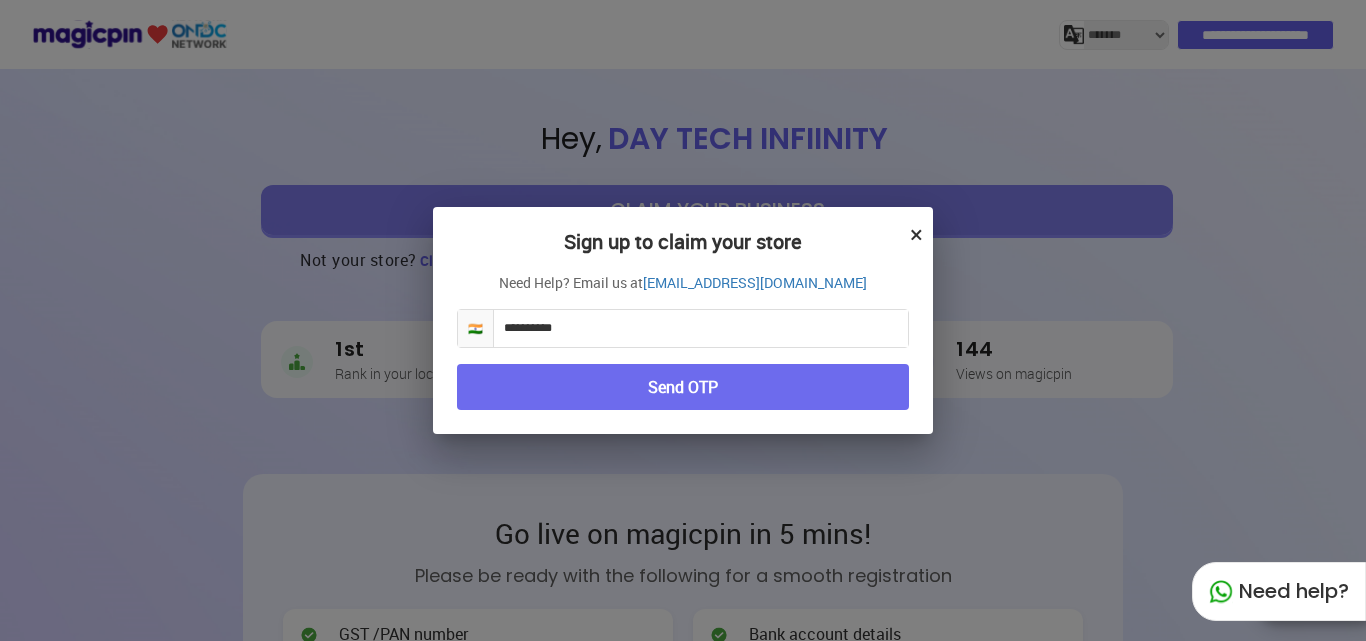 type on "**********" 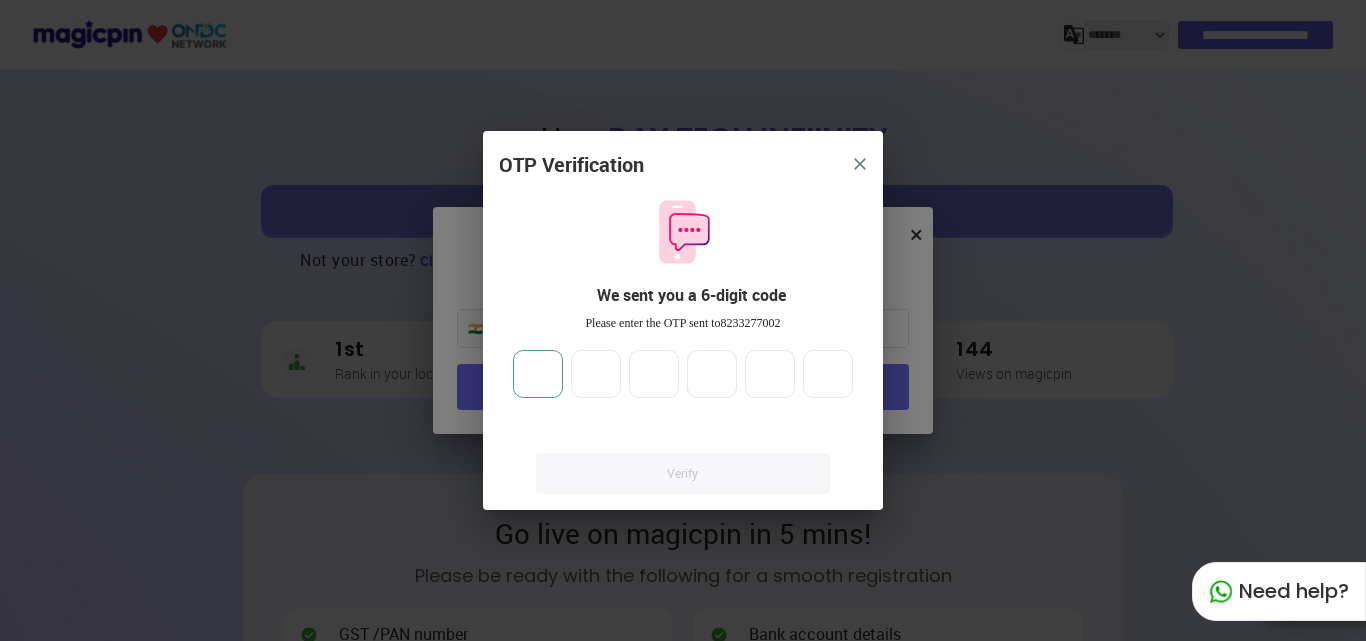 click at bounding box center (538, 374) 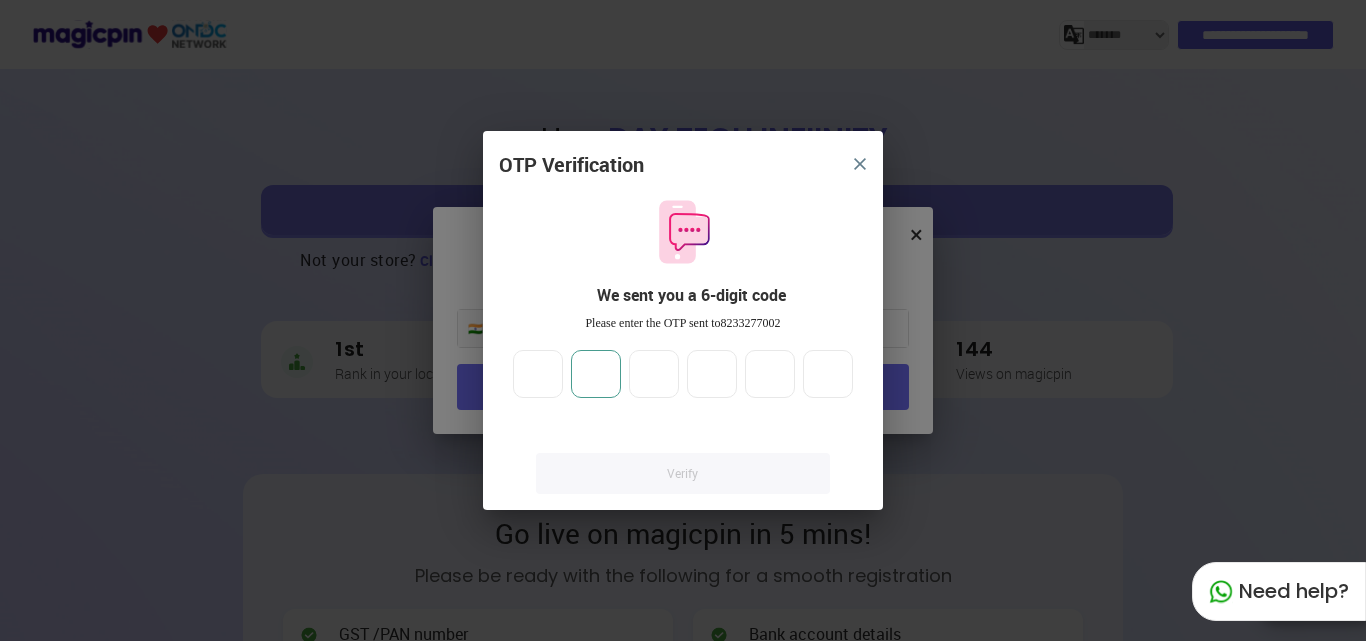 type on "*" 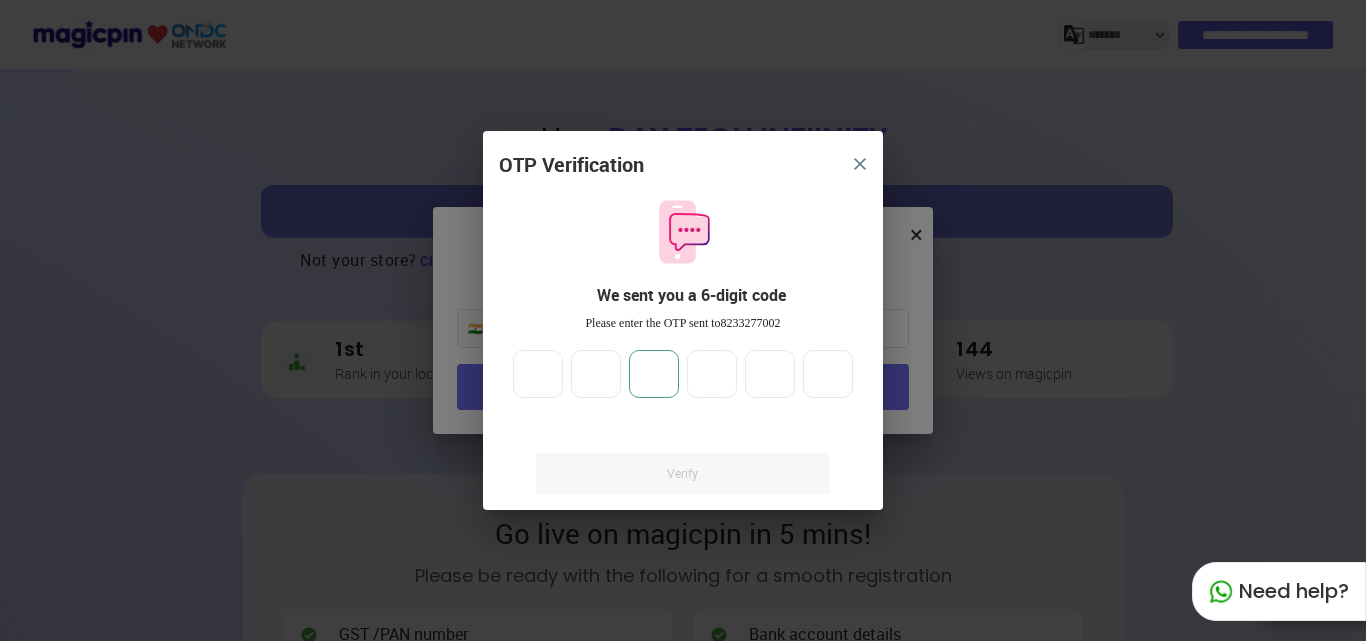 type on "*" 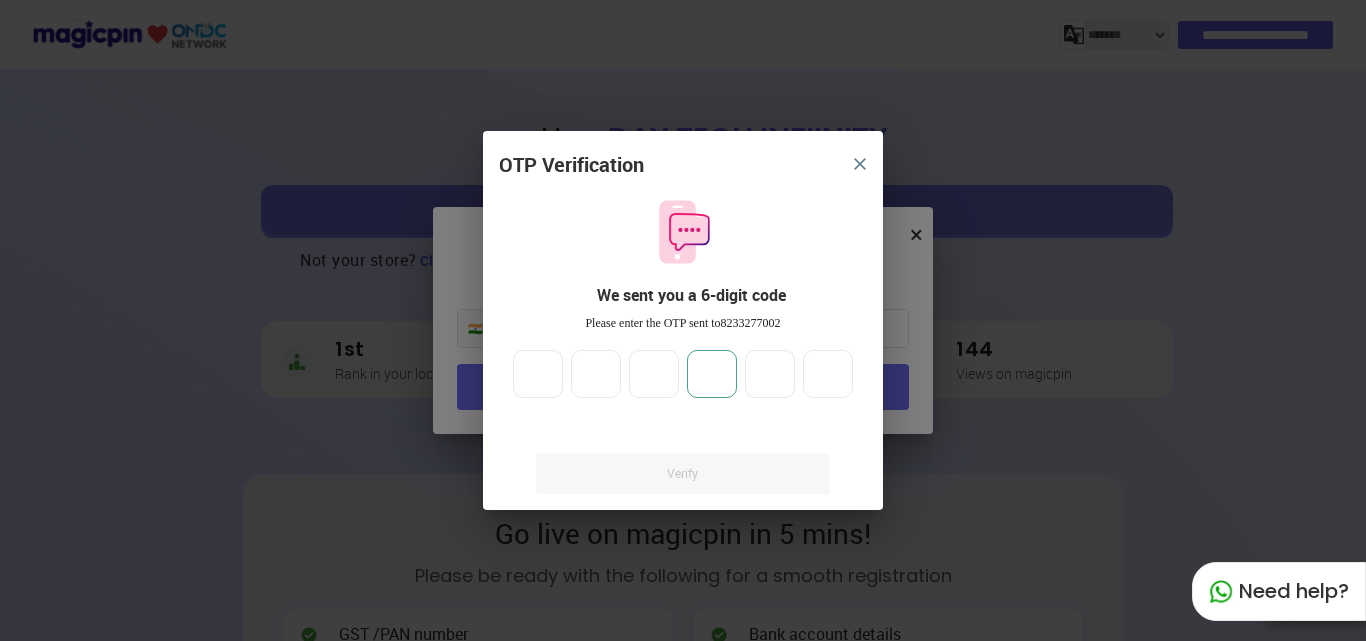 type on "*" 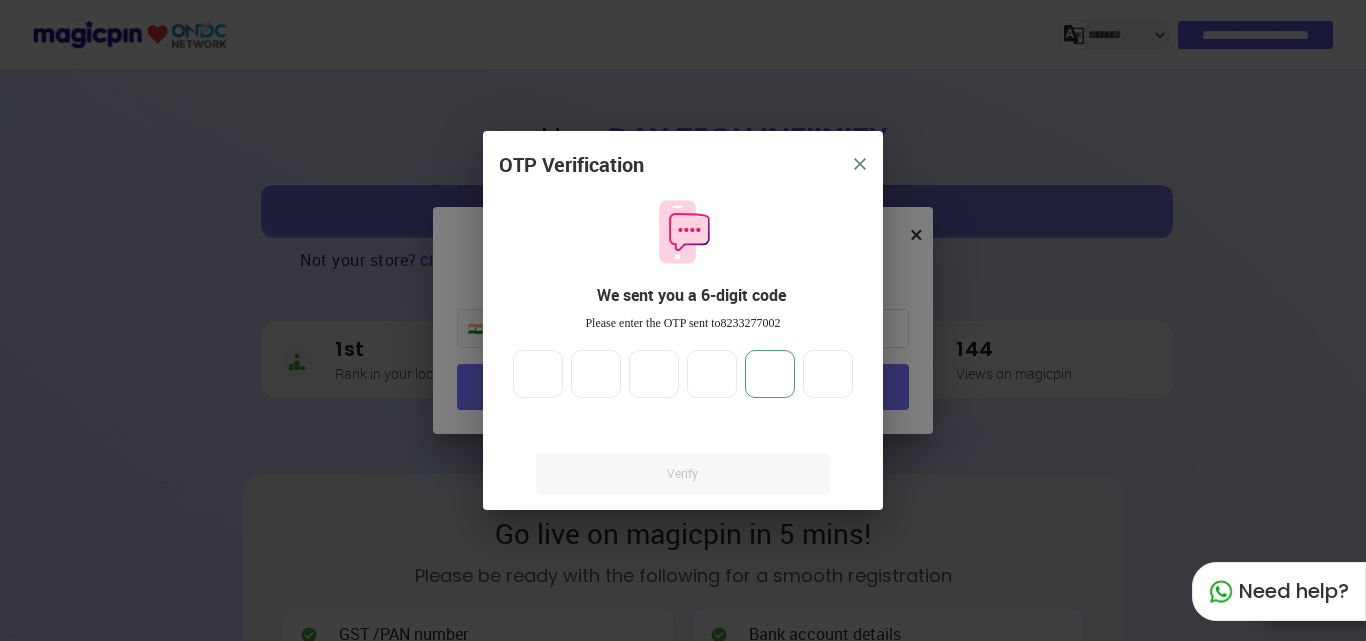 type on "*" 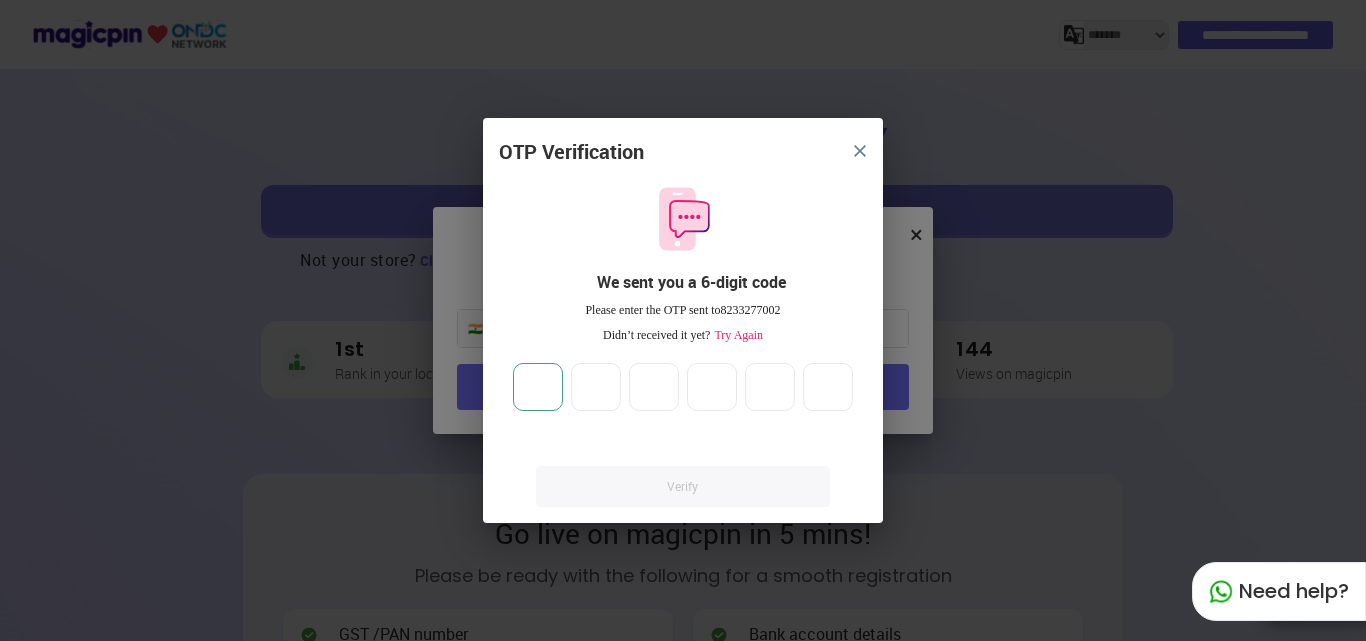 click on "**" at bounding box center (538, 387) 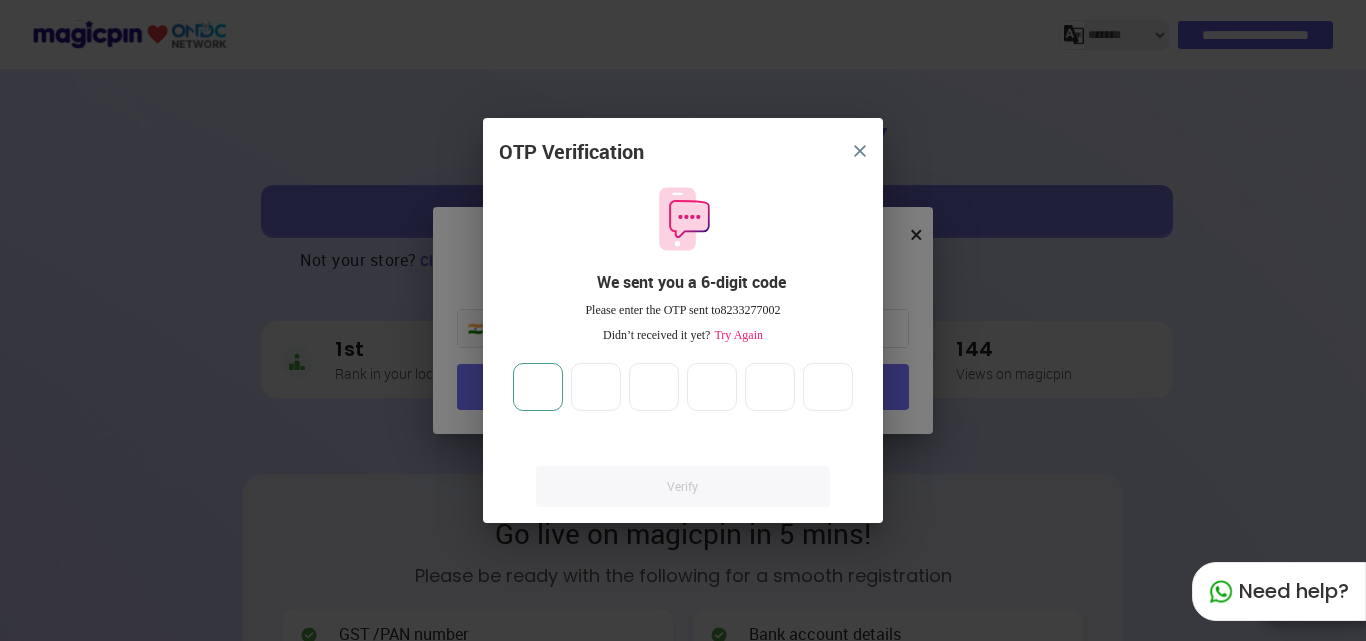 type on "*" 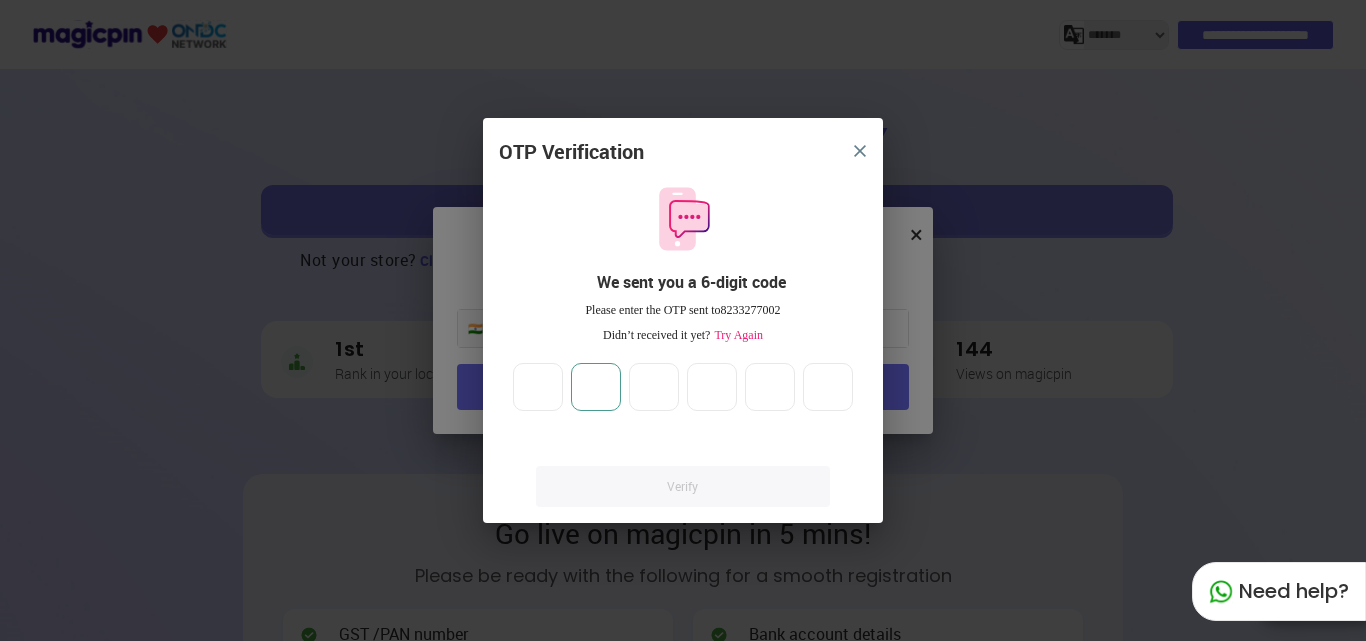 type on "**" 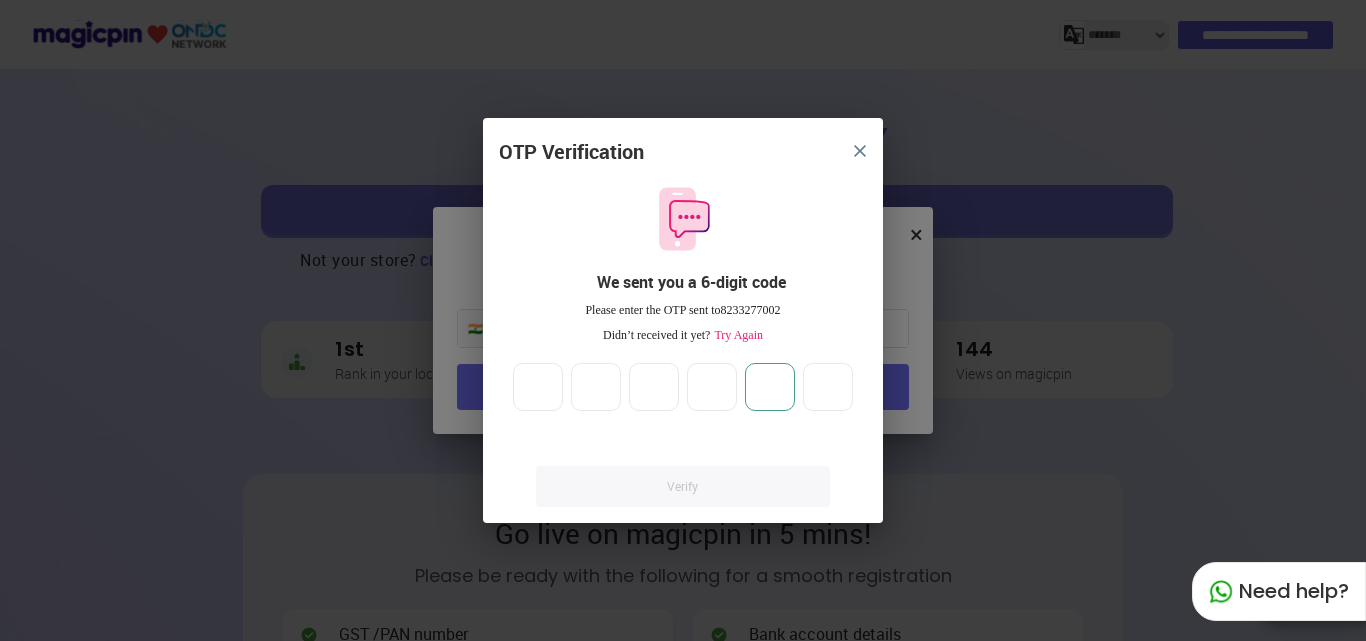 type on "*" 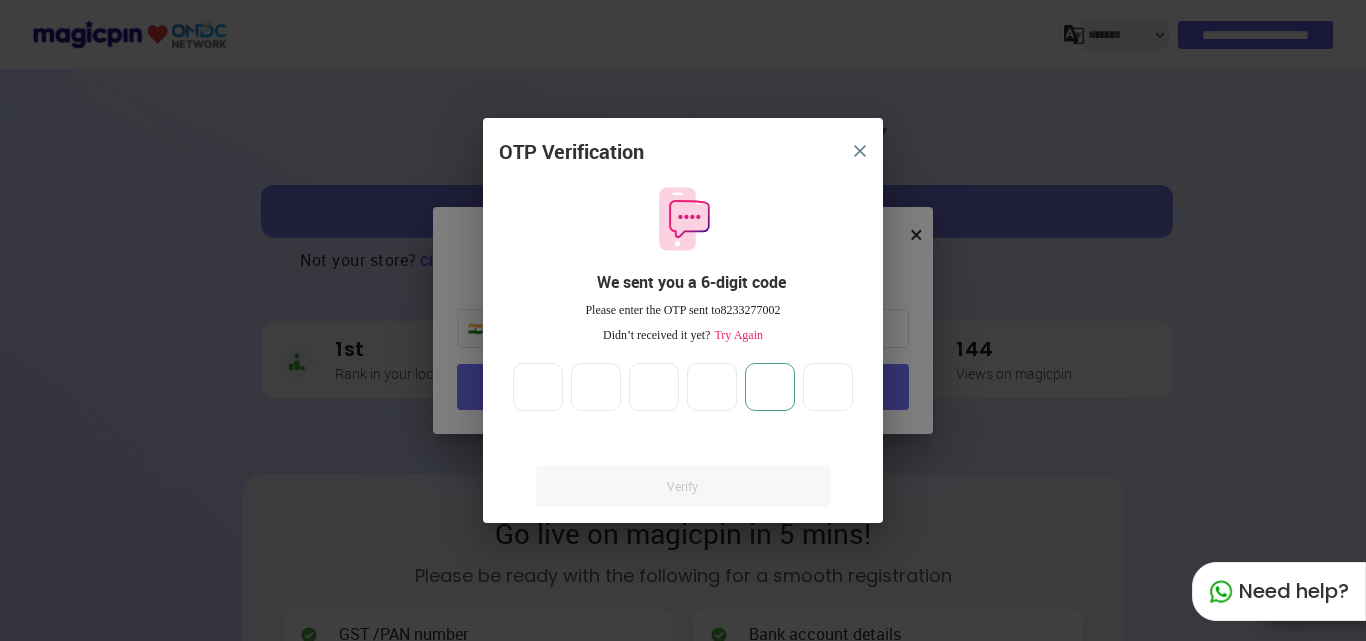 type 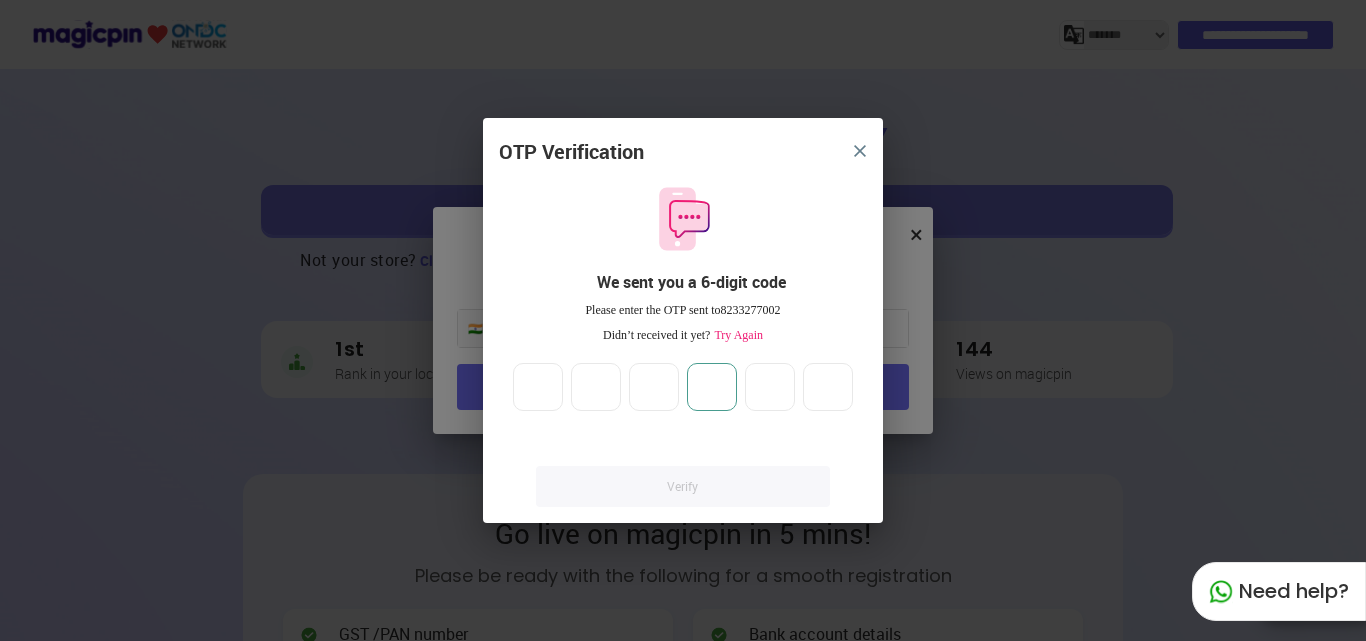 type 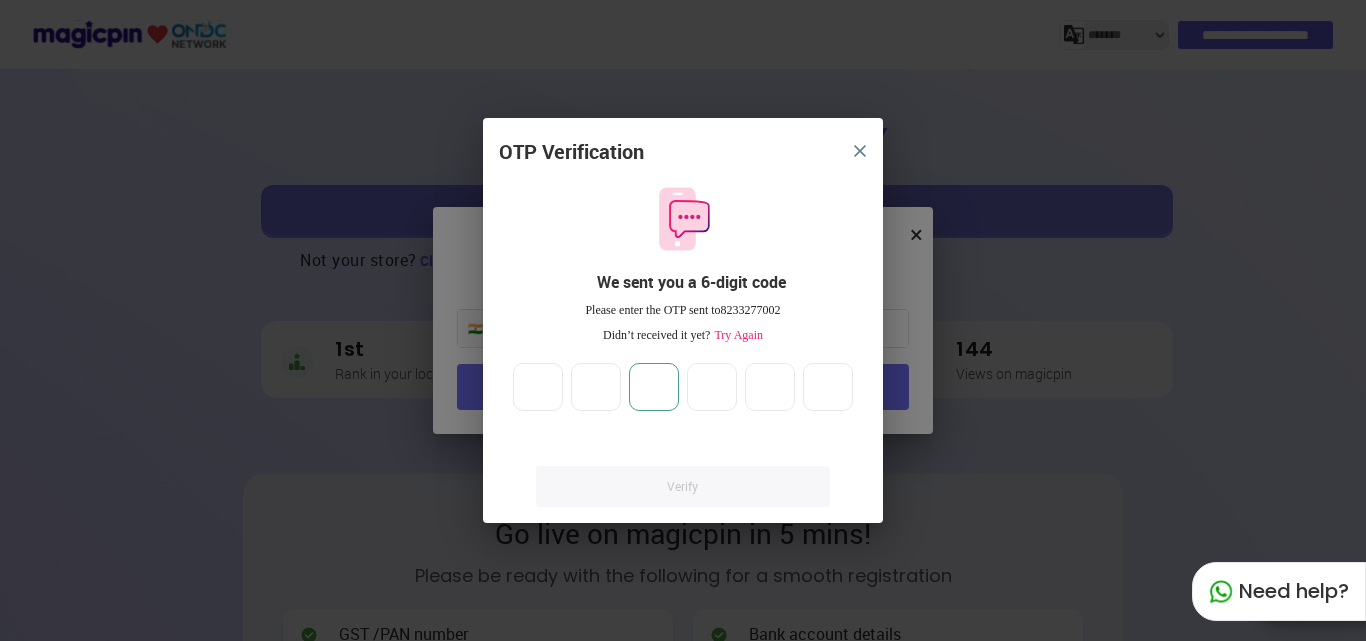 type 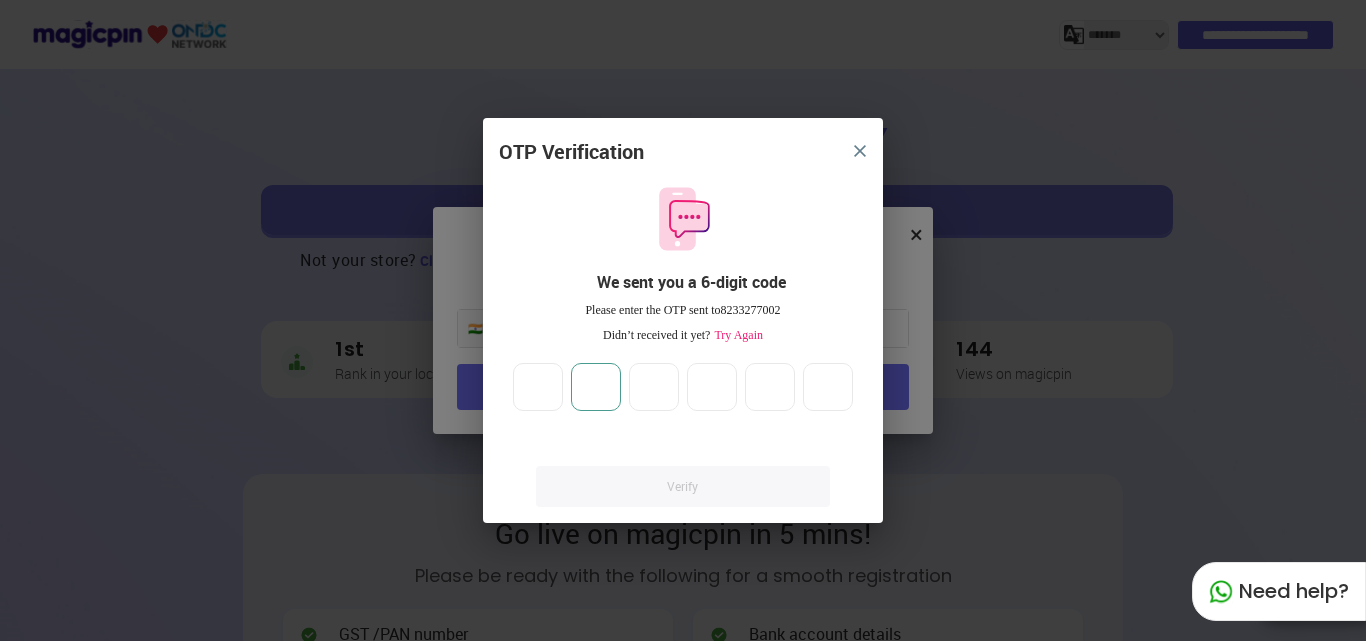 type on "*" 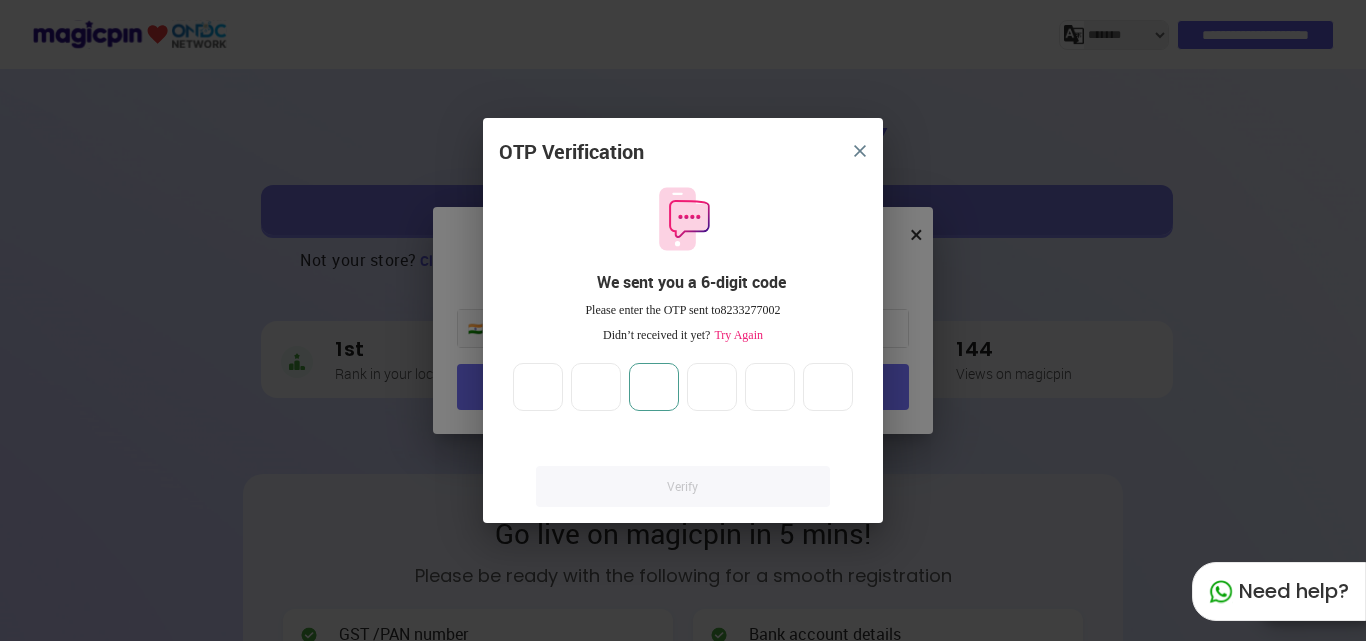 type on "*" 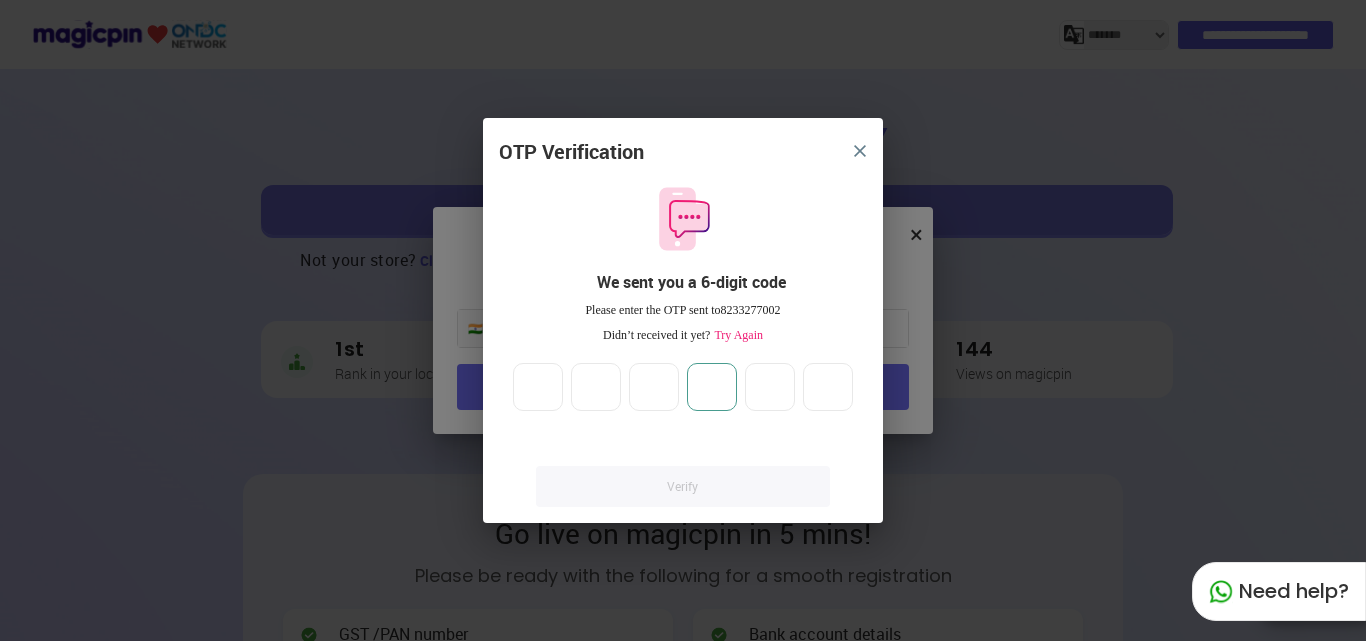 type on "*" 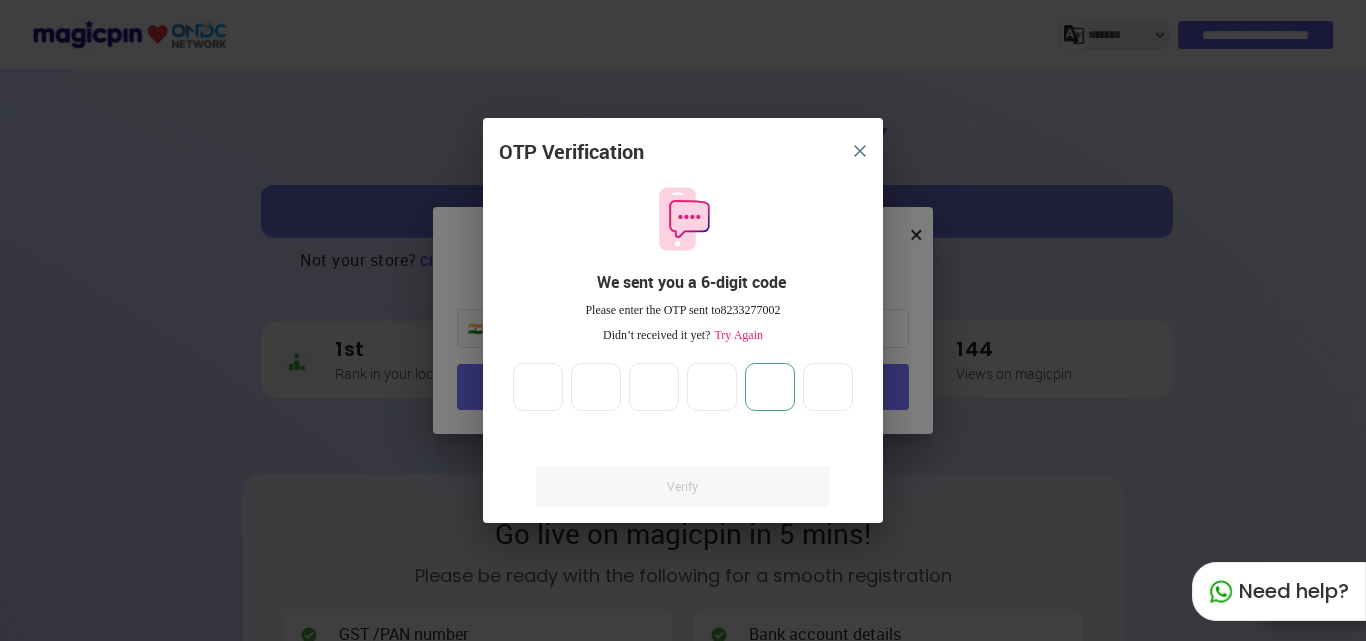 type on "*" 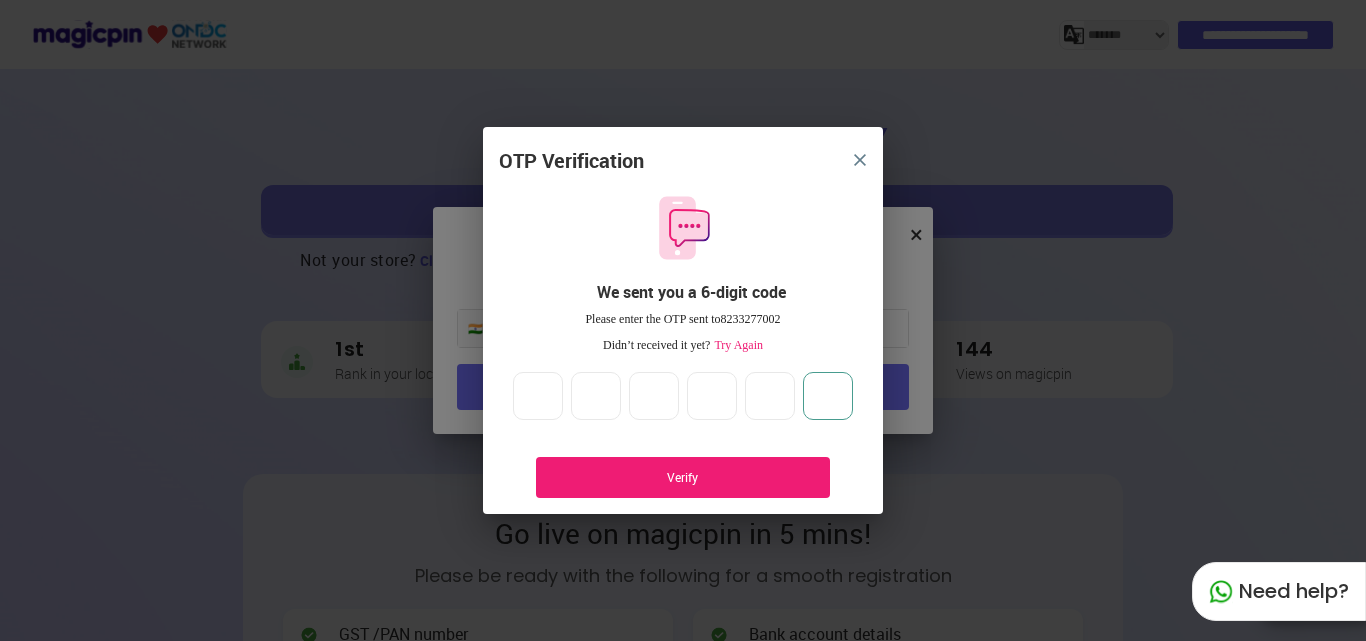type on "*" 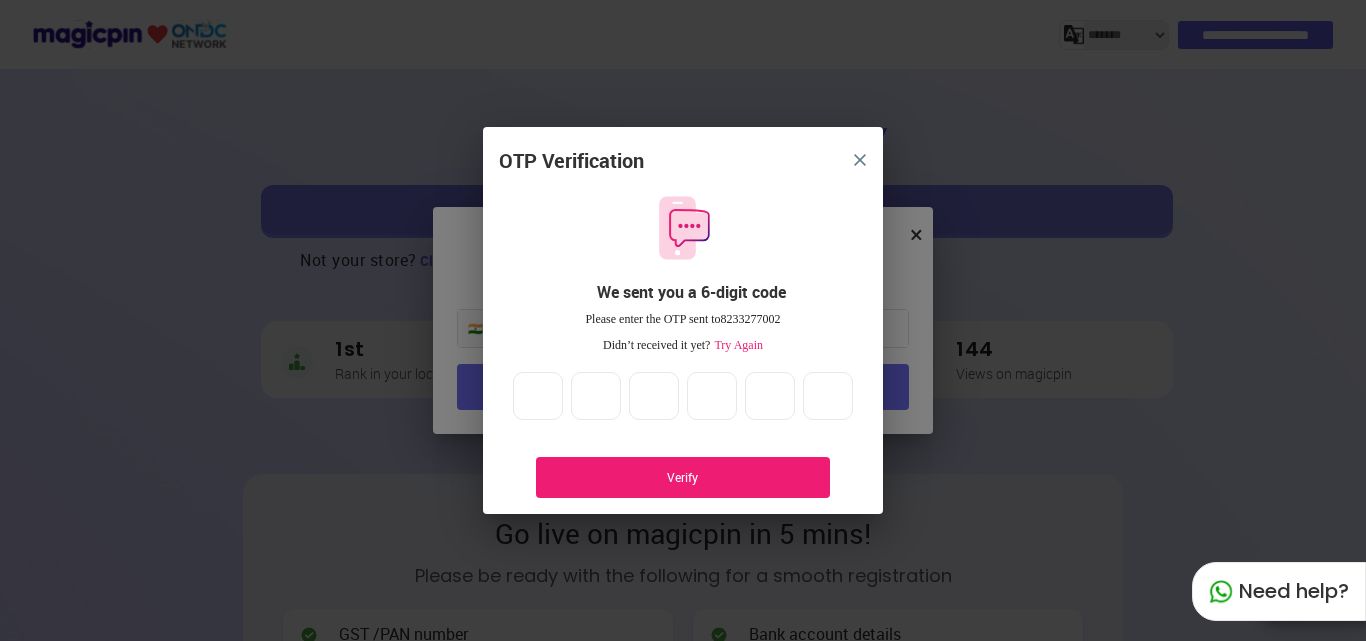 click on "Verify" at bounding box center [683, 477] 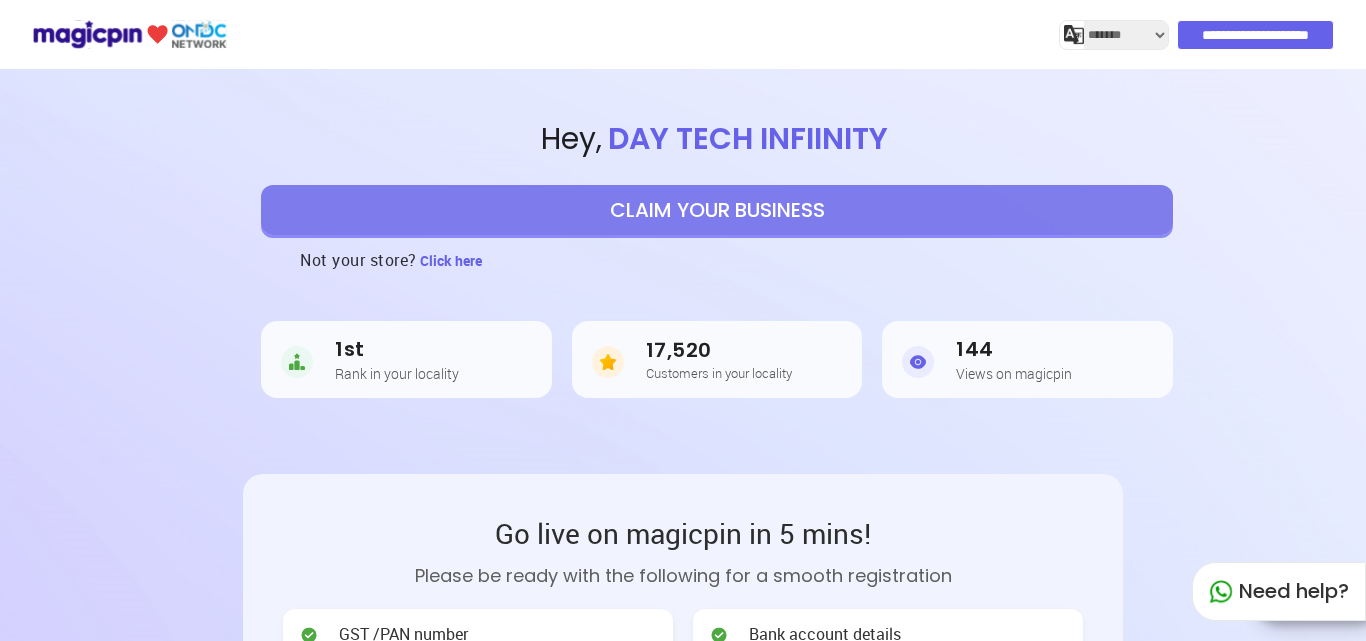 select on "*******" 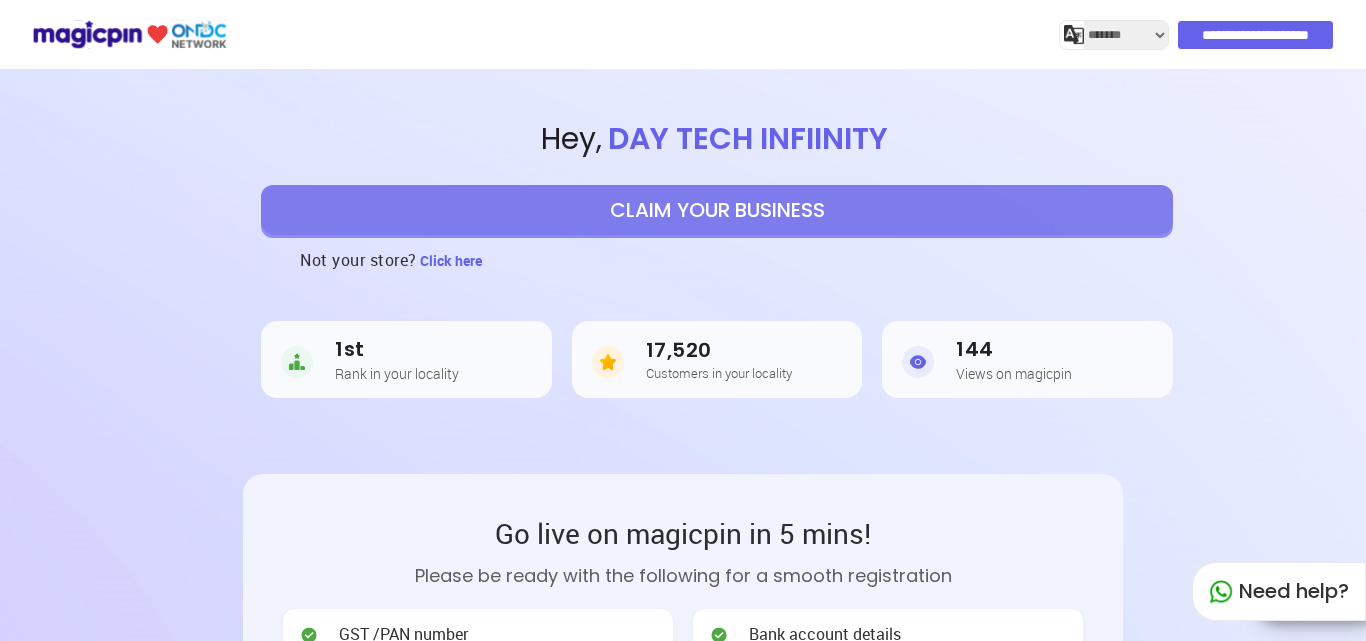 scroll, scrollTop: 0, scrollLeft: 0, axis: both 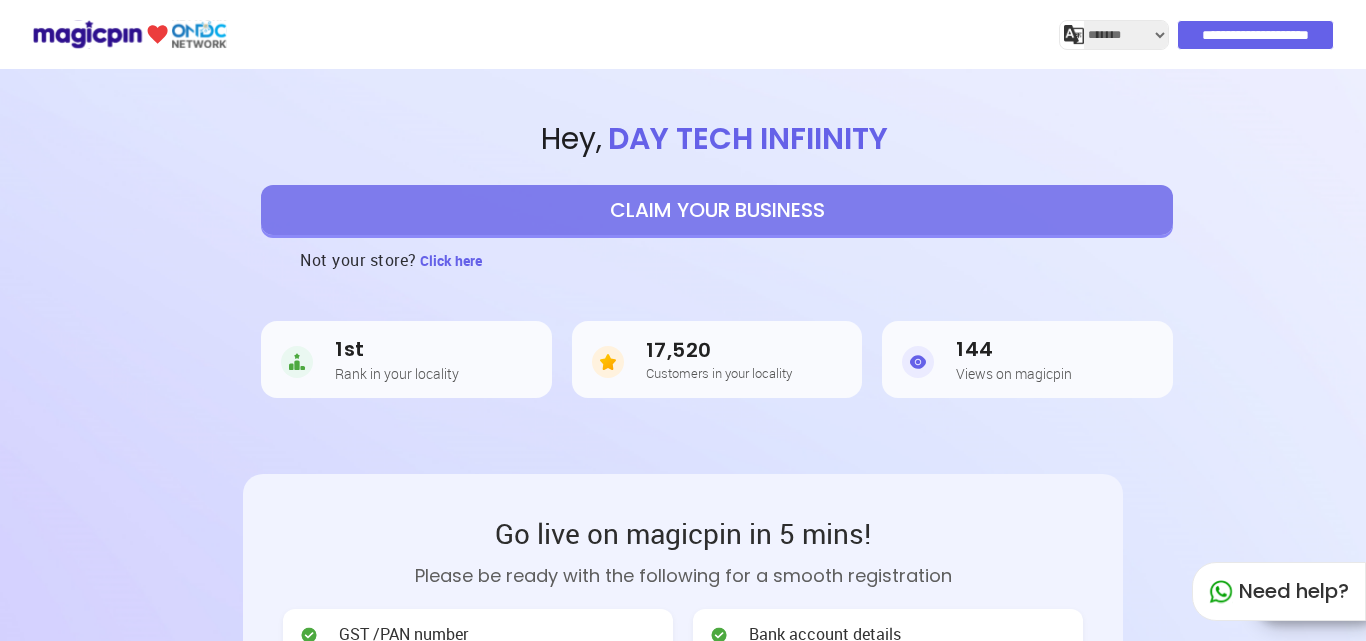select on "*******" 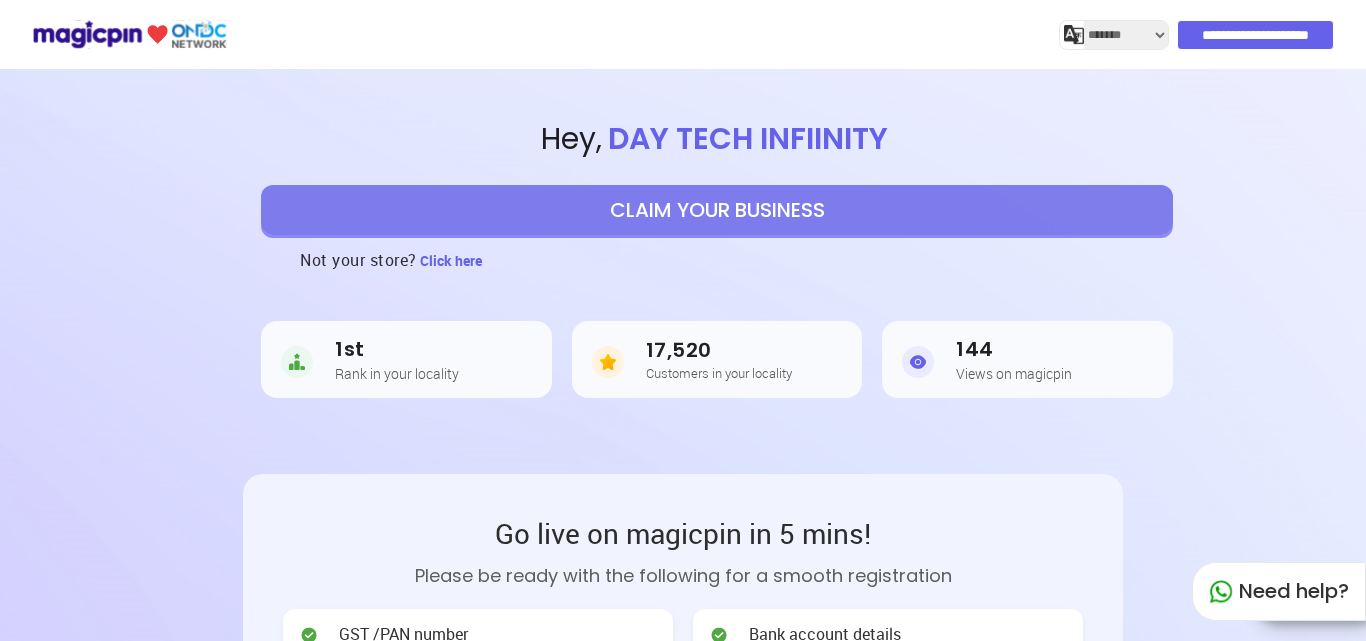 click on "CLAIM YOUR BUSINESS" at bounding box center [717, 210] 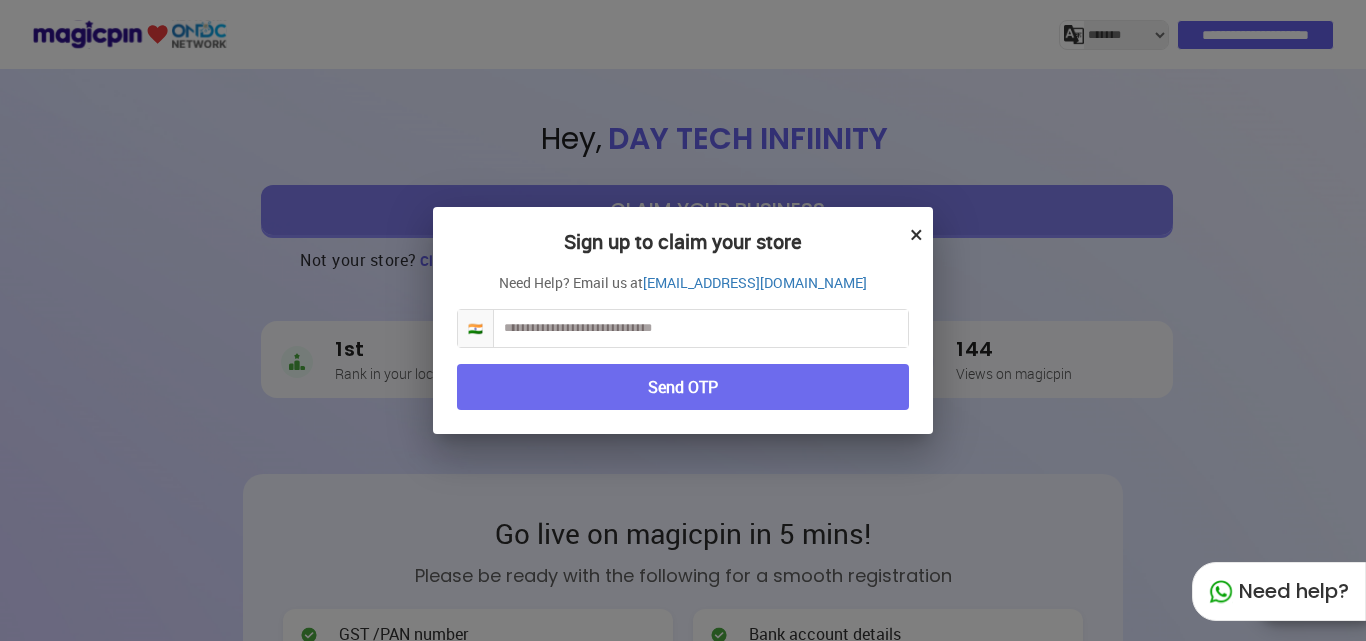 click at bounding box center [701, 328] 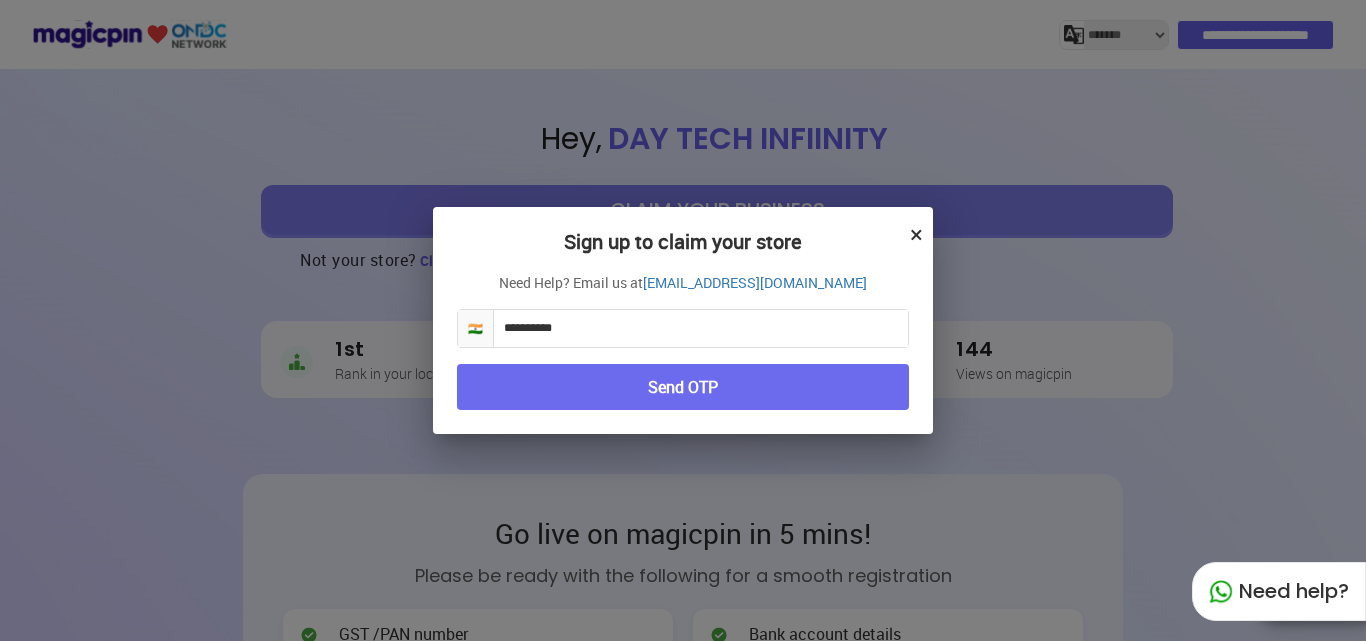 type on "**********" 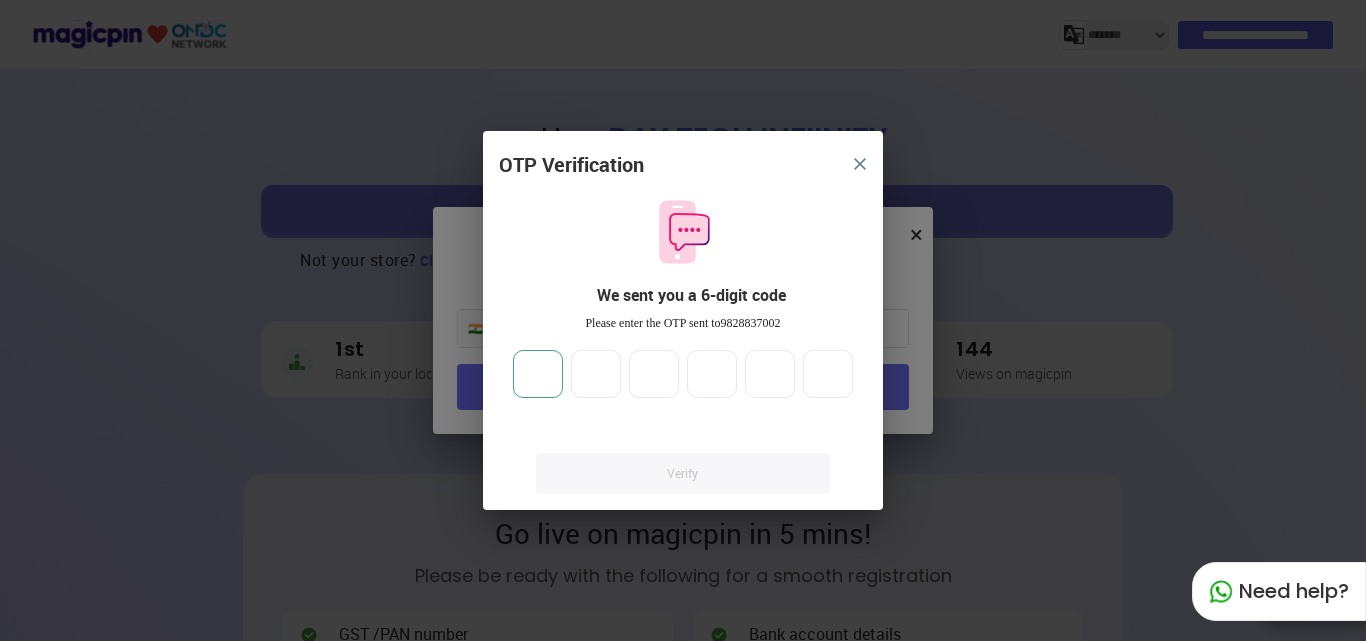 click at bounding box center [538, 374] 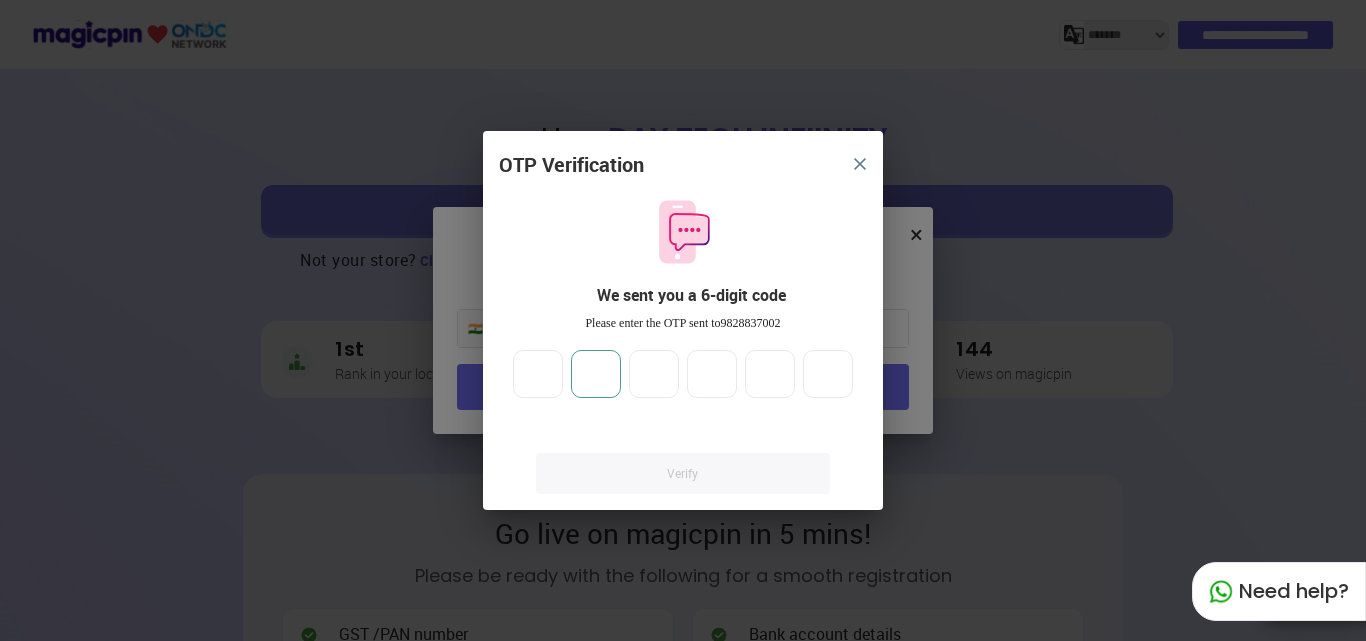 type on "*" 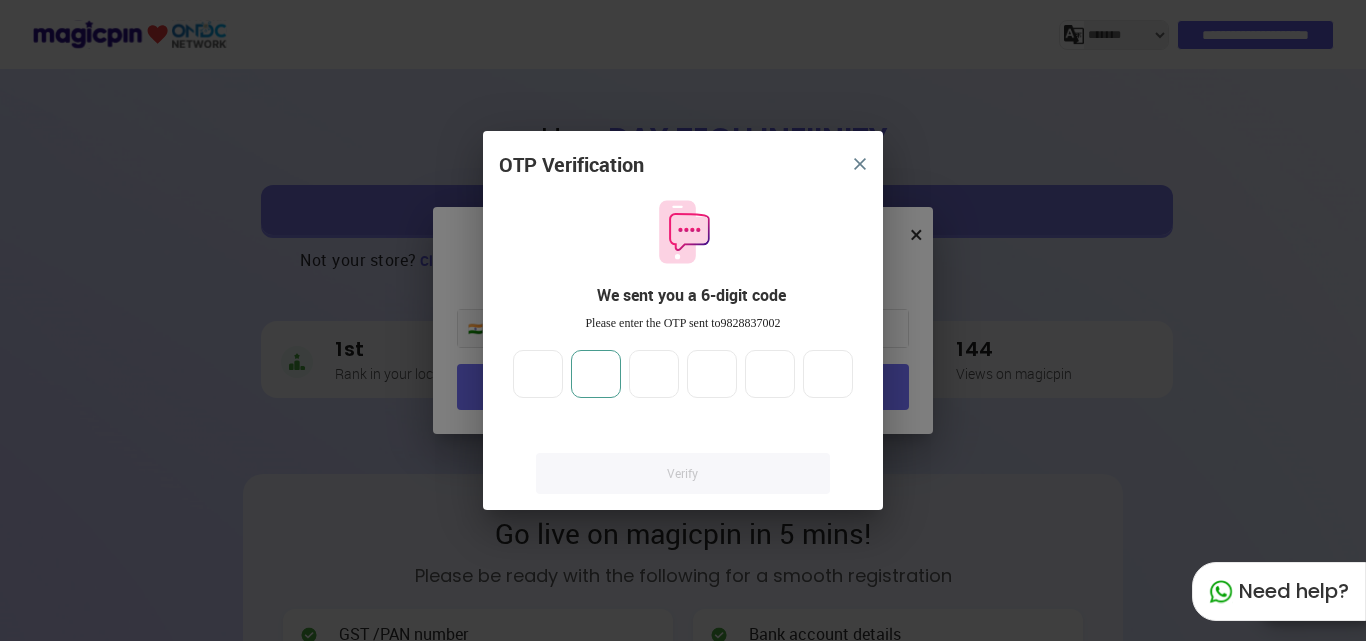 type 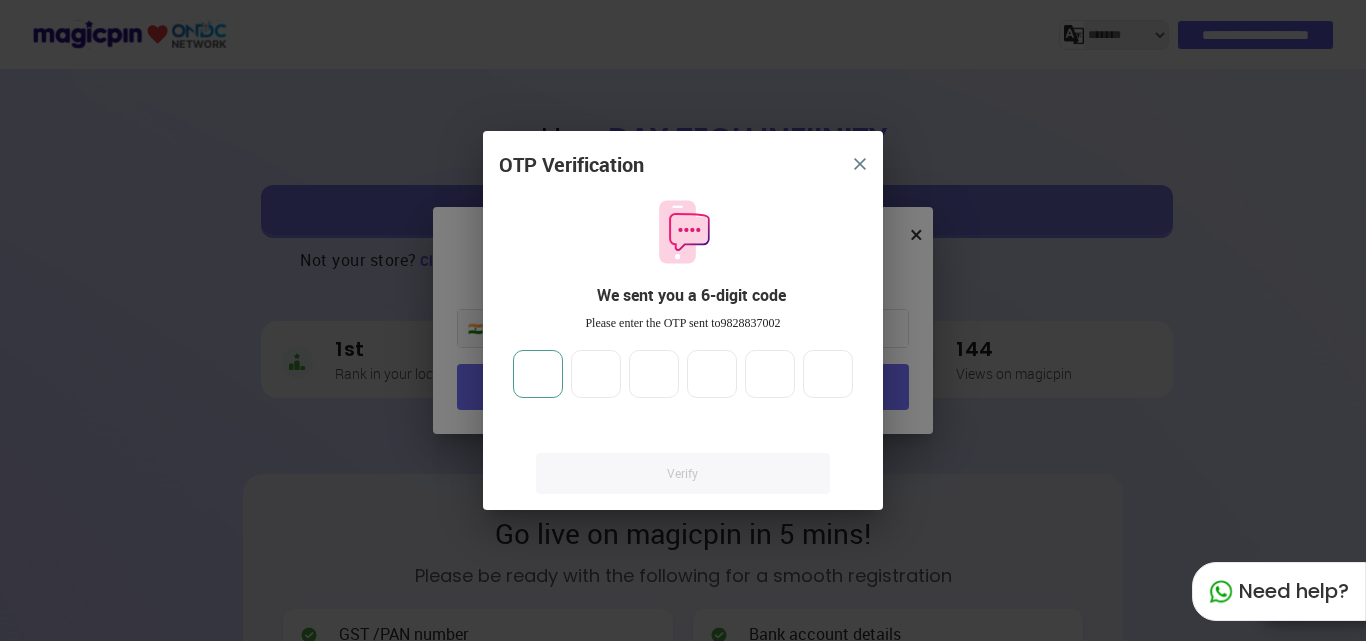 type on "*" 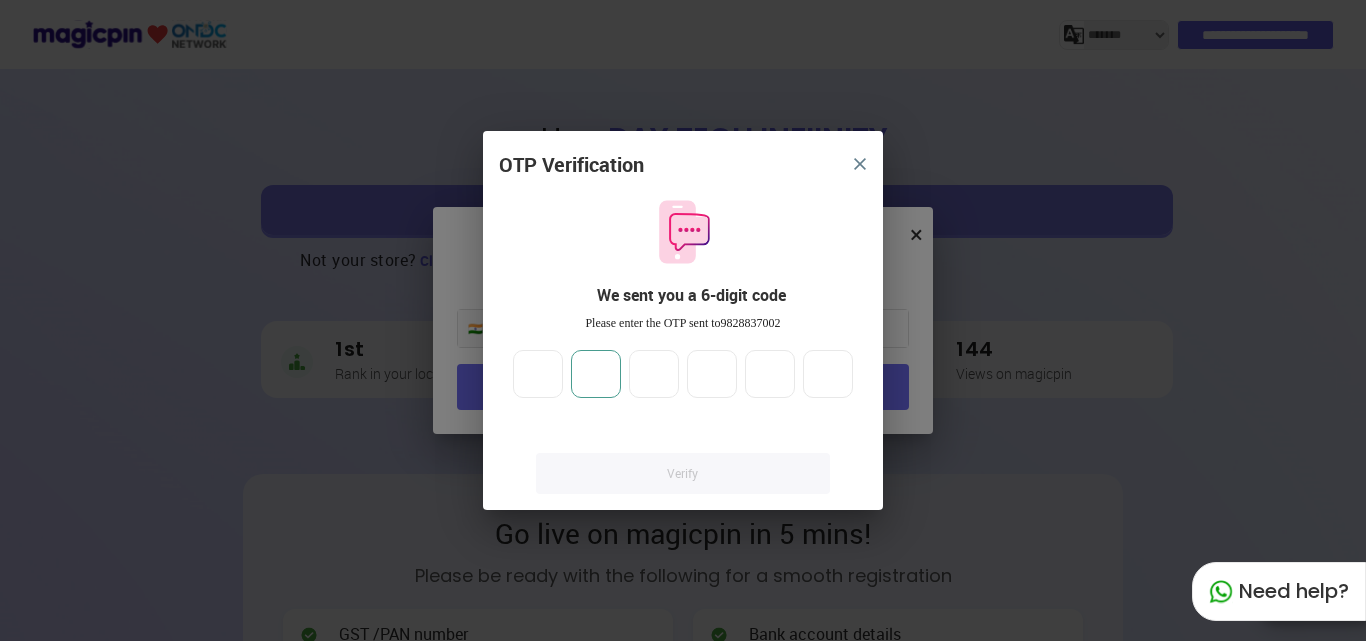 type on "*" 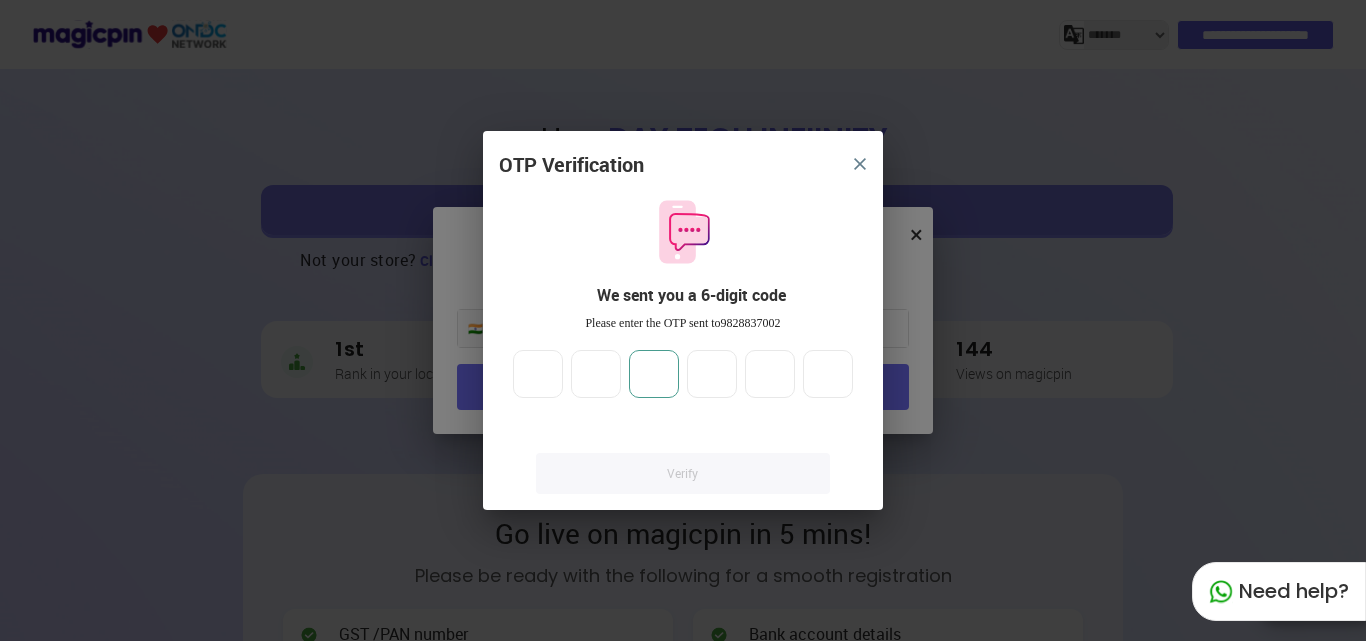 type on "*" 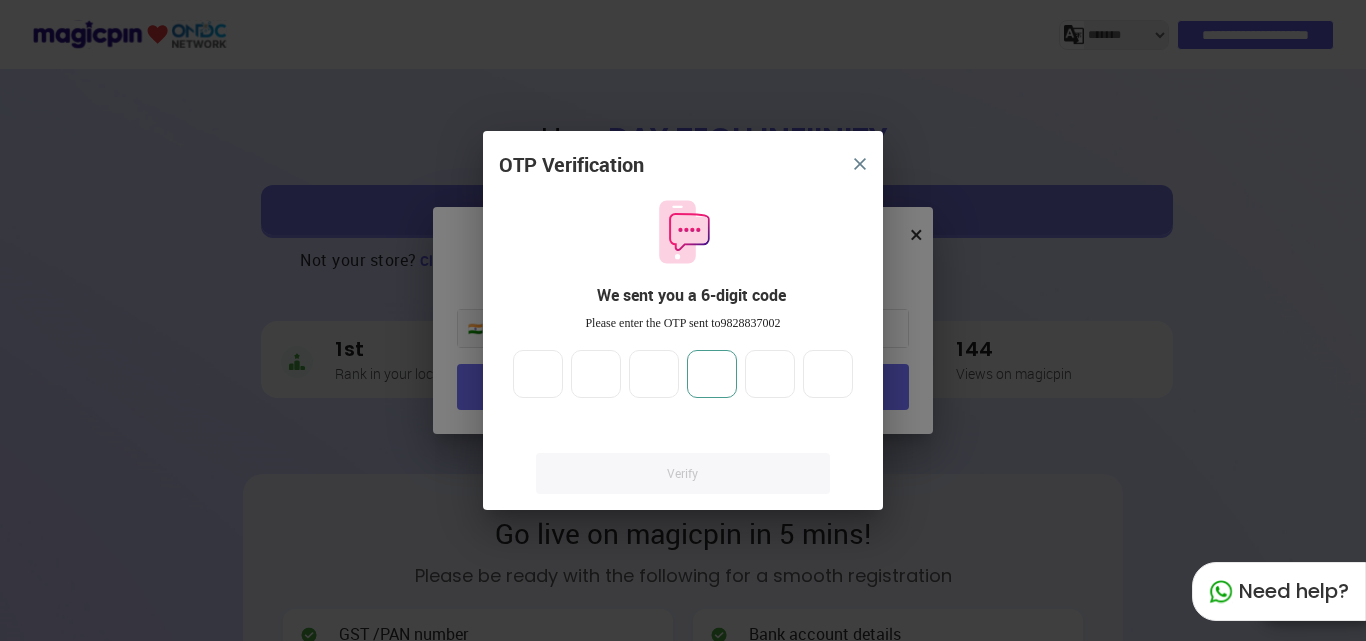 type on "*" 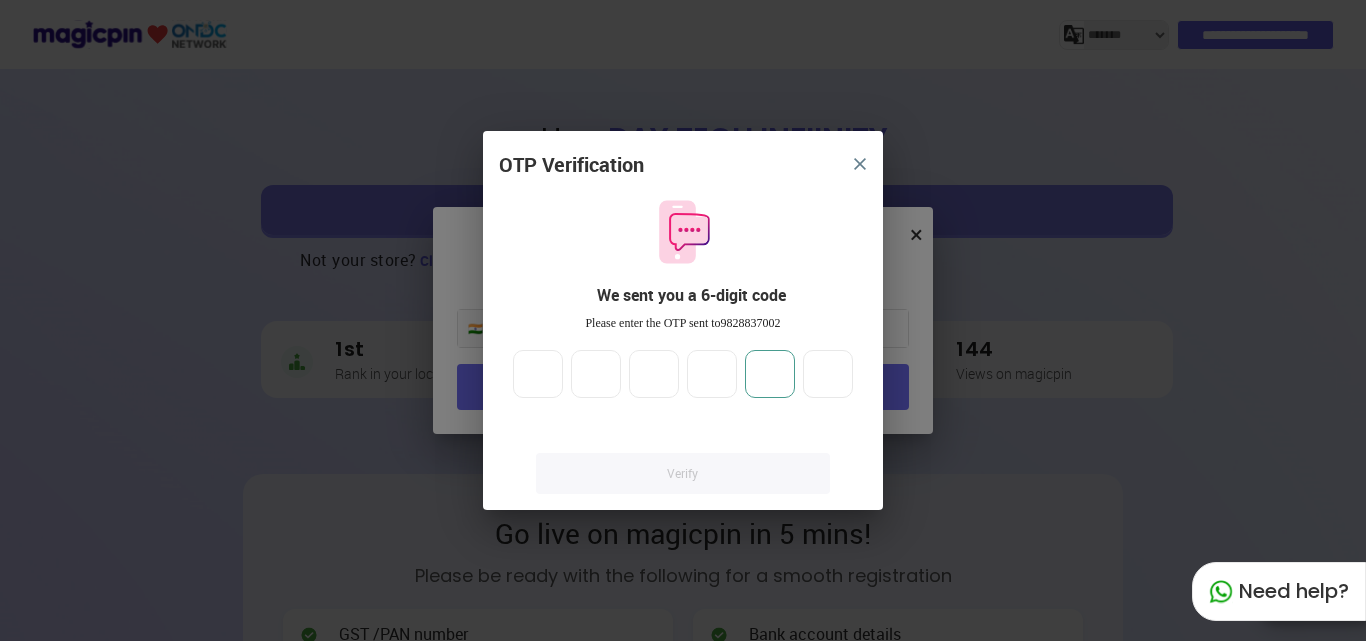 type on "*" 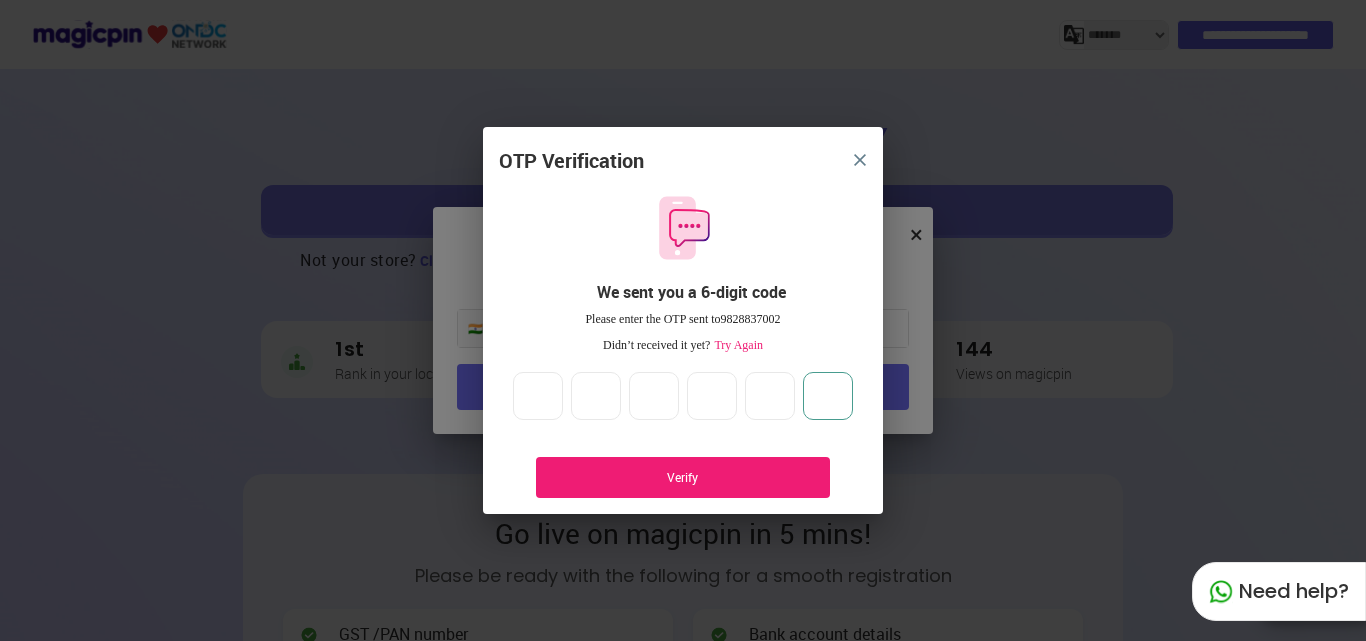 type on "*" 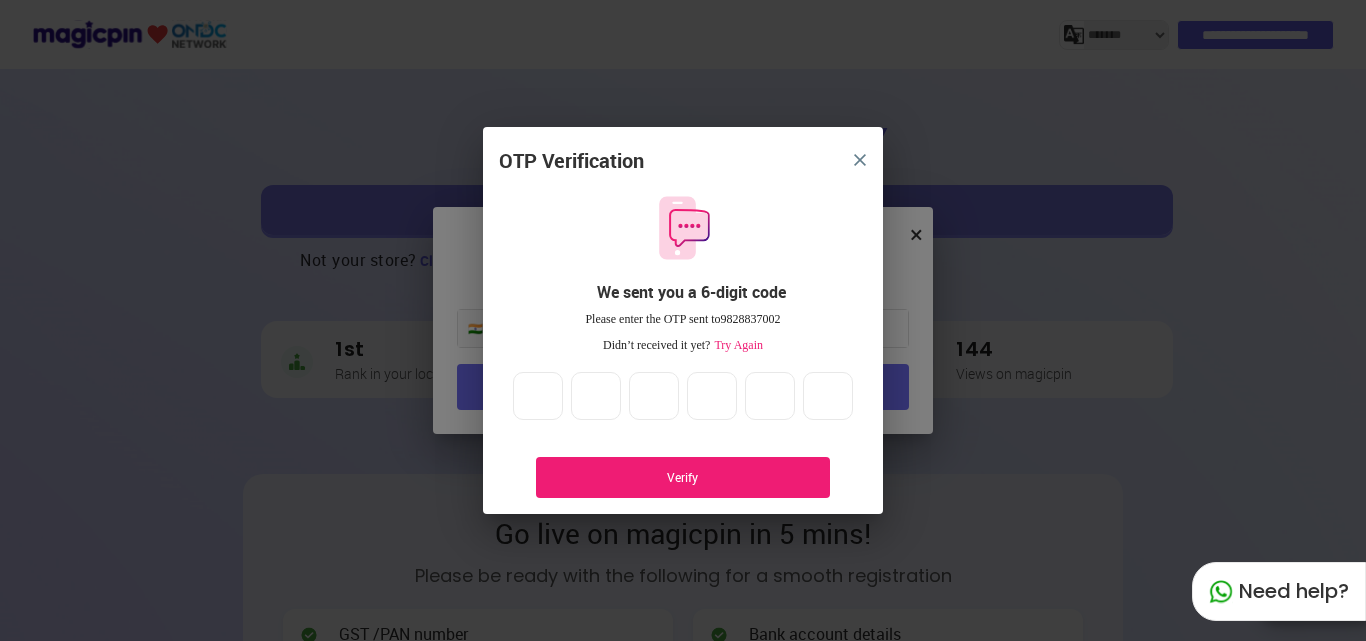click on "Verify" at bounding box center (683, 477) 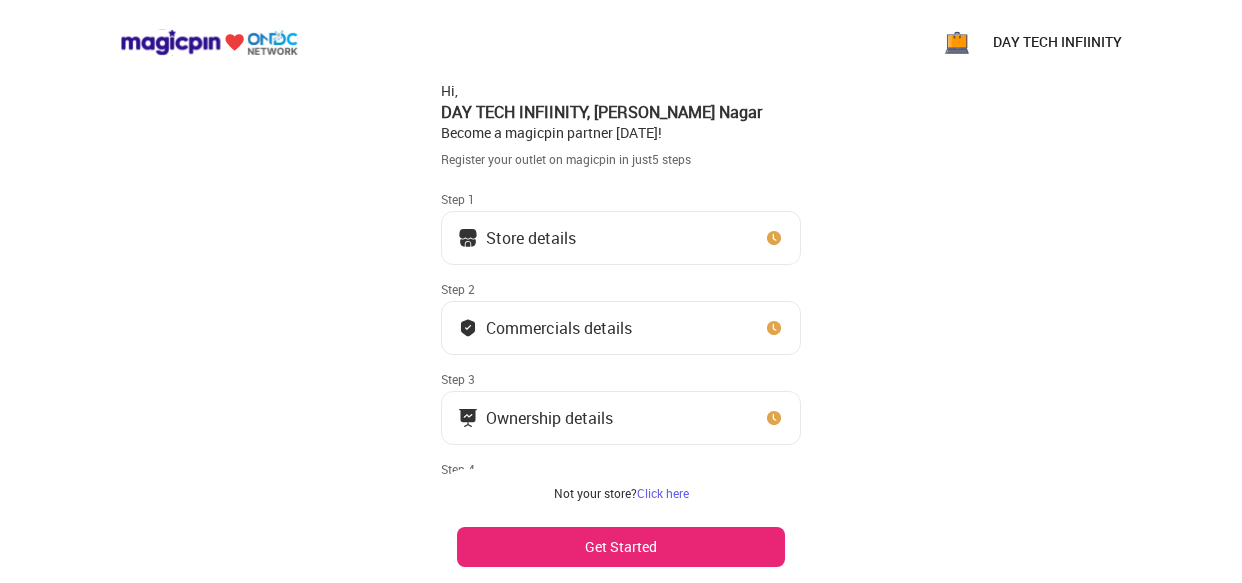 scroll, scrollTop: 0, scrollLeft: 0, axis: both 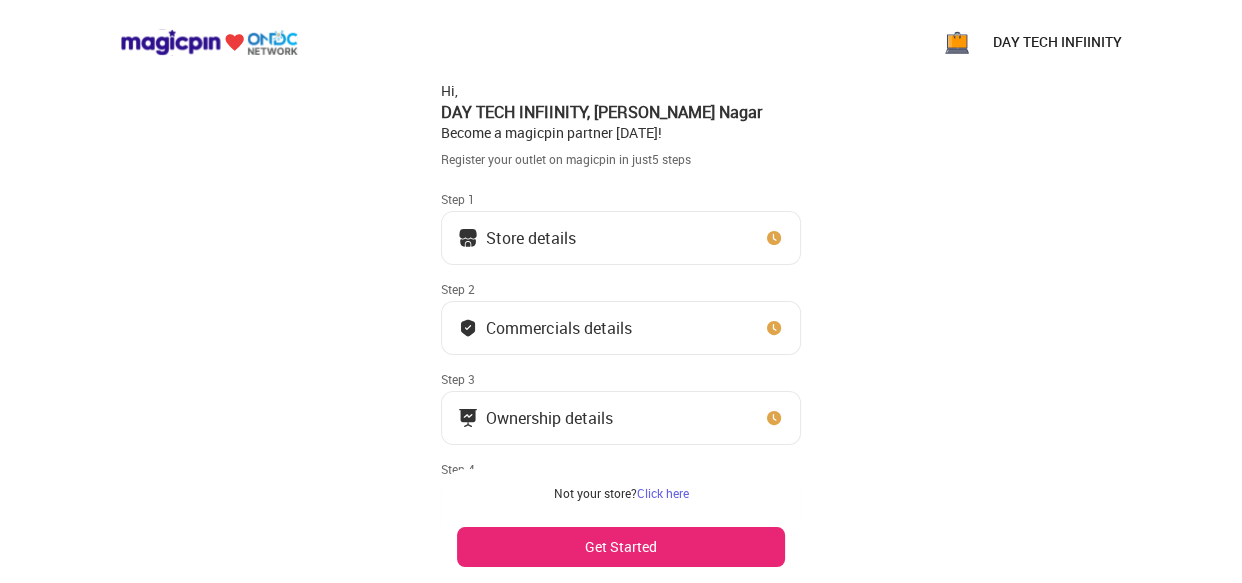 click on "Store details" at bounding box center (621, 238) 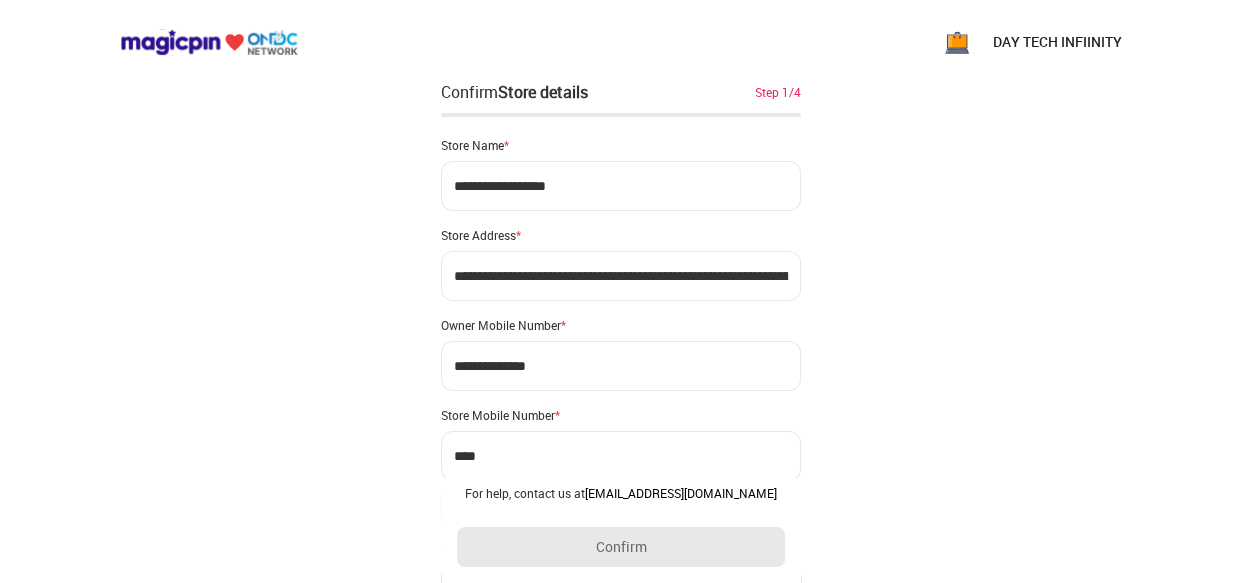 type on "**********" 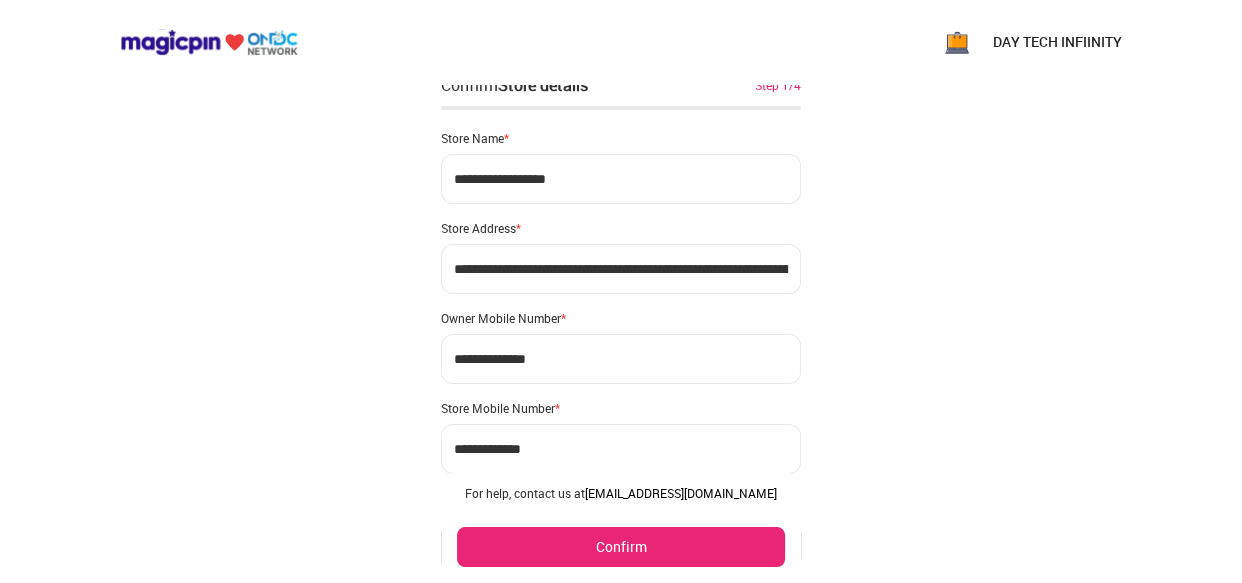scroll, scrollTop: 0, scrollLeft: 0, axis: both 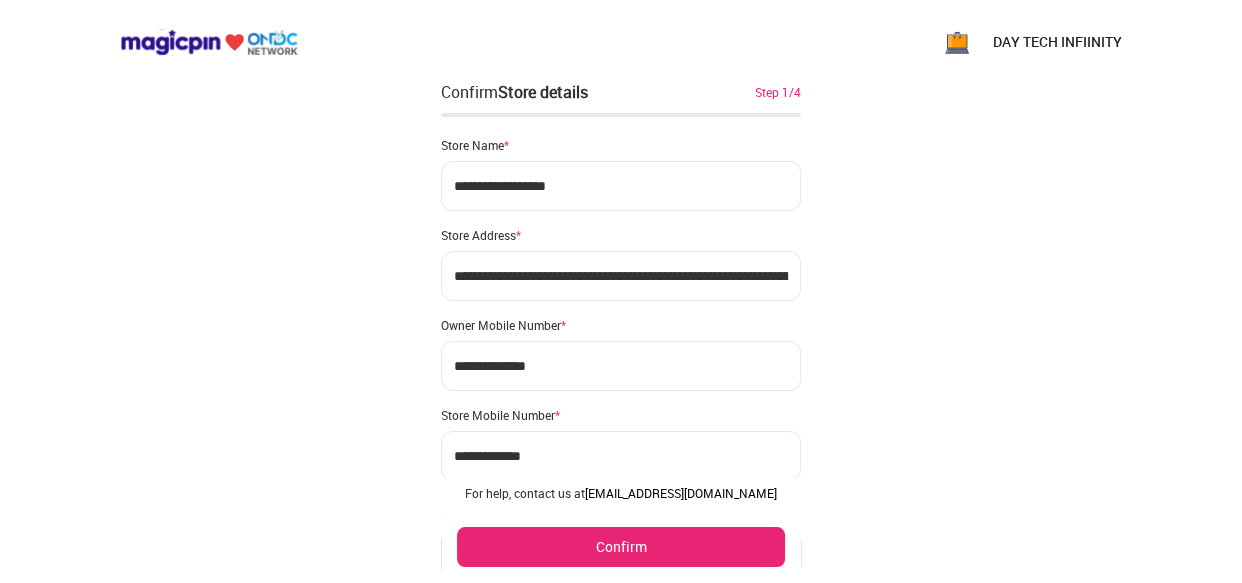 click on "**********" at bounding box center (621, 379) 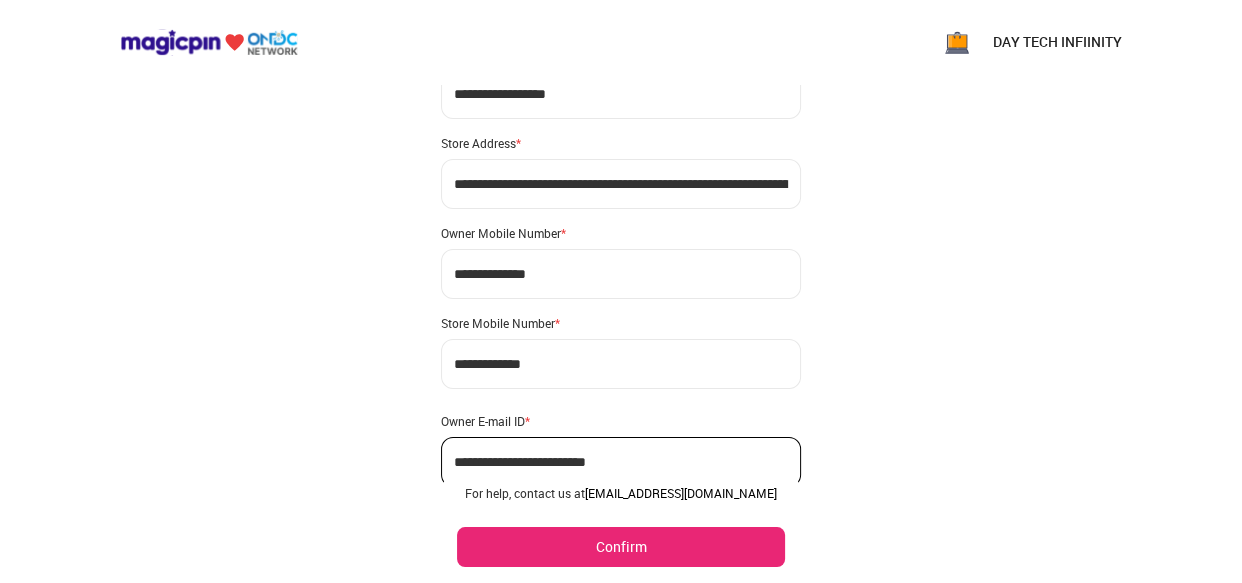 scroll, scrollTop: 0, scrollLeft: 0, axis: both 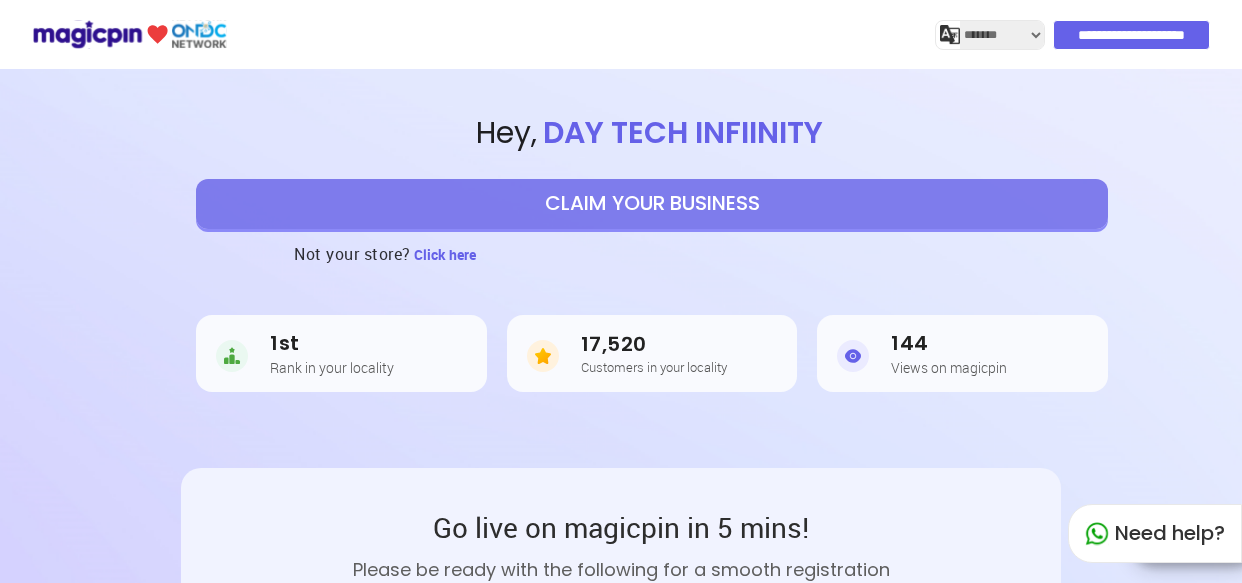 select on "*******" 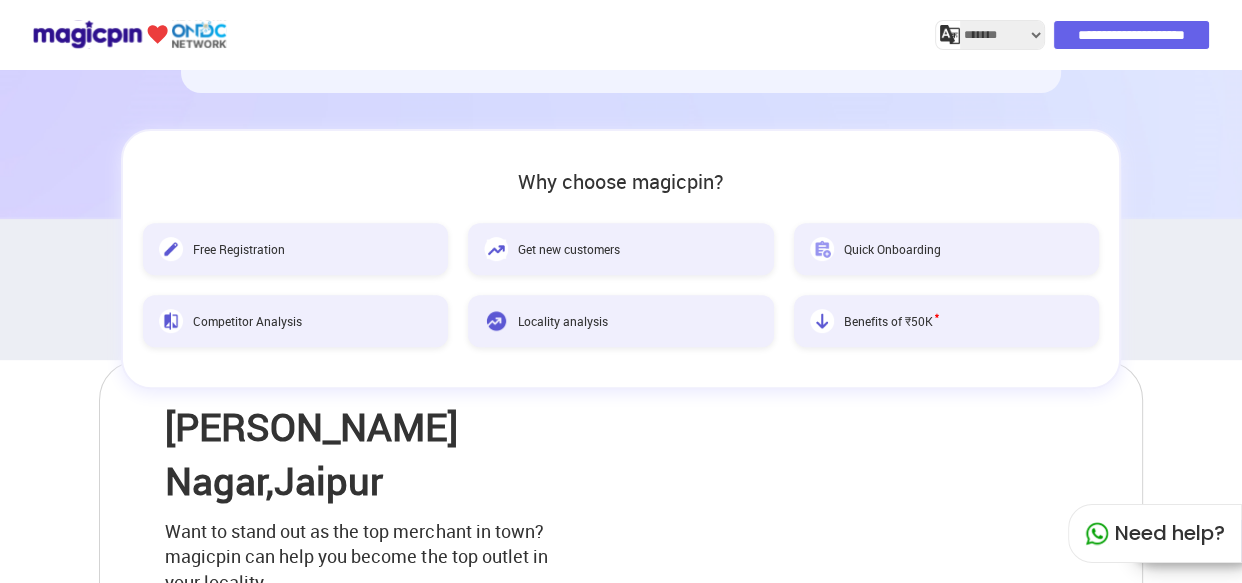 scroll, scrollTop: 818, scrollLeft: 0, axis: vertical 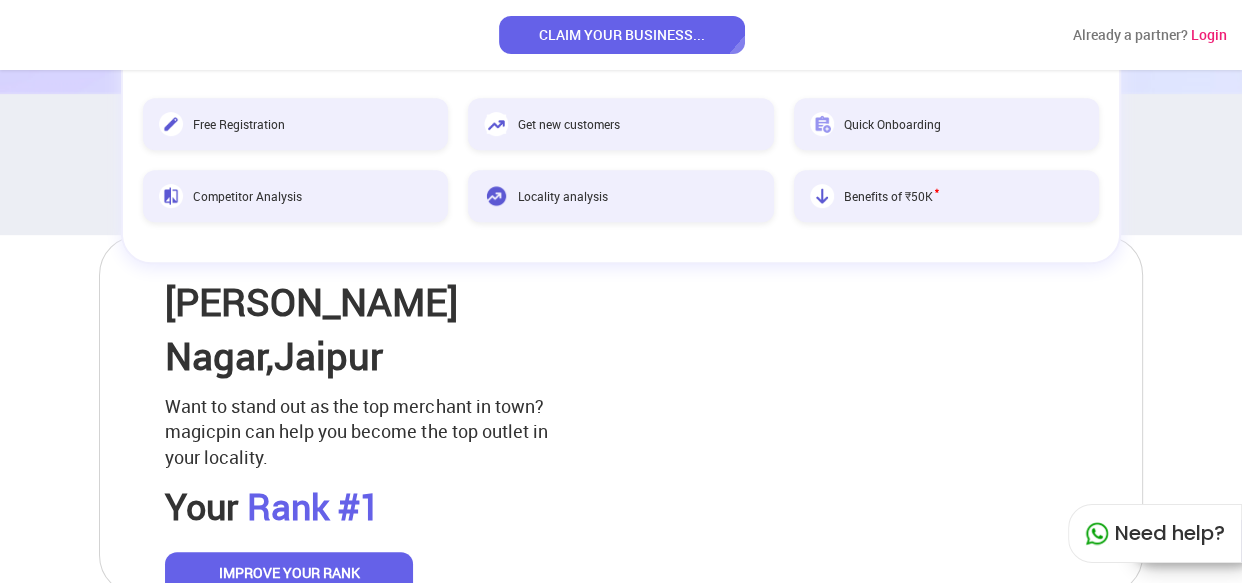 click on "Login" at bounding box center (1209, 34) 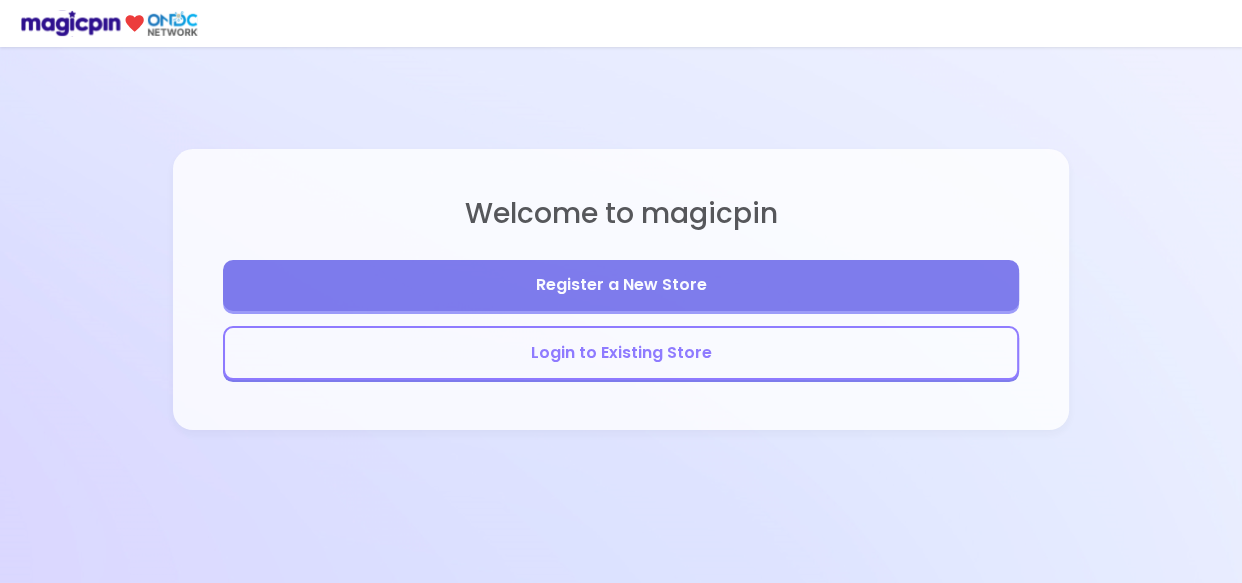 click on "Register a New Store" at bounding box center (621, 285) 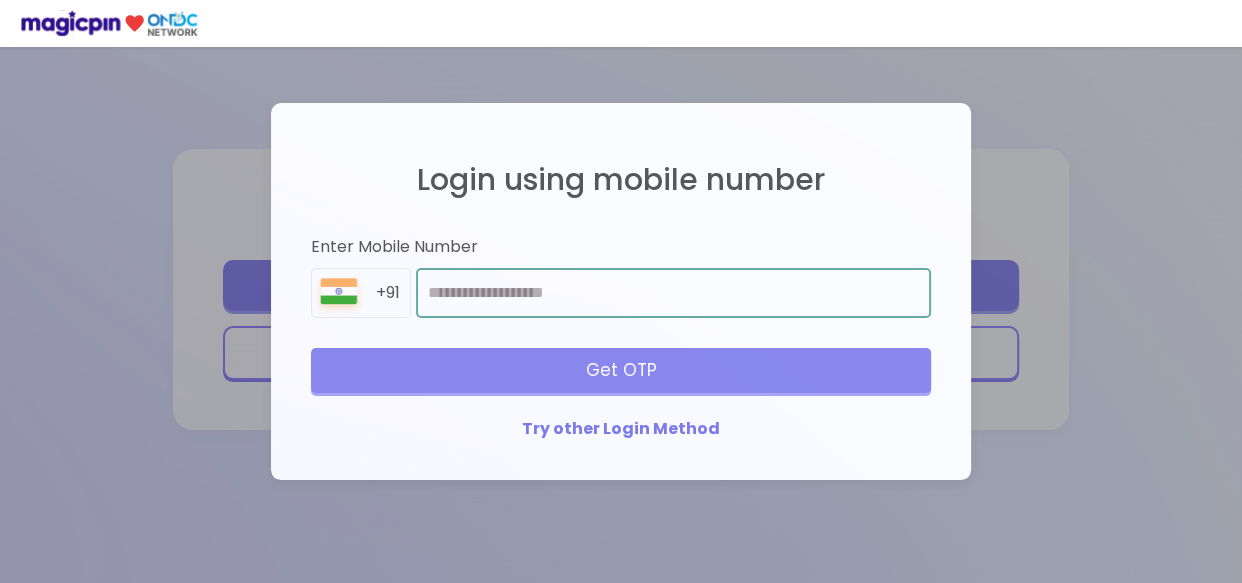 click at bounding box center (673, 293) 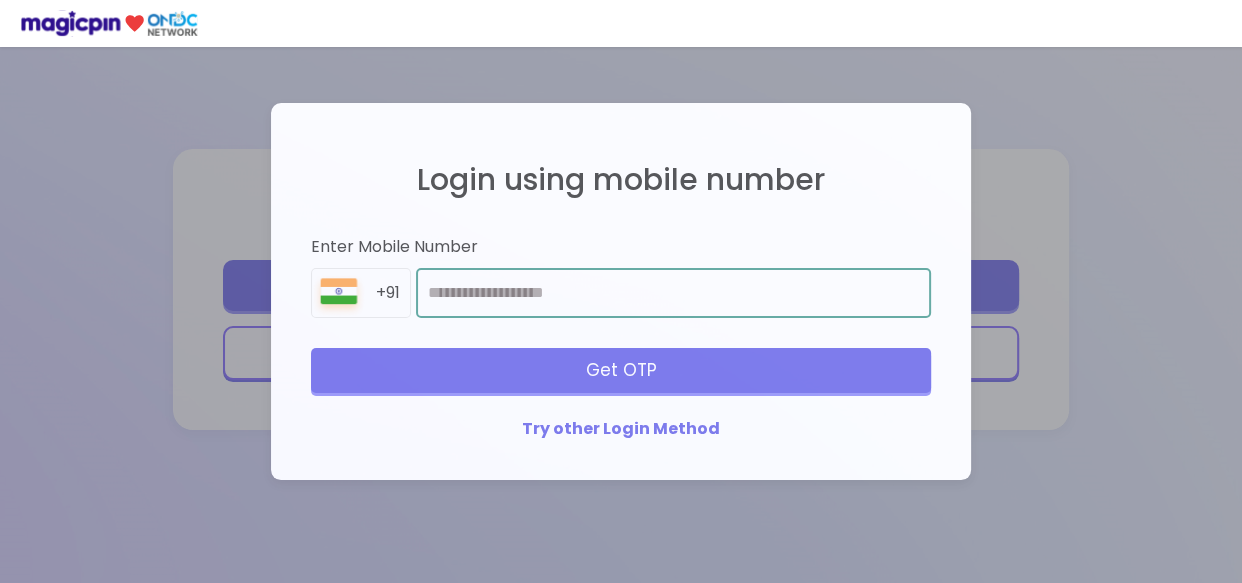 type on "**********" 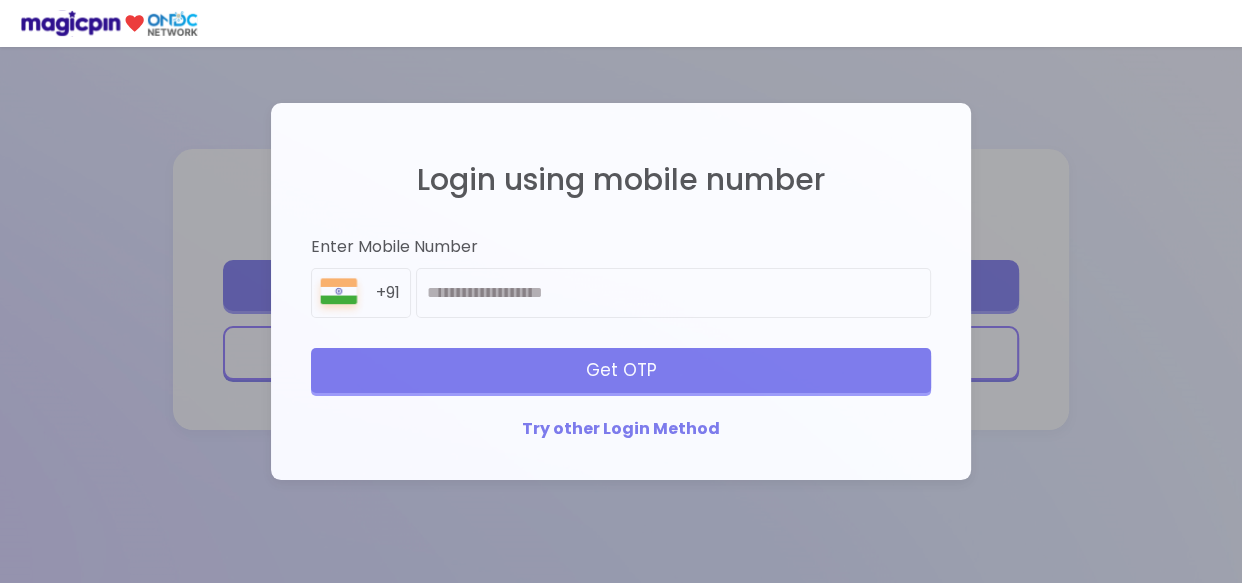 click on "Get OTP" at bounding box center (621, 370) 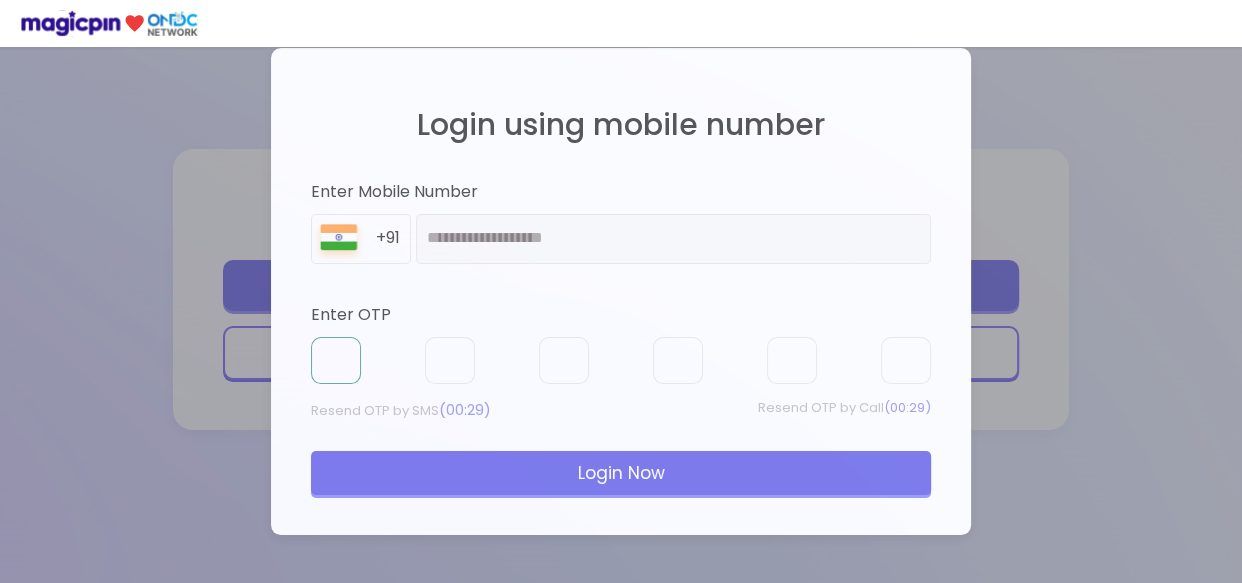 click at bounding box center [336, 361] 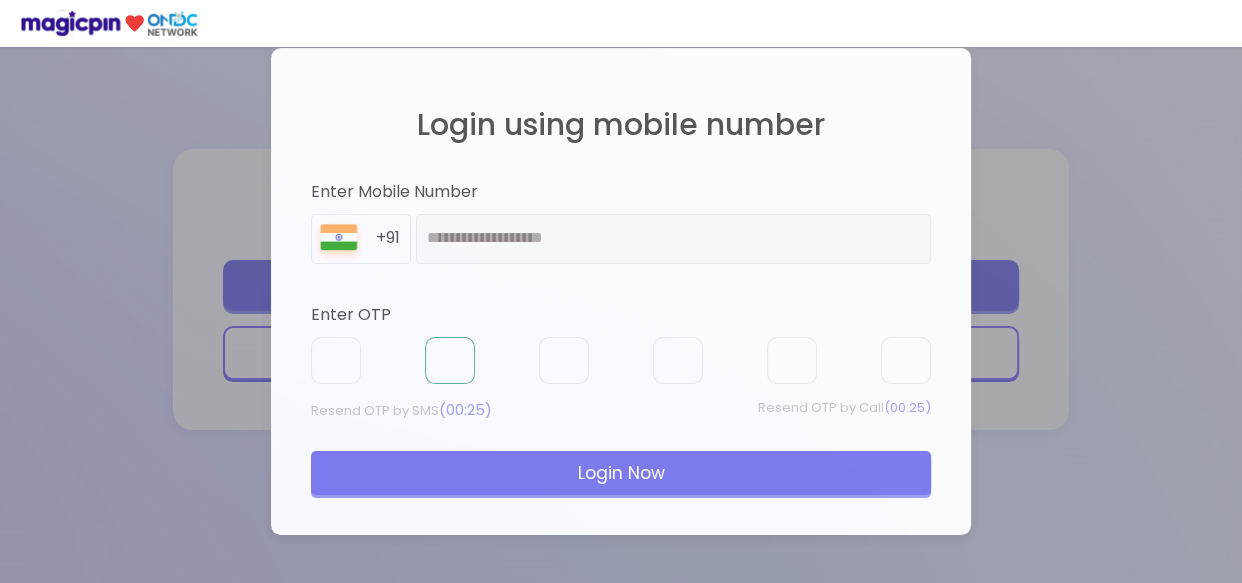 type on "*" 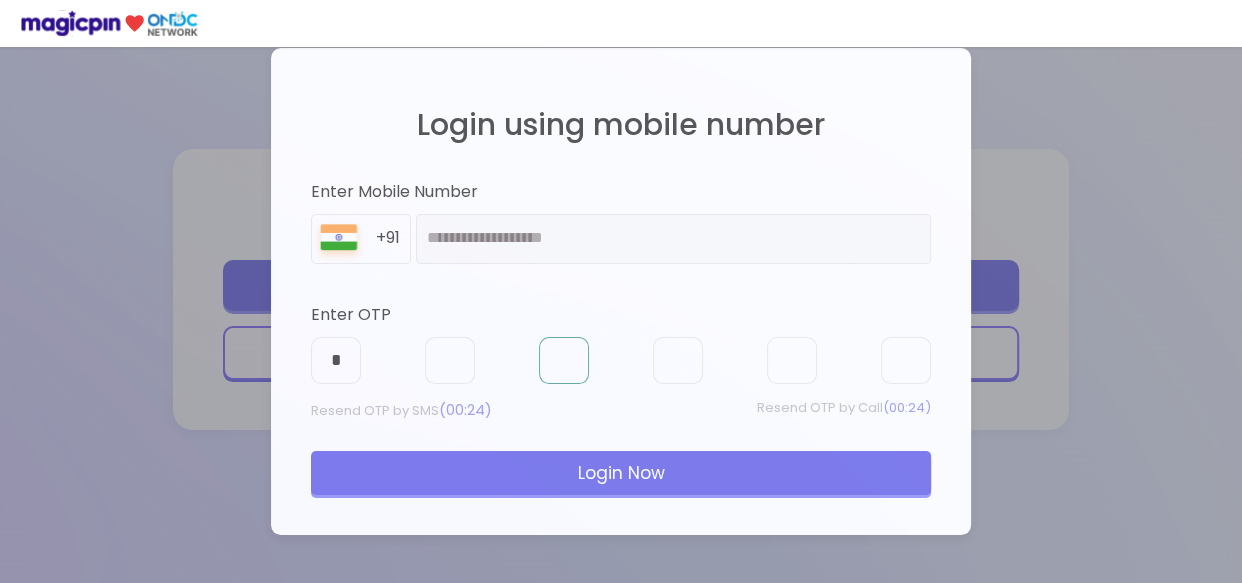 type on "*" 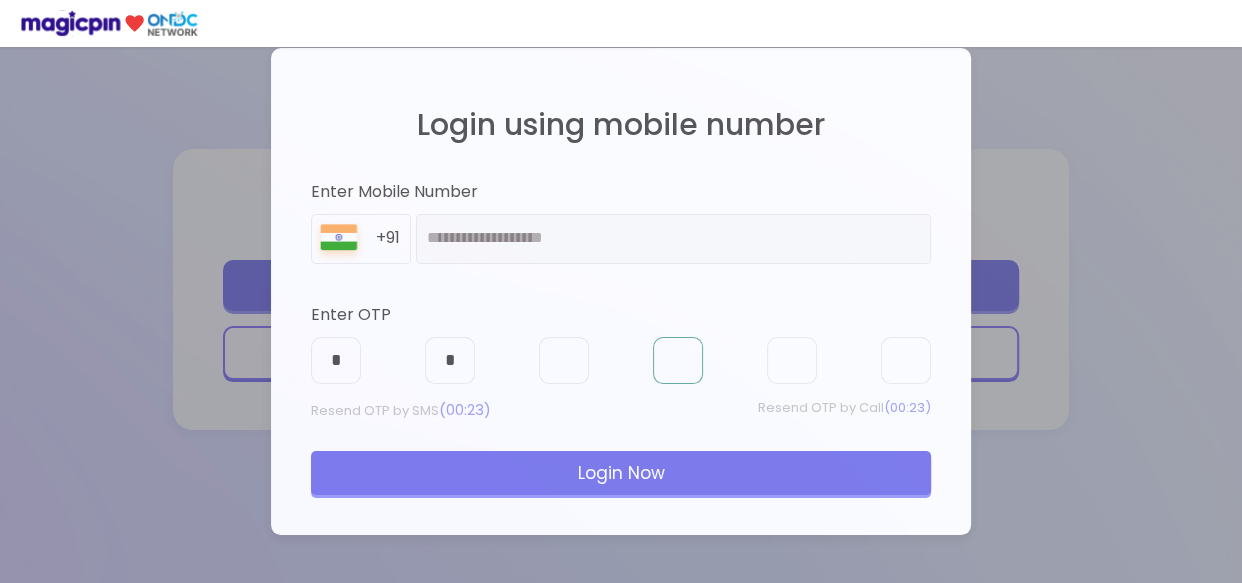 type on "*" 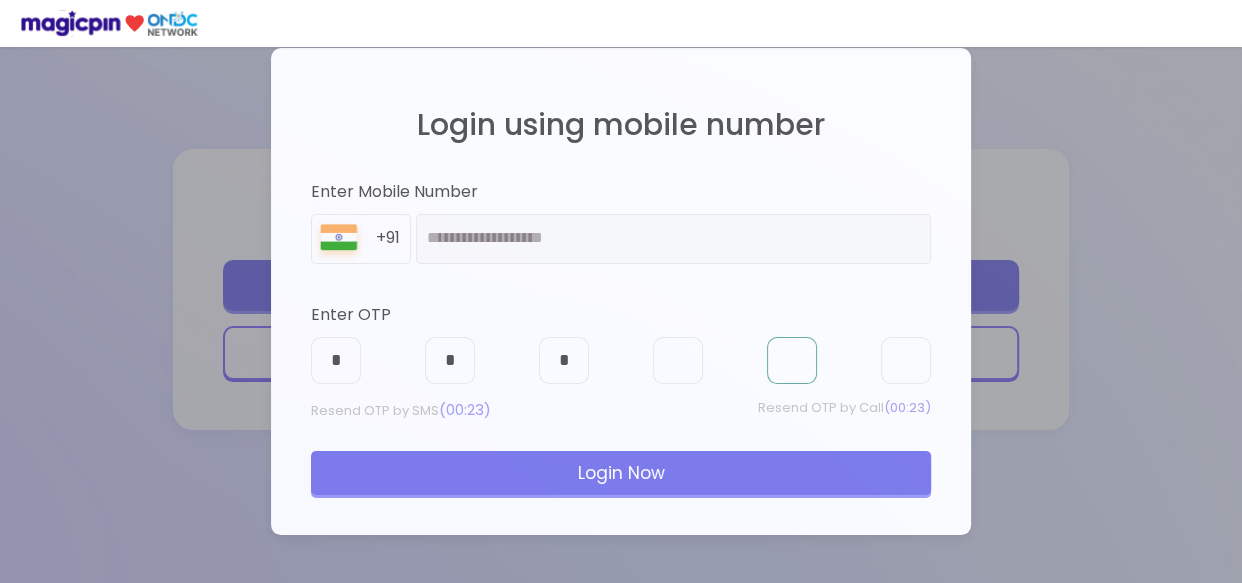 type on "*" 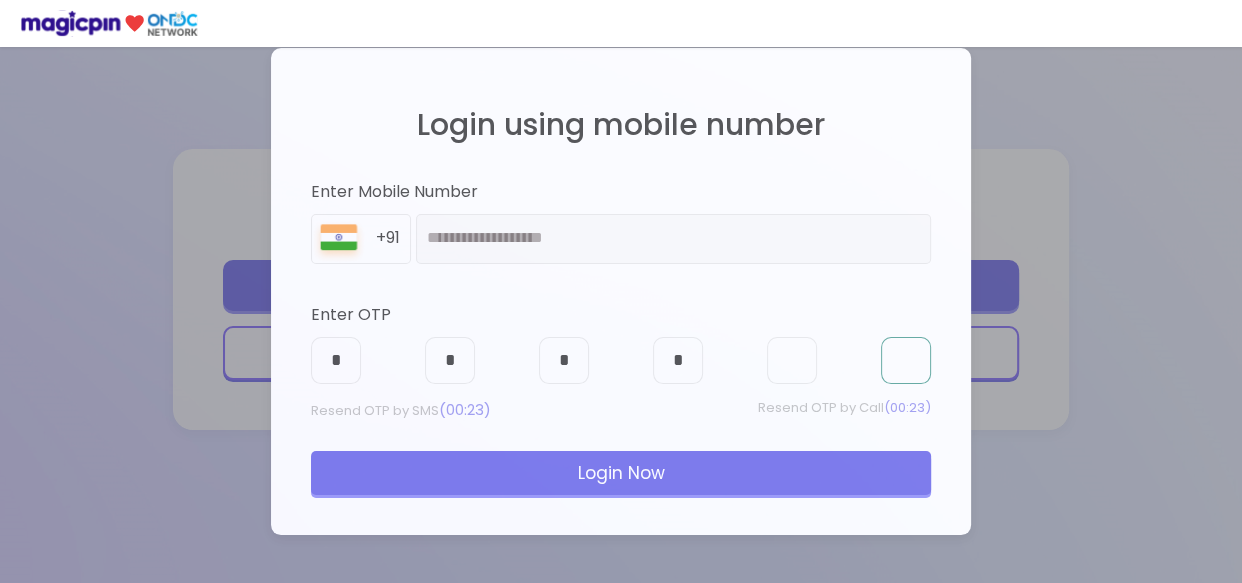 type on "*" 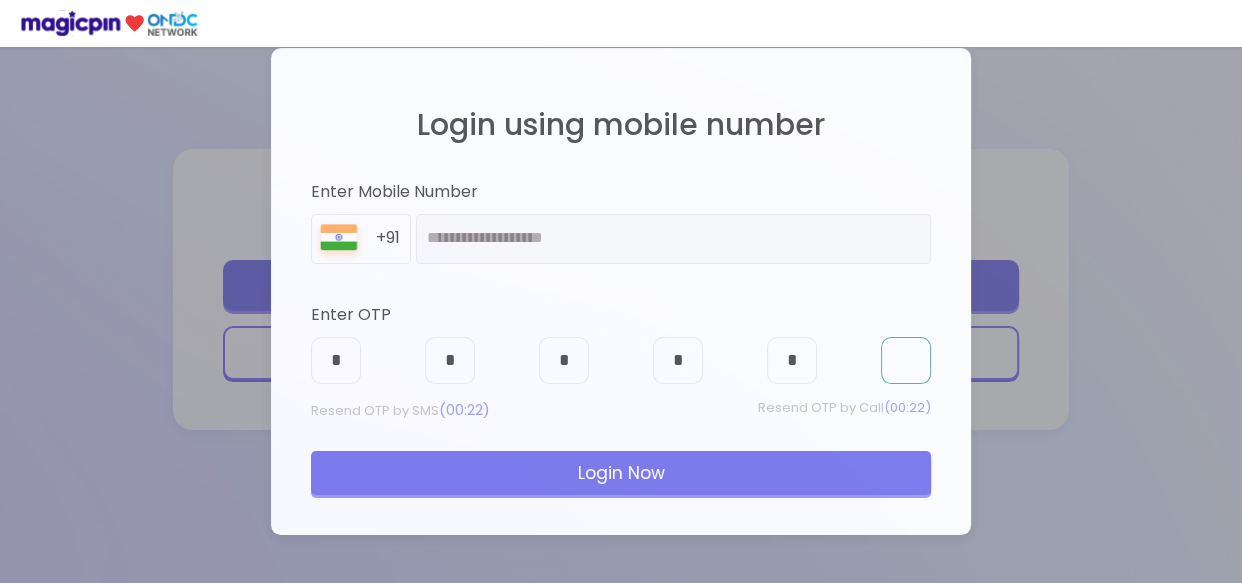 type on "*" 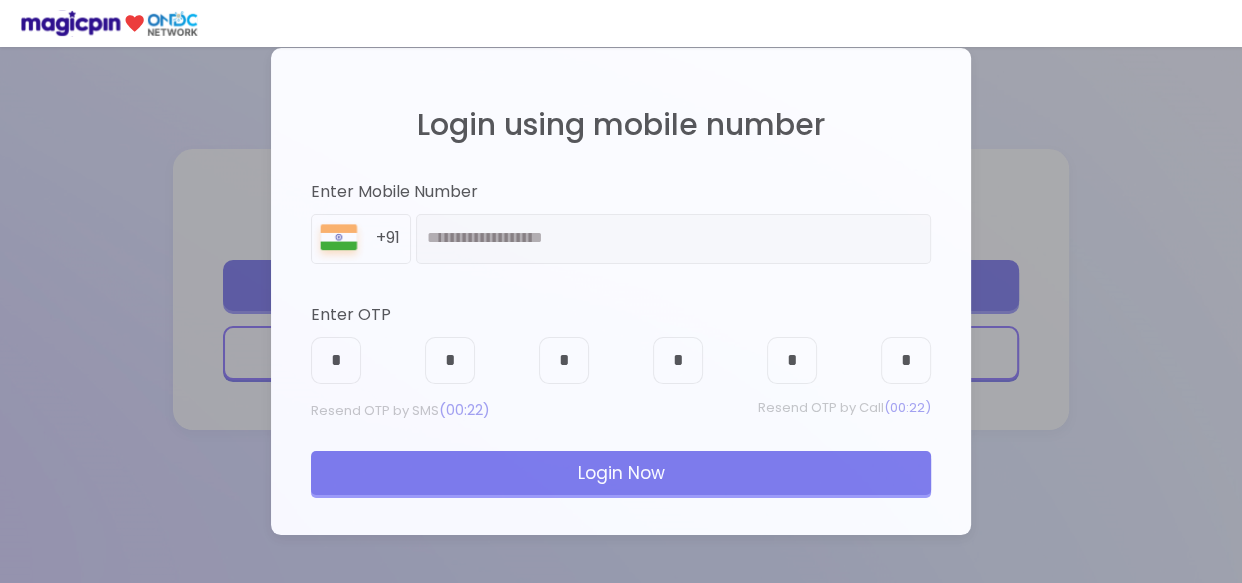 click on "Login Now" at bounding box center (621, 473) 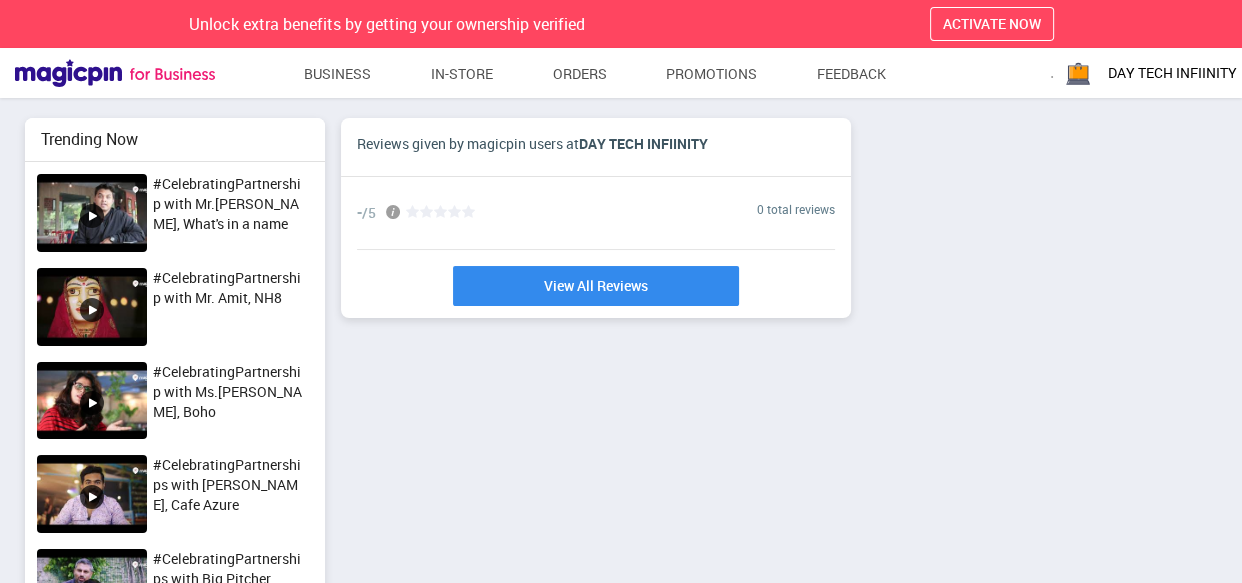 scroll, scrollTop: 0, scrollLeft: 0, axis: both 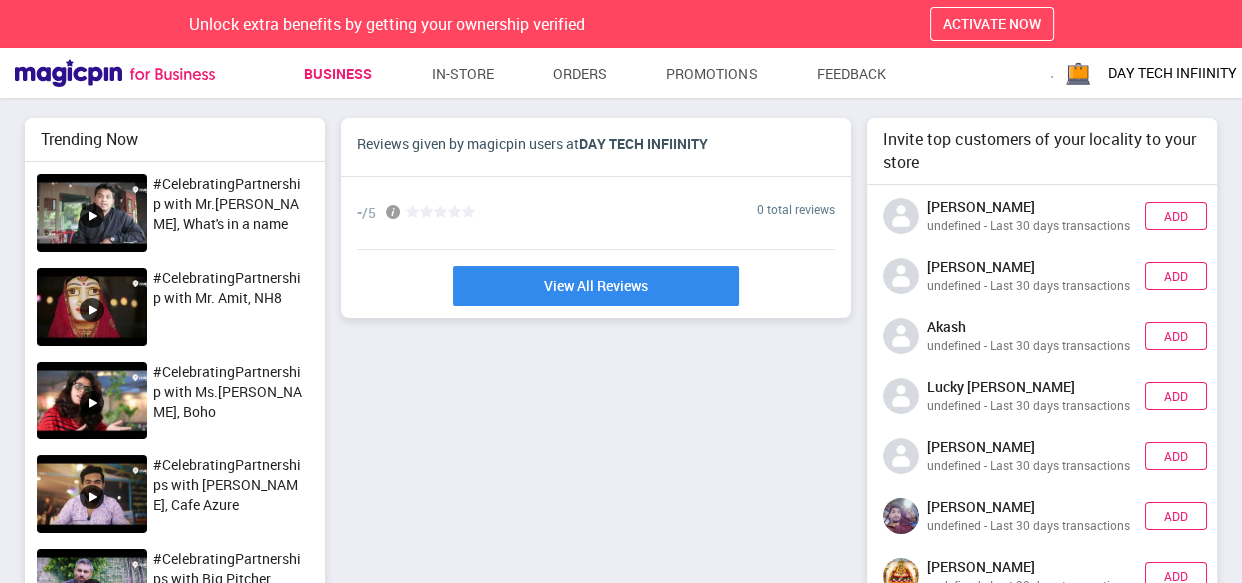 click on "Business" at bounding box center (338, 74) 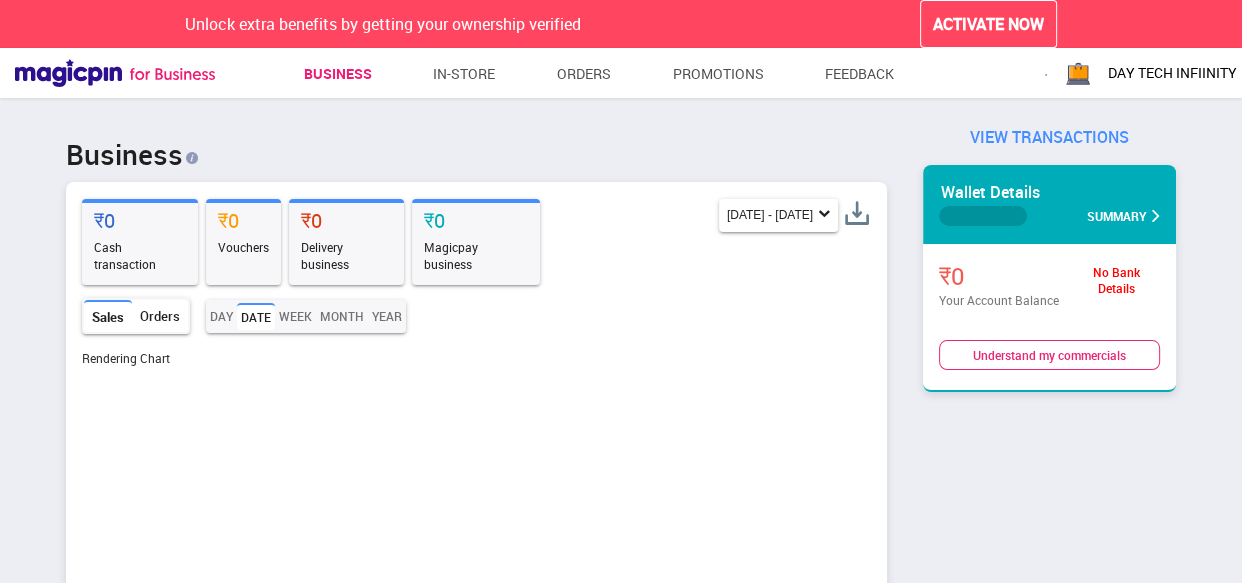 scroll, scrollTop: 997242, scrollLeft: 999142, axis: both 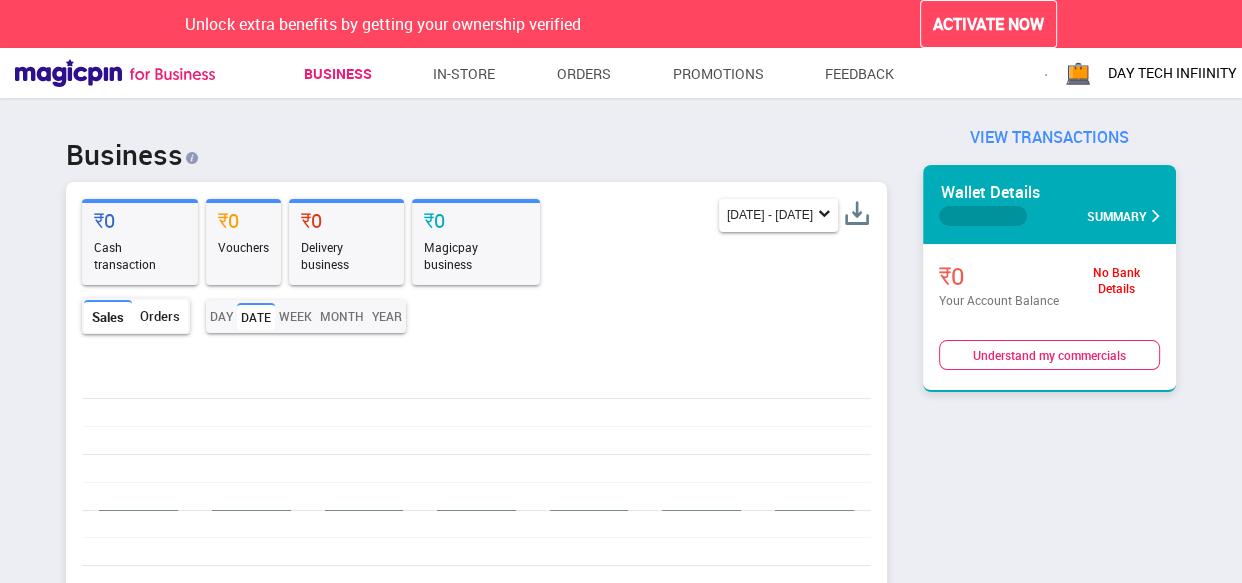 click on "DAY TECH INFIINITY" at bounding box center (1147, 73) 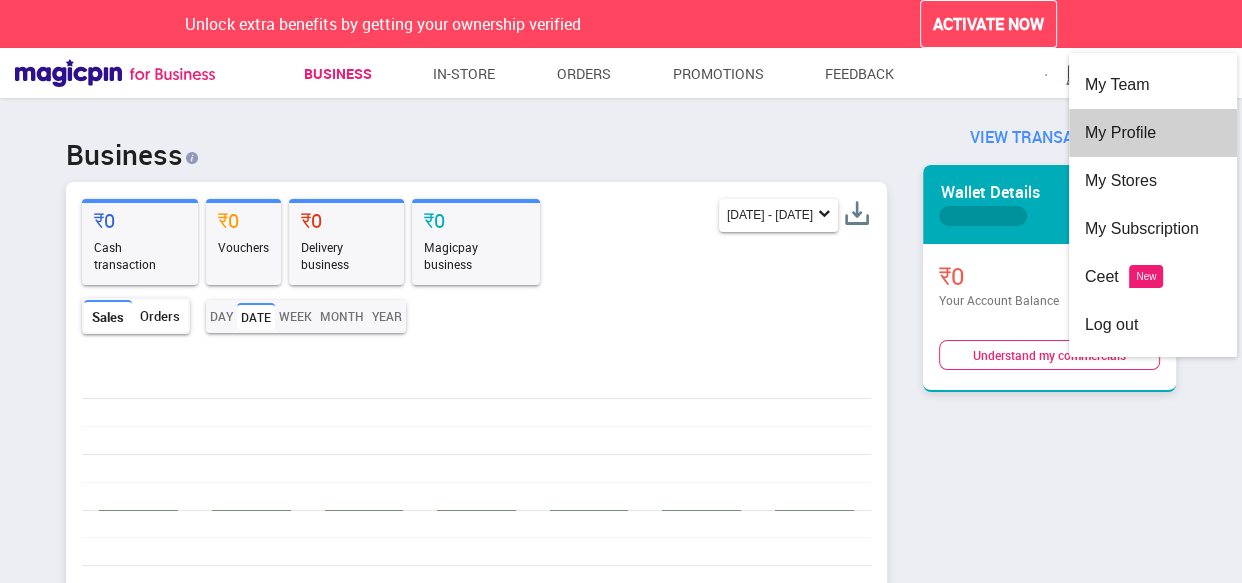 click on "My Profile" at bounding box center (1153, 133) 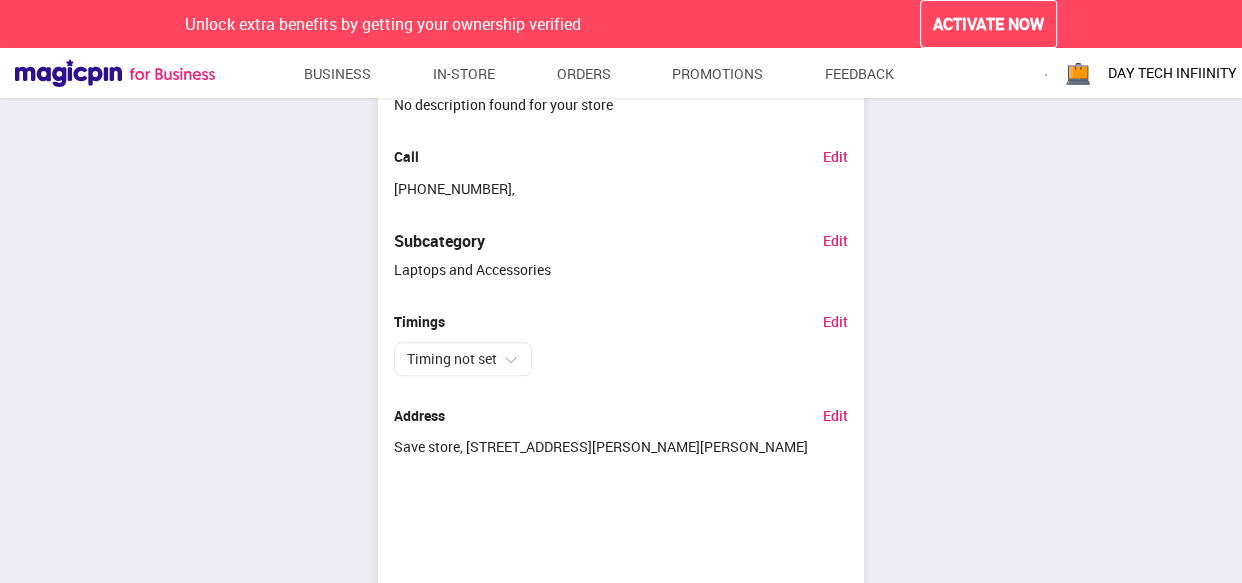 scroll, scrollTop: 1363, scrollLeft: 0, axis: vertical 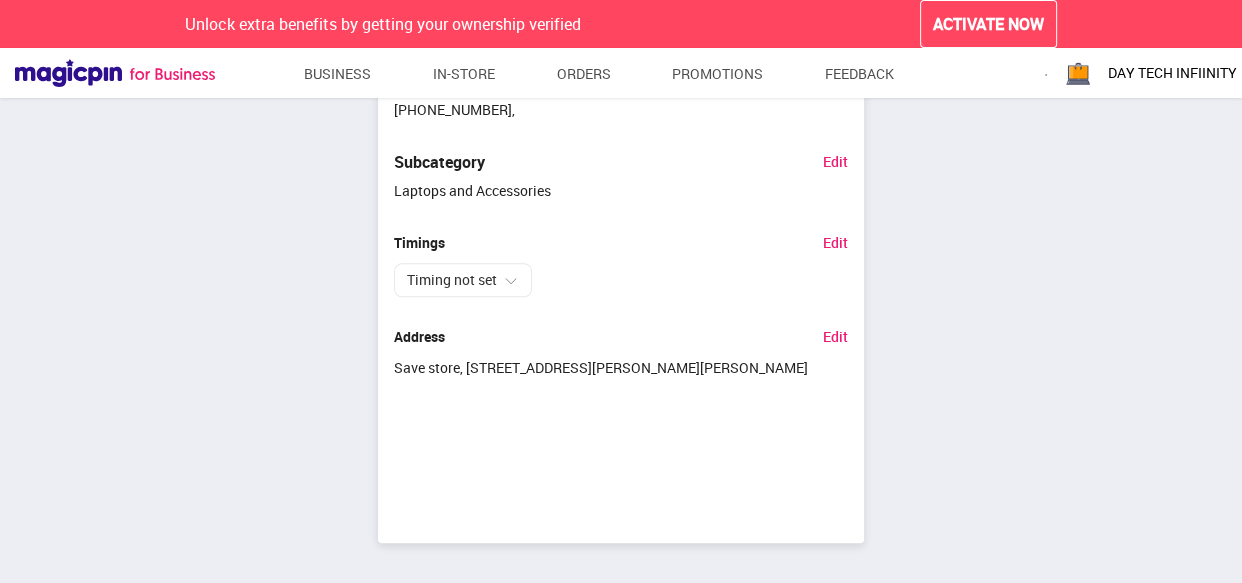click on "Address  Edit Save [STREET_ADDRESS][PERSON_NAME][PERSON_NAME]" at bounding box center (621, 412) 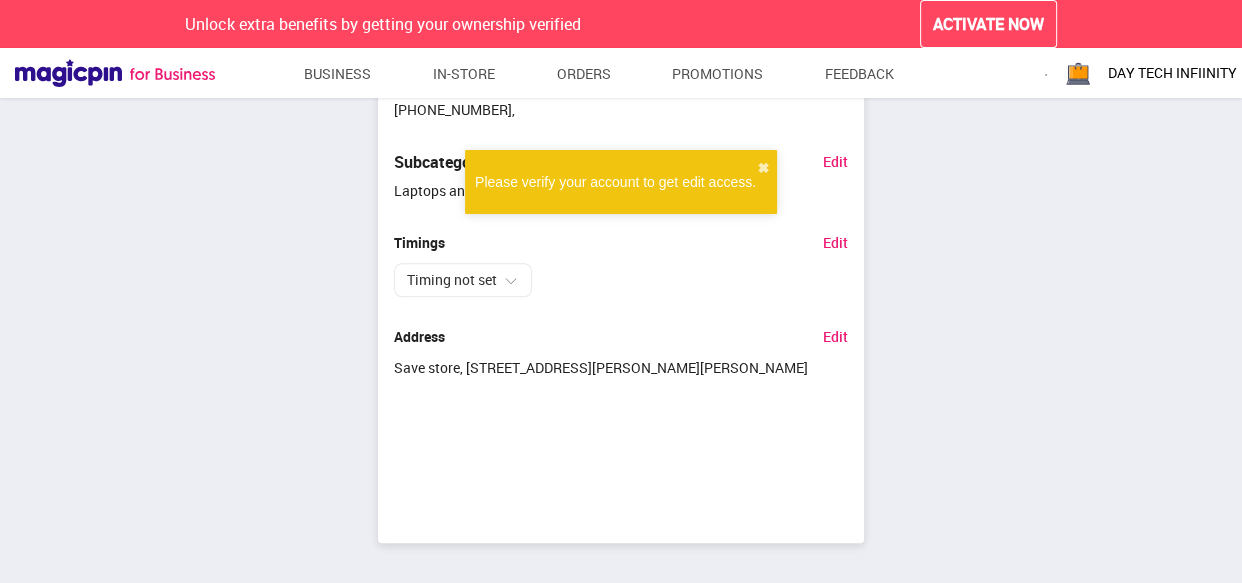 click on "Please verify your account to get edit access." at bounding box center [615, 182] 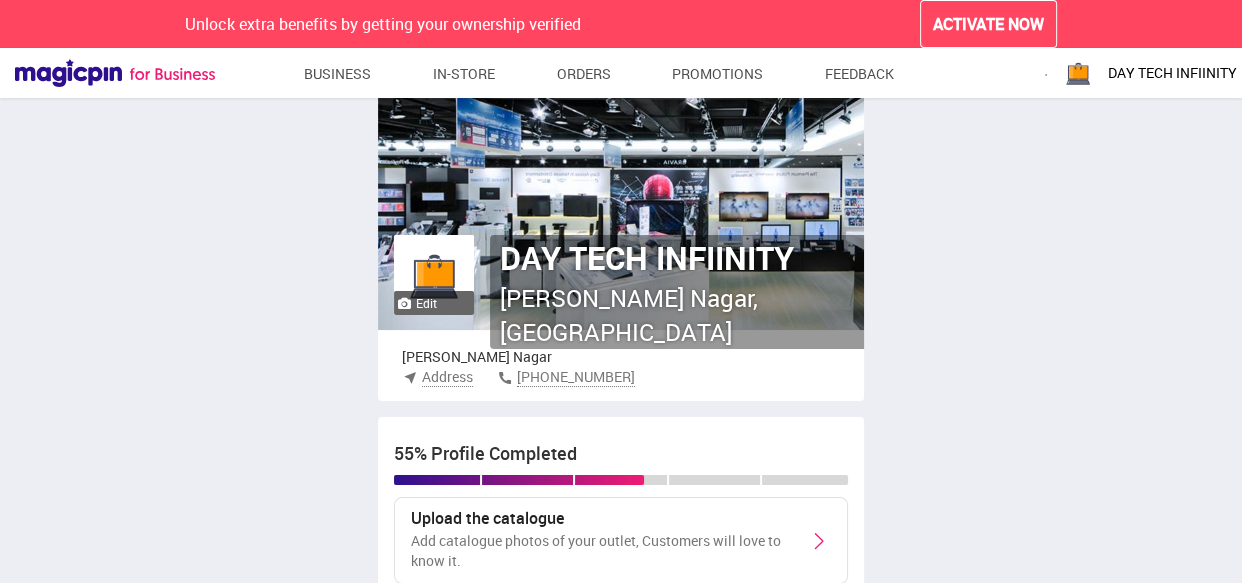 scroll, scrollTop: 0, scrollLeft: 0, axis: both 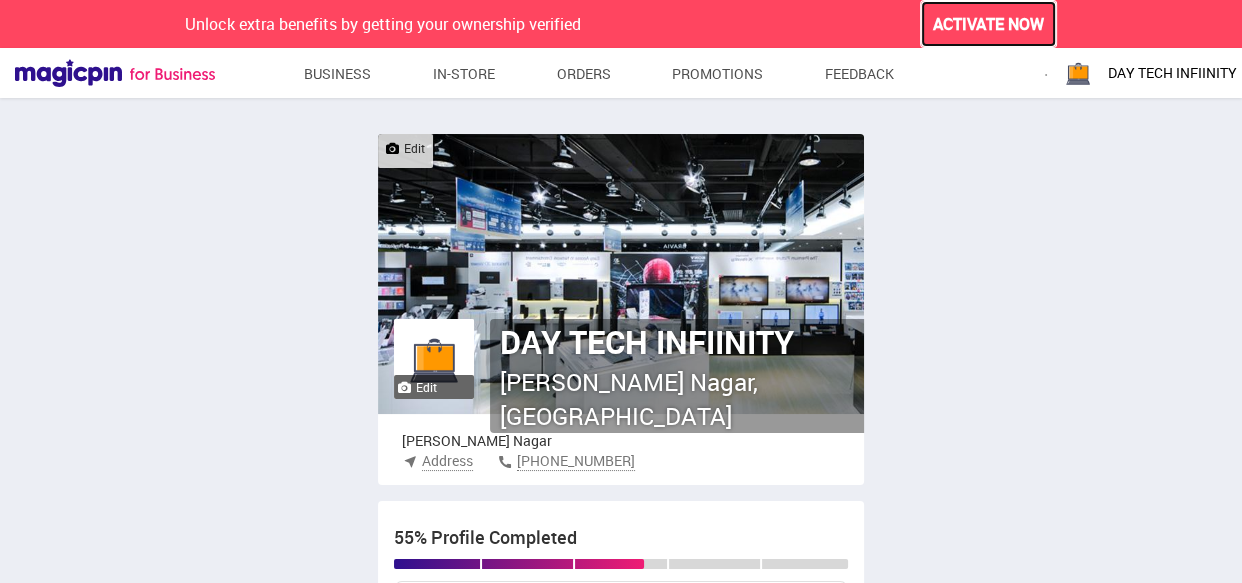 click on "ACTIVATE NOW" at bounding box center [988, 24] 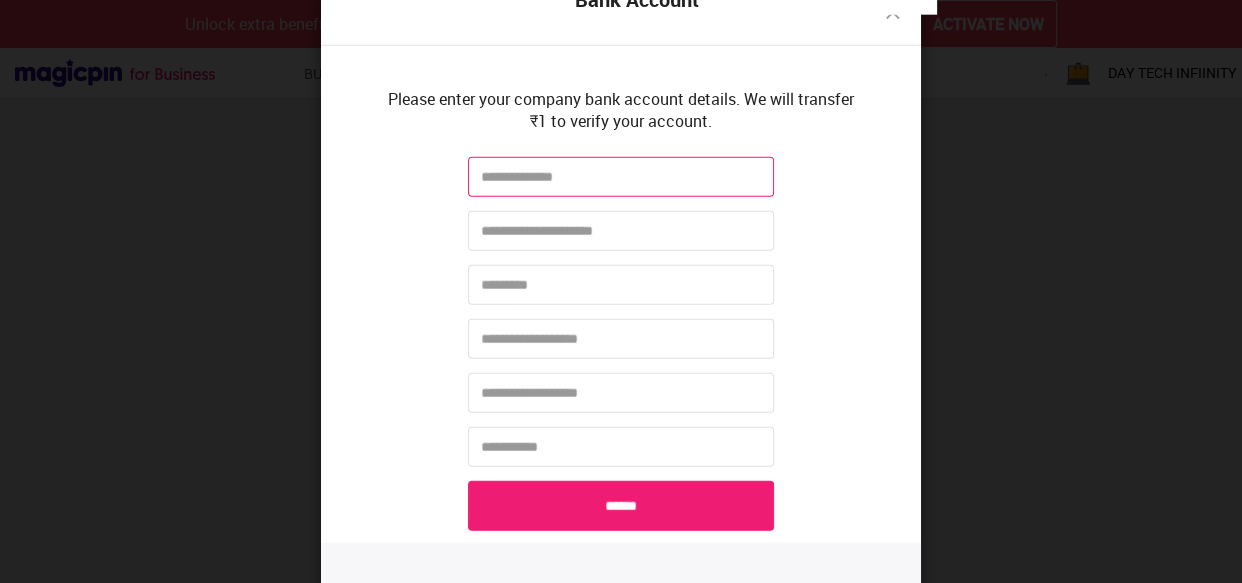 click at bounding box center [621, 177] 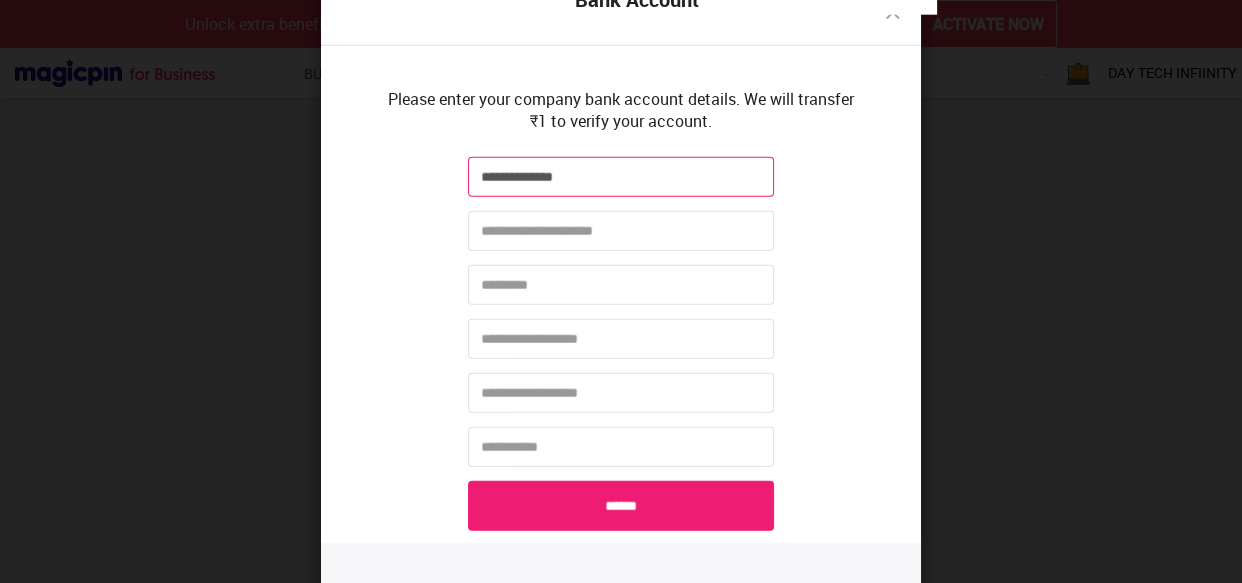 type on "**********" 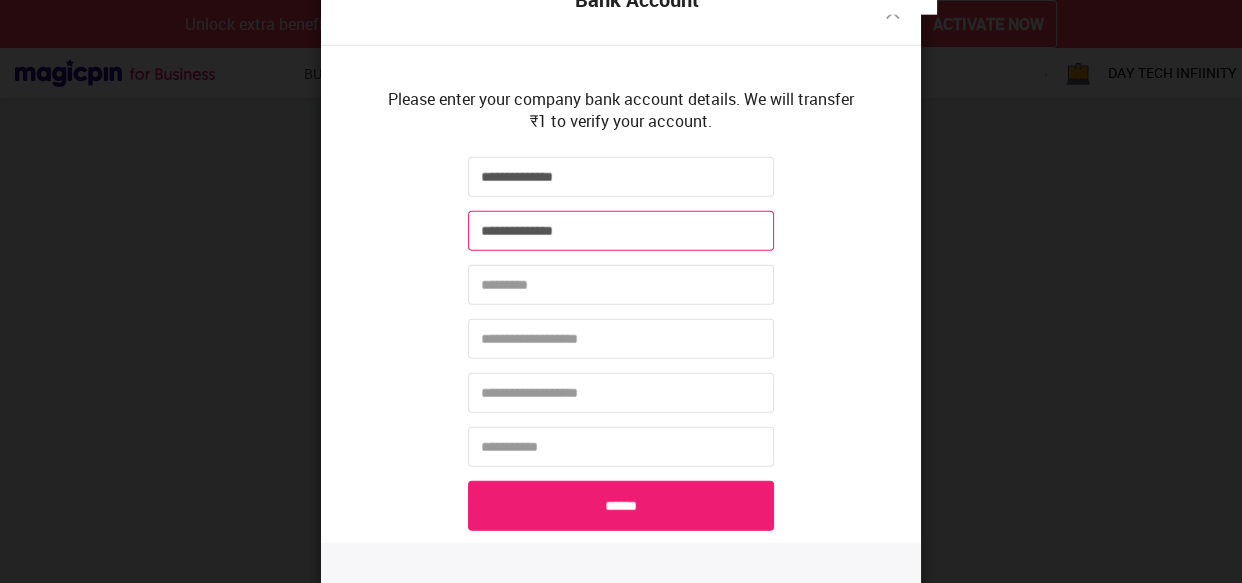 type on "**********" 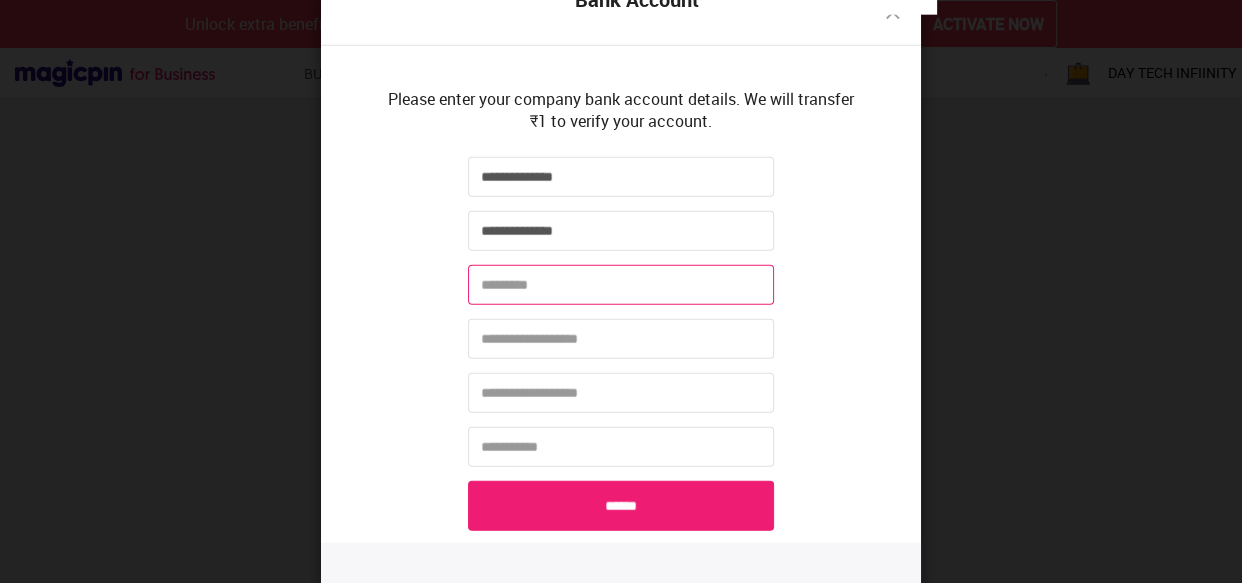 click at bounding box center [621, 285] 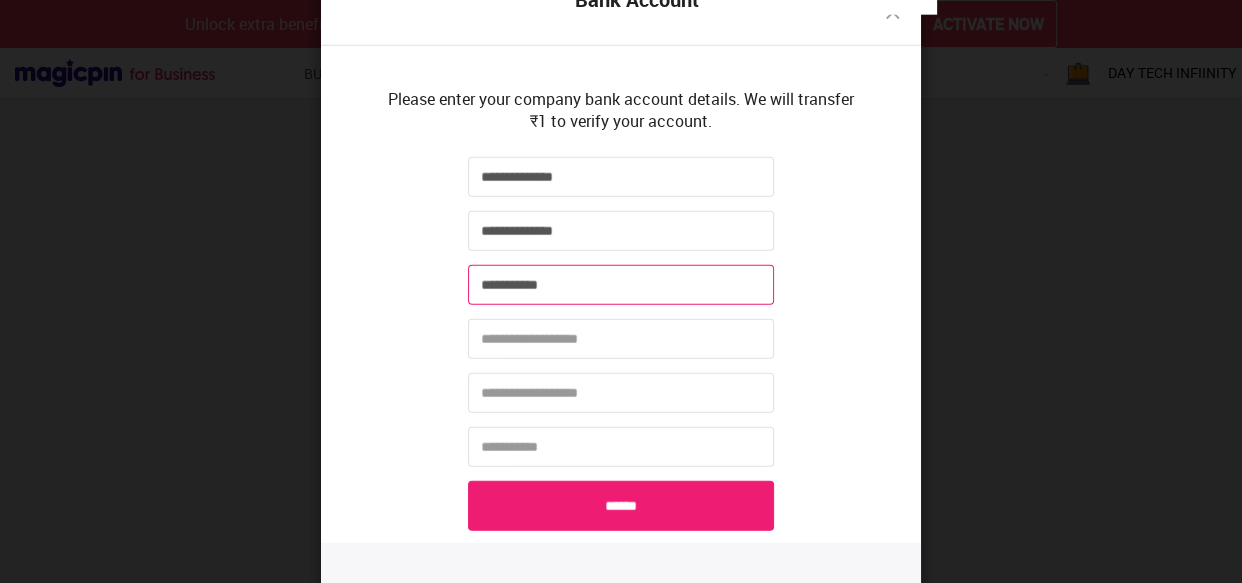 paste on "**********" 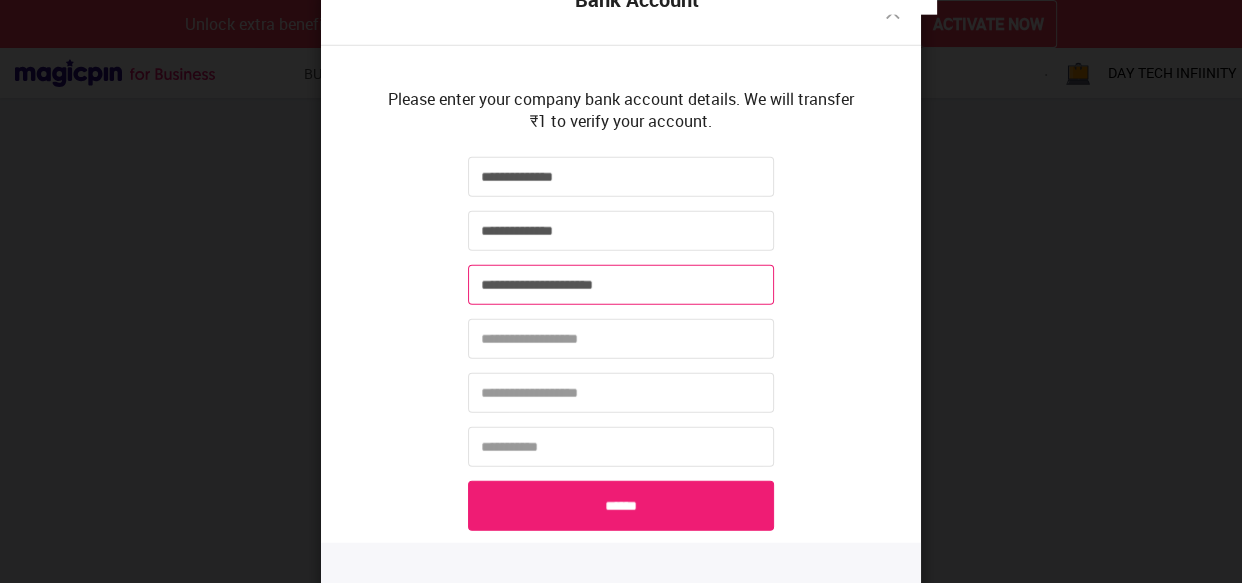click on "**********" at bounding box center (621, 285) 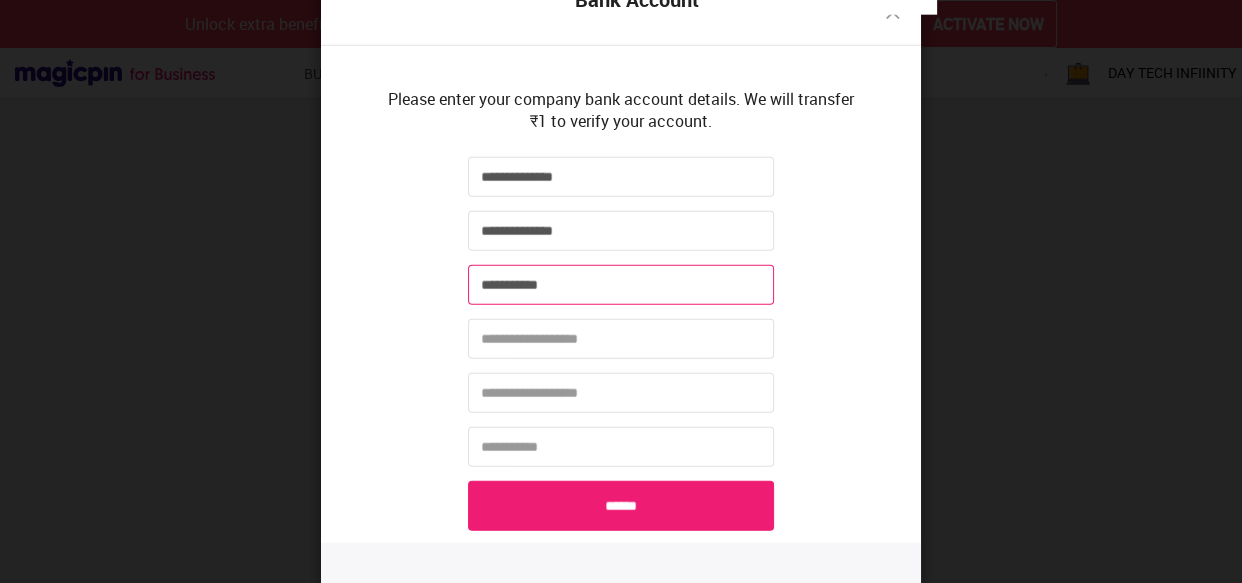 type on "**********" 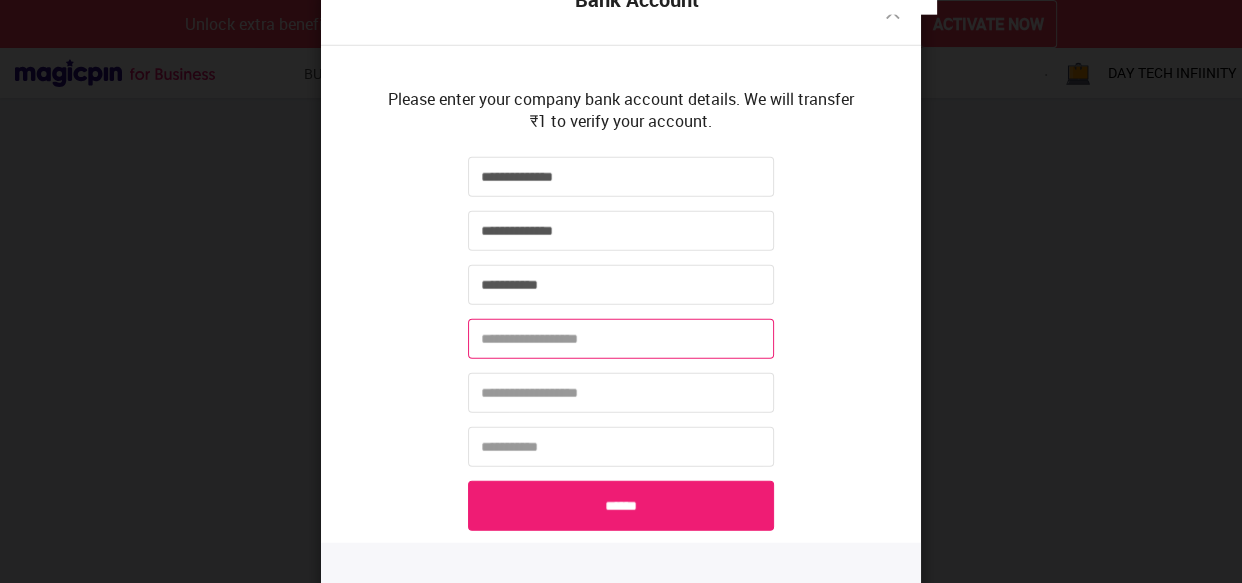 click at bounding box center [621, 339] 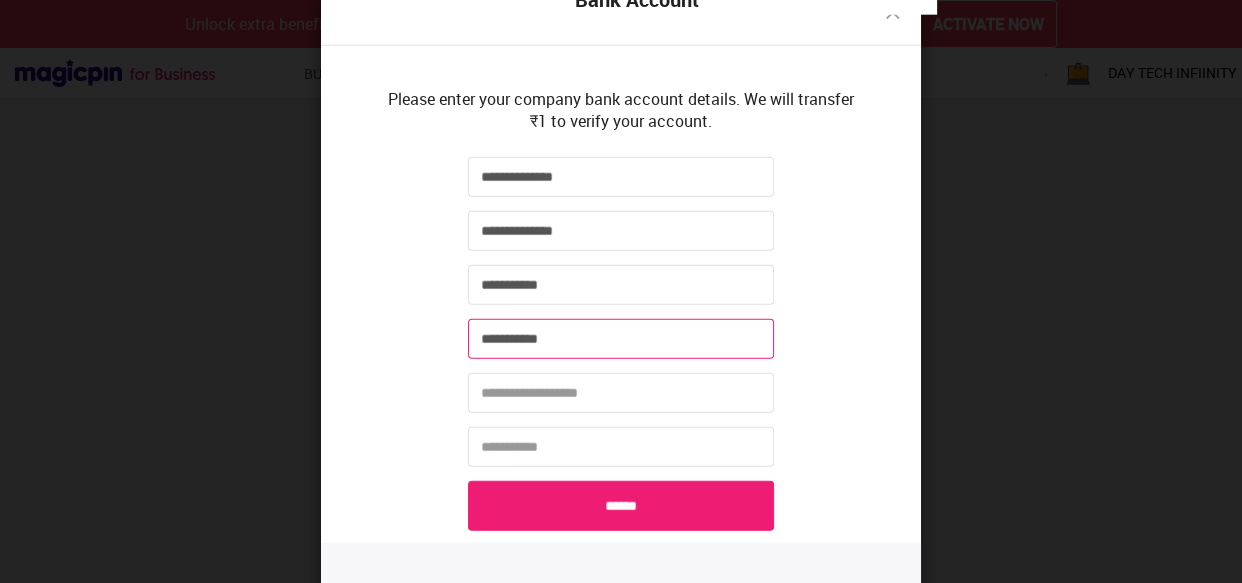 type on "**********" 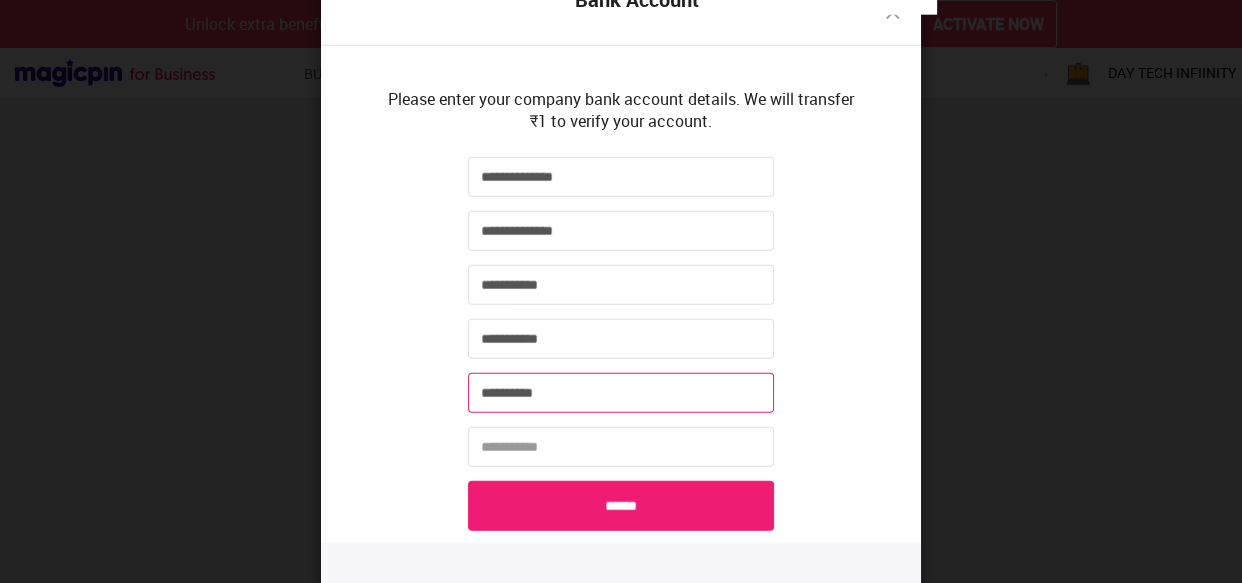 type on "**********" 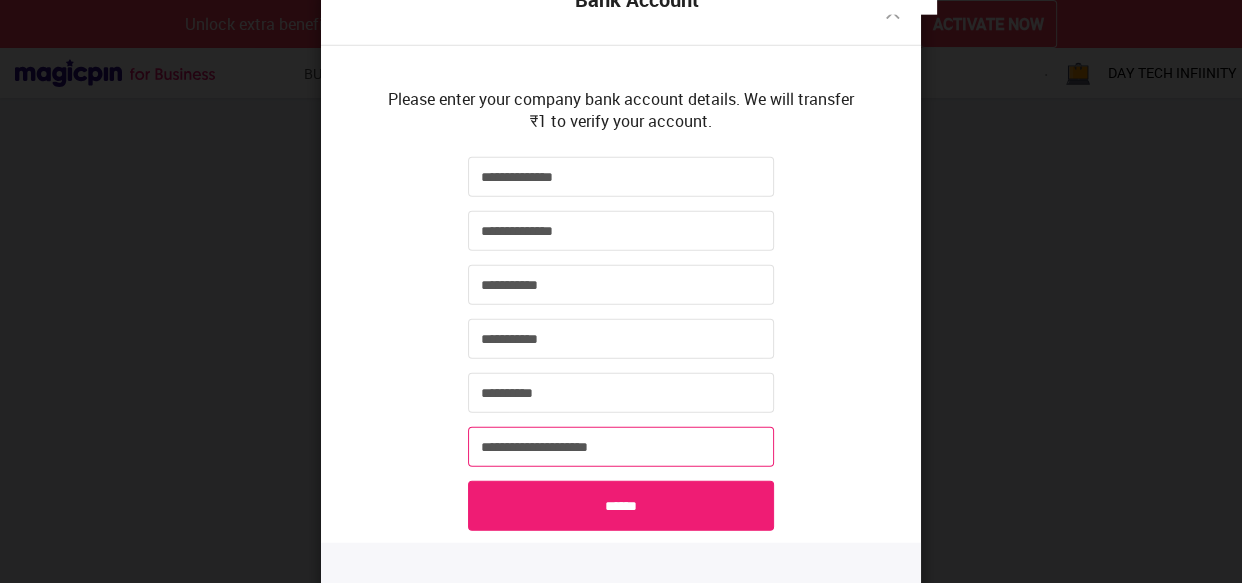 type on "**********" 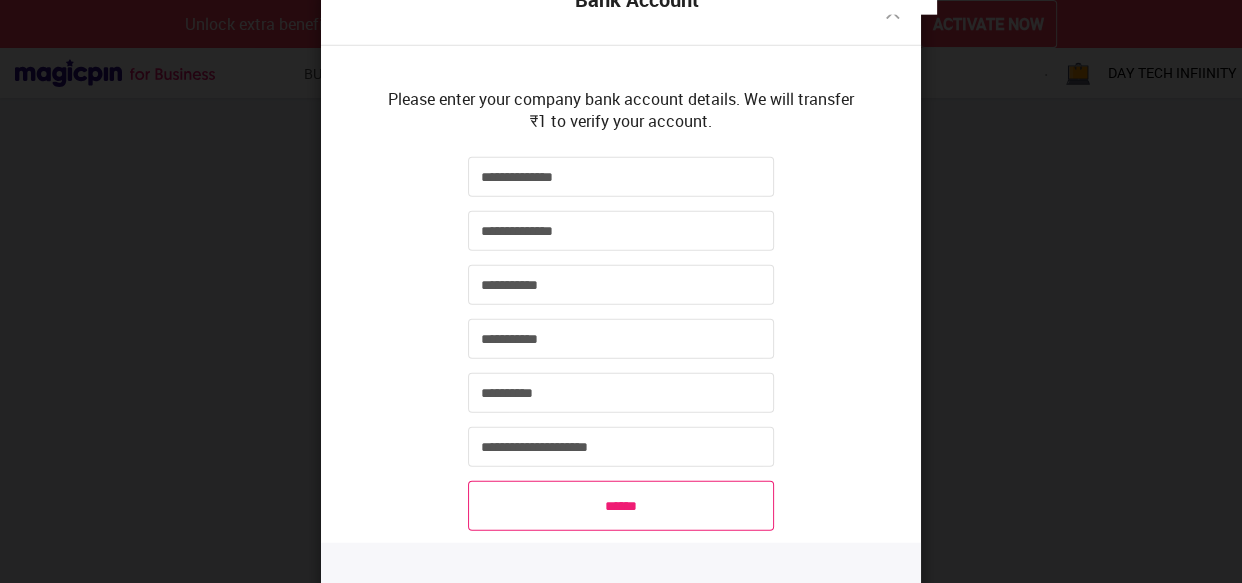 click on "******" at bounding box center [621, 506] 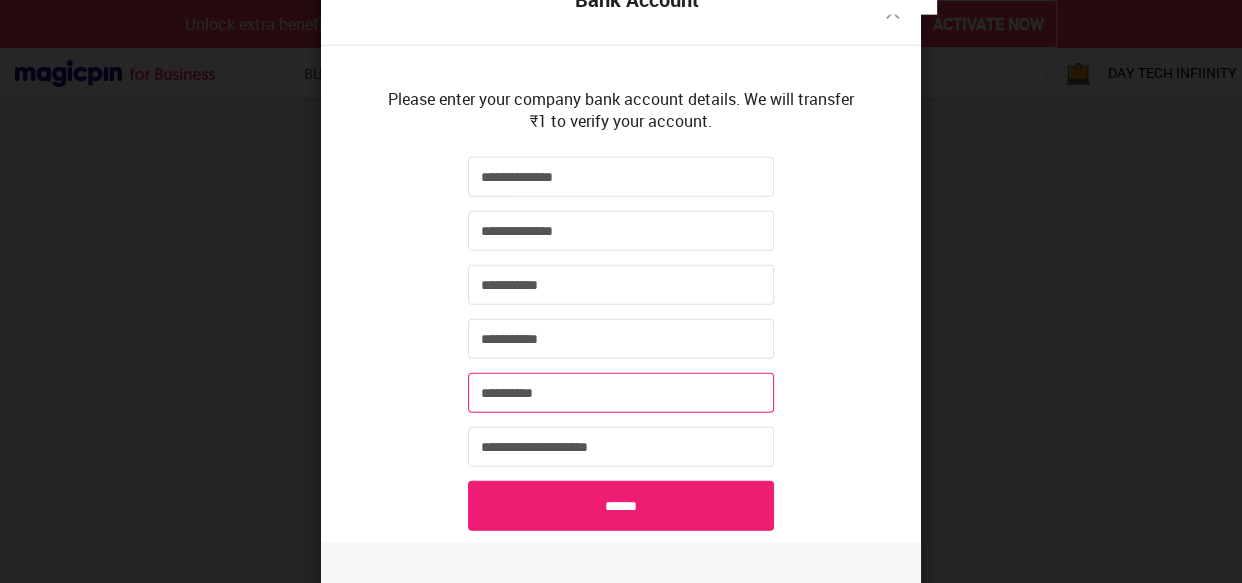 click on "**********" at bounding box center [621, 393] 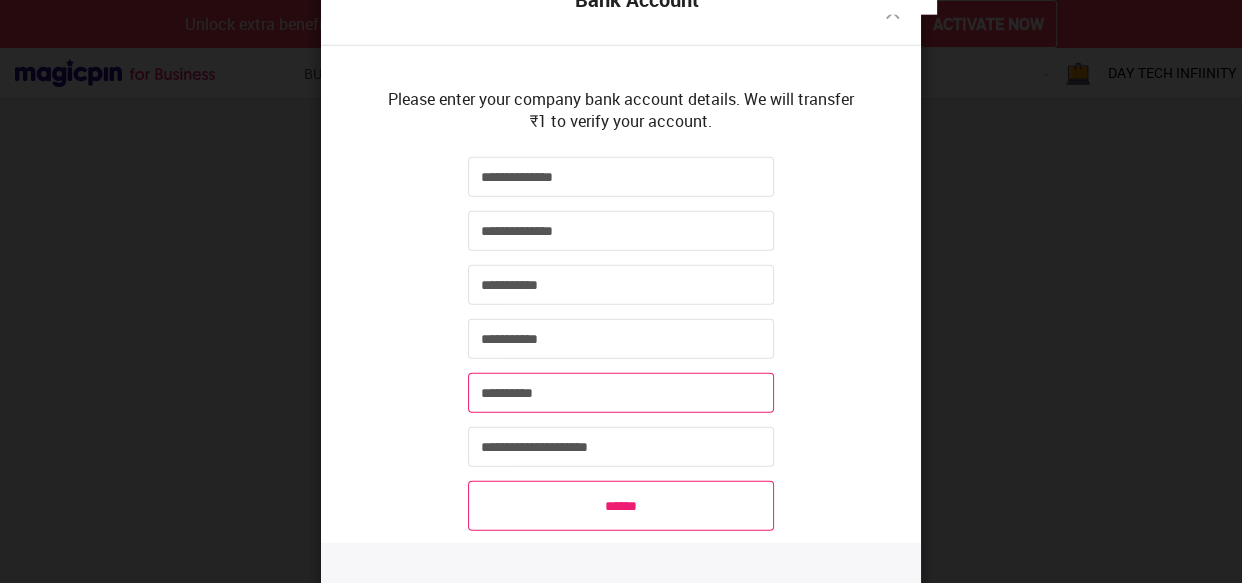 type on "**********" 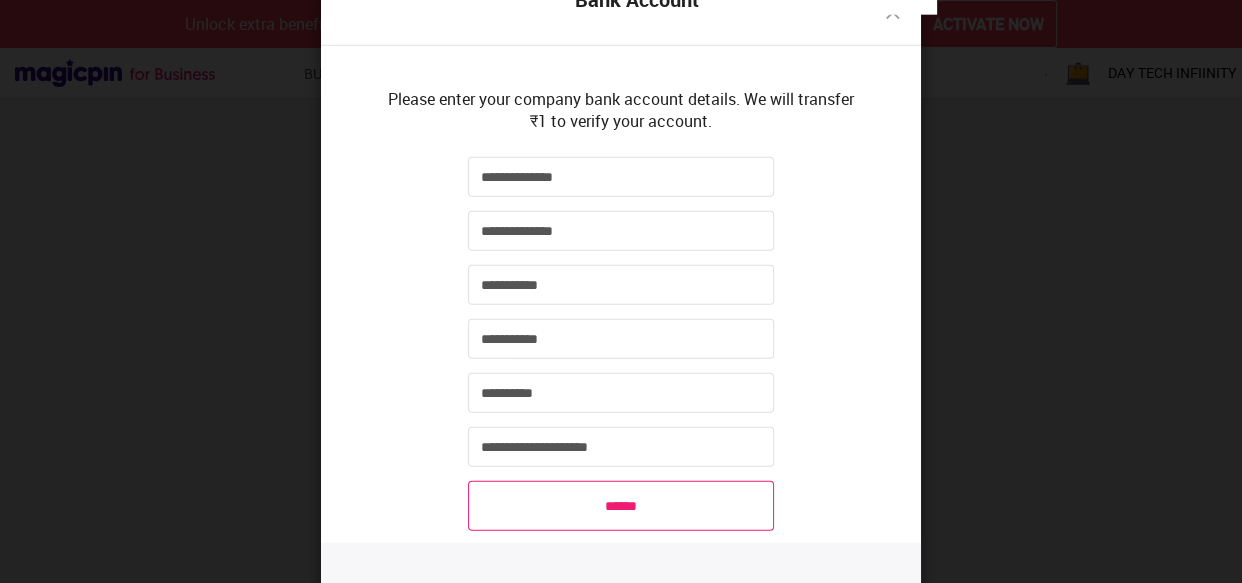 click on "******" at bounding box center (621, 506) 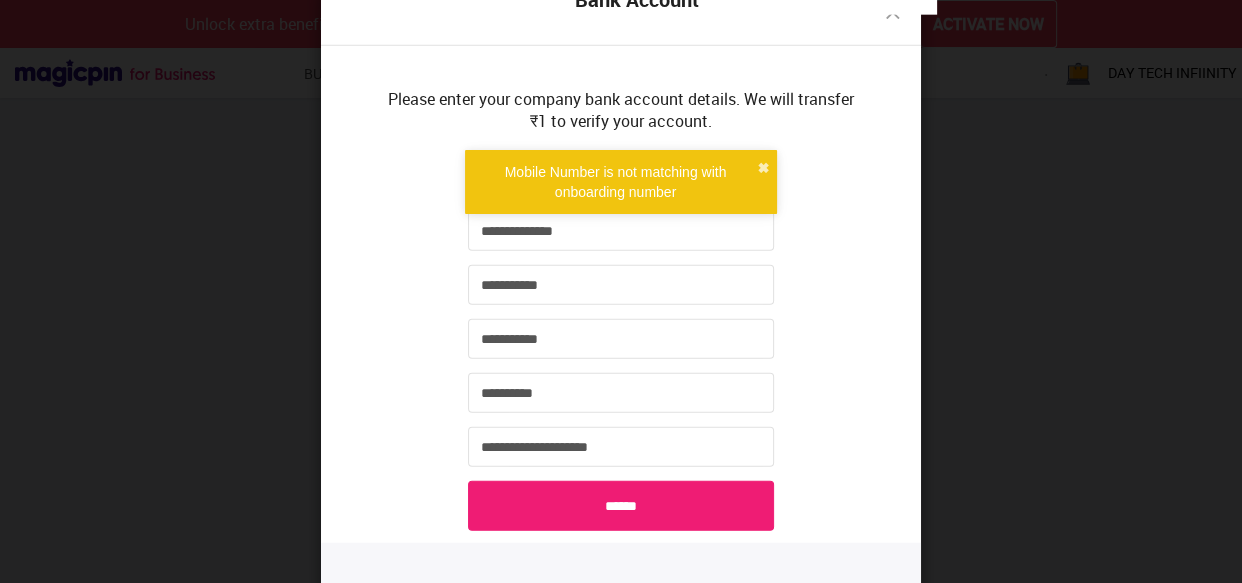 click at bounding box center (893, 12) 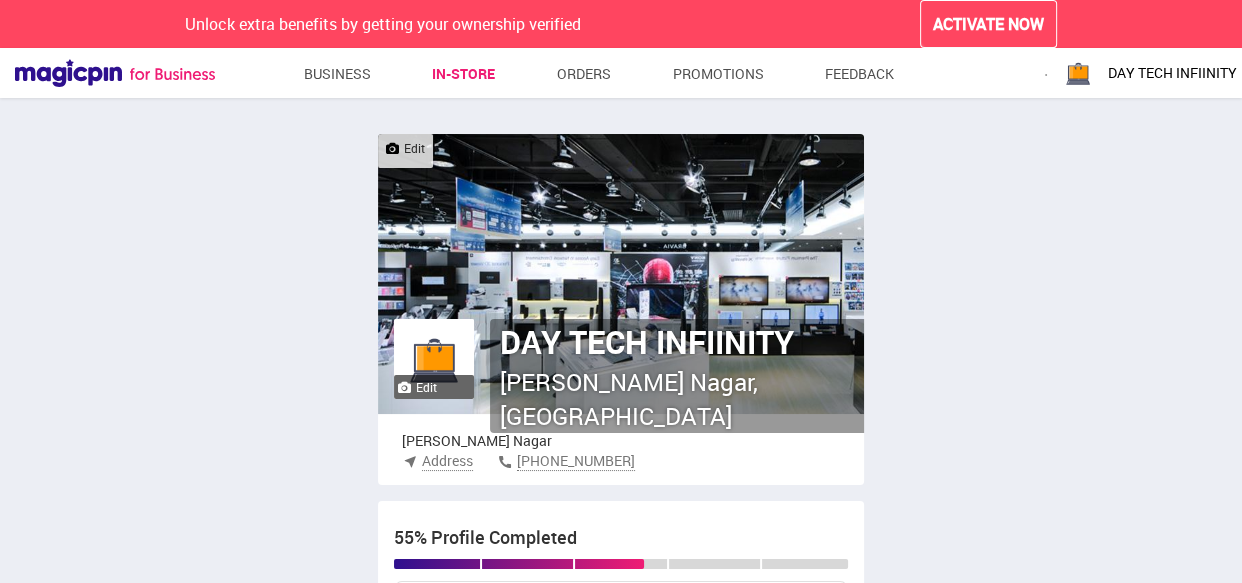 click on "In-store" at bounding box center (463, 74) 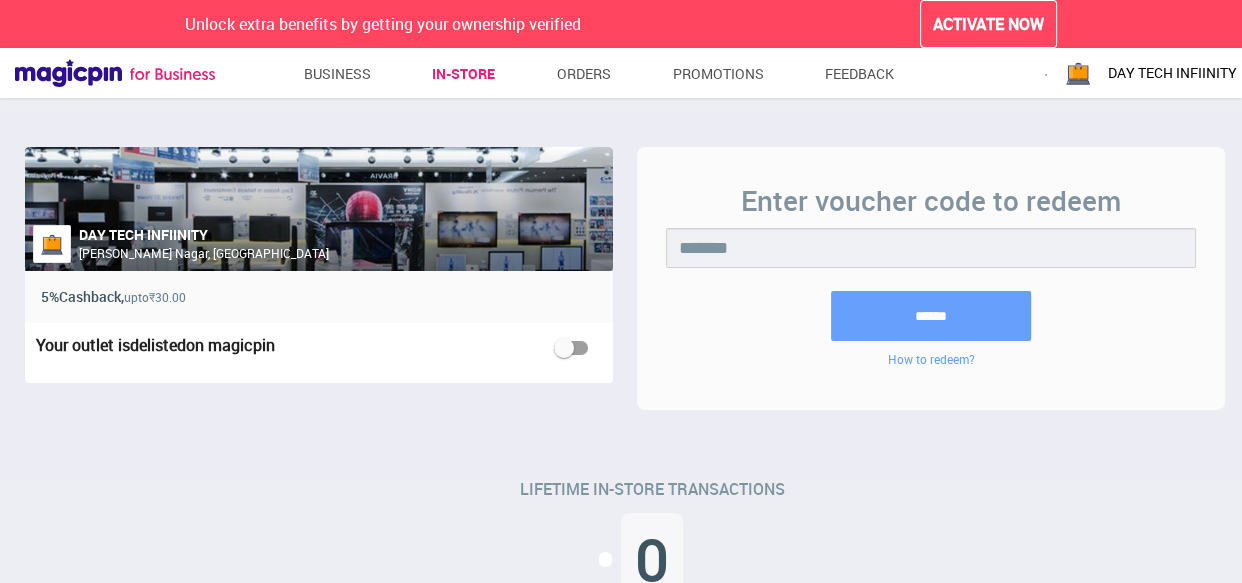 click at bounding box center (52, 244) 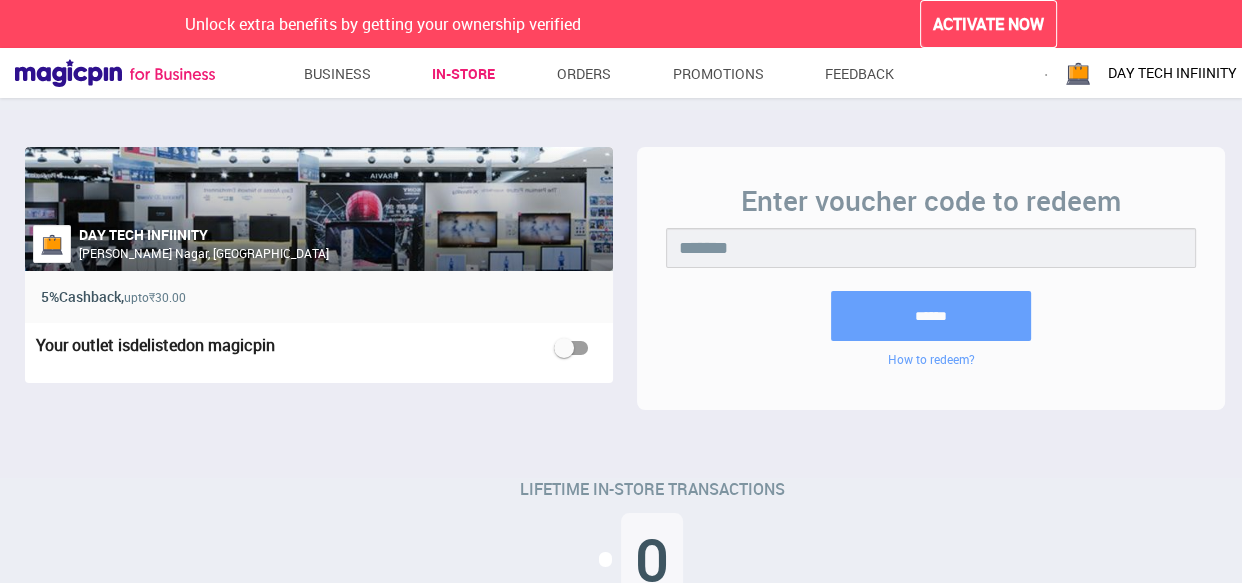 click on "Business In-store Orders Promotions Feedback" at bounding box center (595, 76) 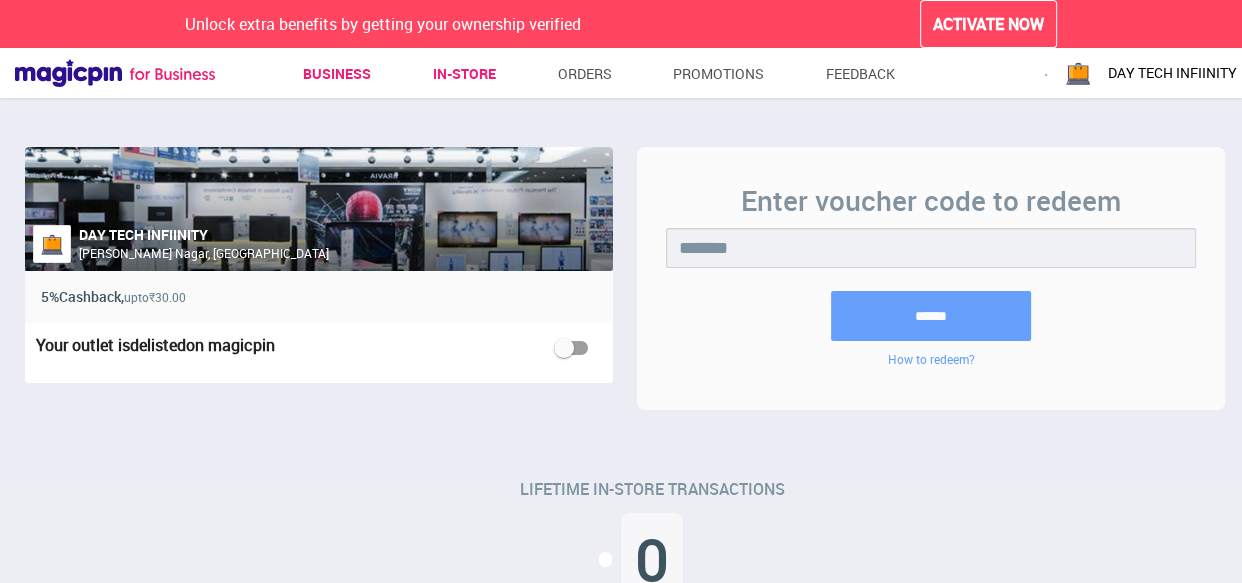 click on "Business" at bounding box center (337, 74) 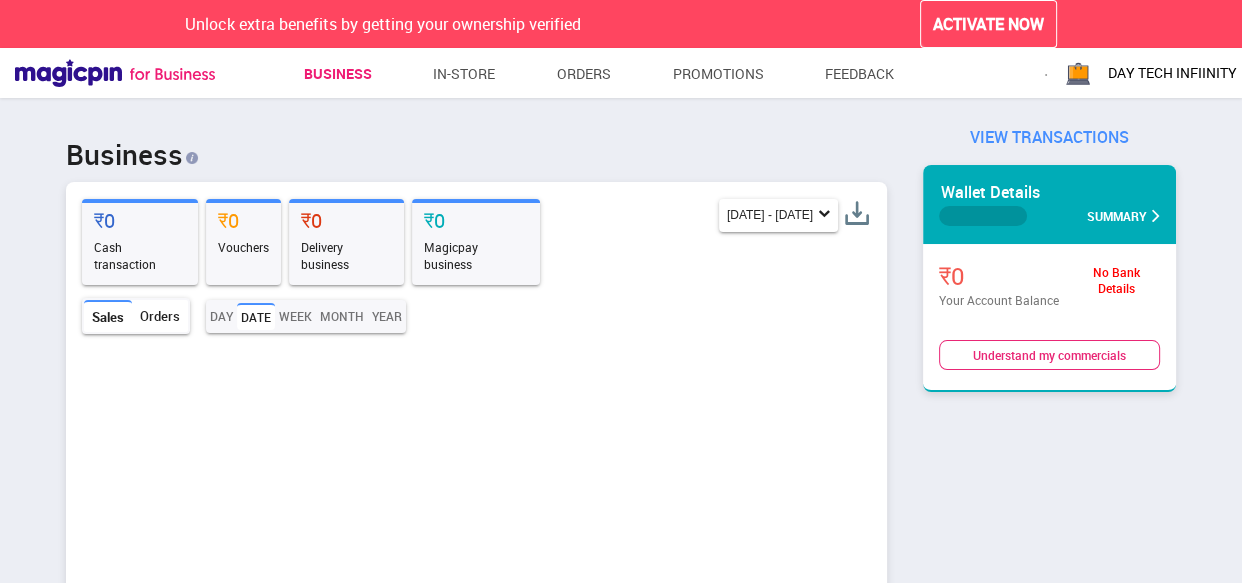 scroll, scrollTop: 997242, scrollLeft: 999142, axis: both 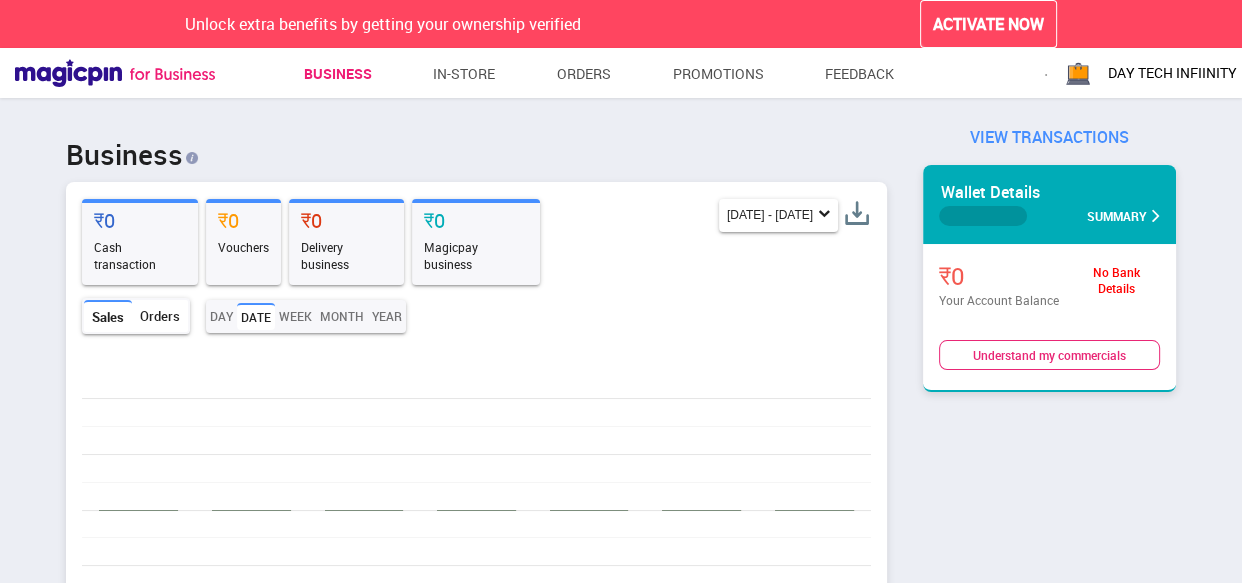 click on "DAY TECH INFIINITY" at bounding box center [1172, 73] 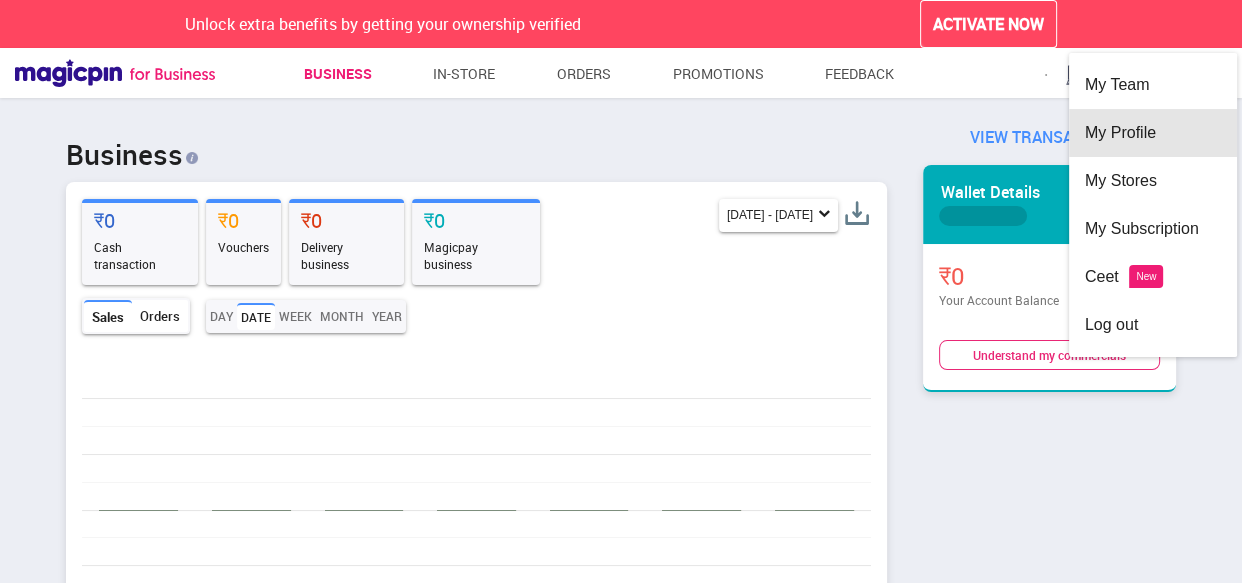 click on "My Profile" at bounding box center (1153, 133) 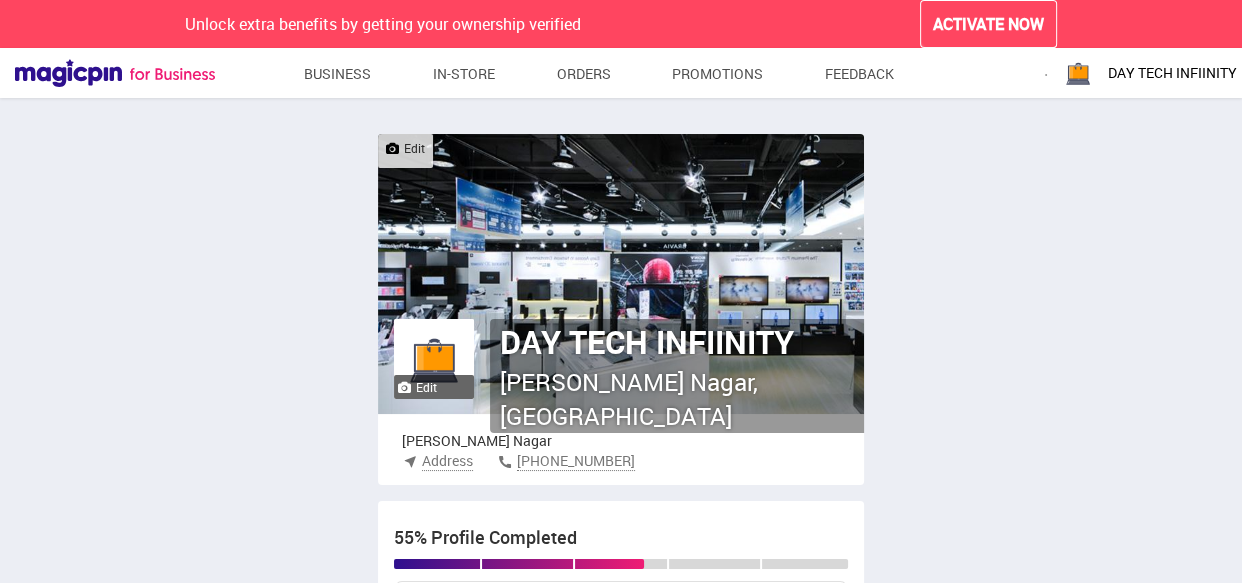 scroll, scrollTop: 363, scrollLeft: 0, axis: vertical 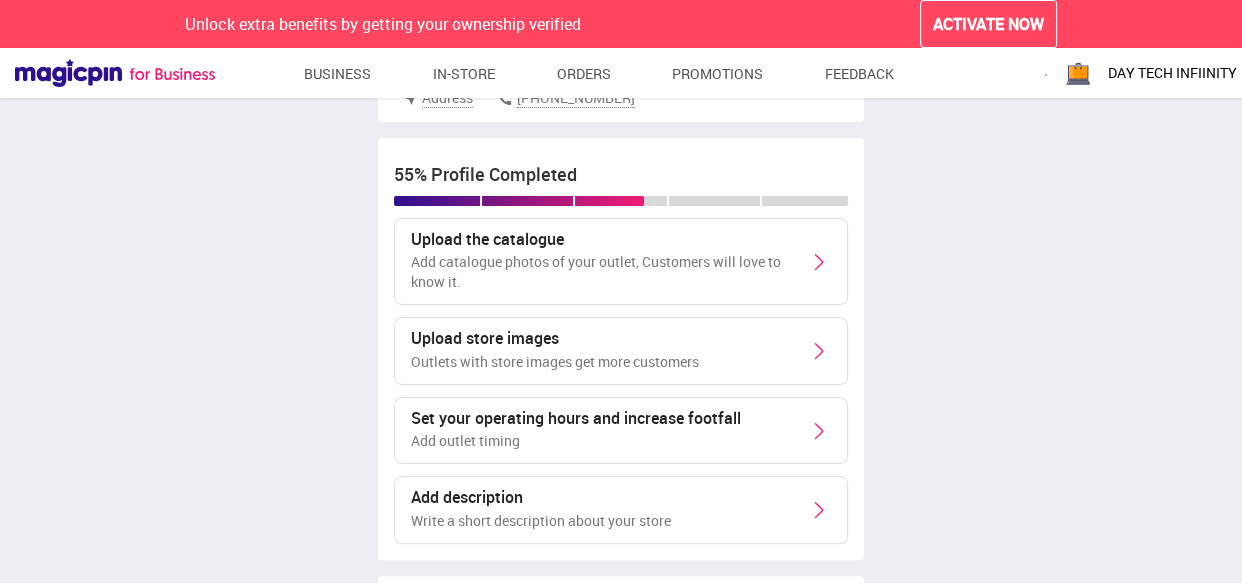 click on "Upload the catalogue" at bounding box center [601, 240] 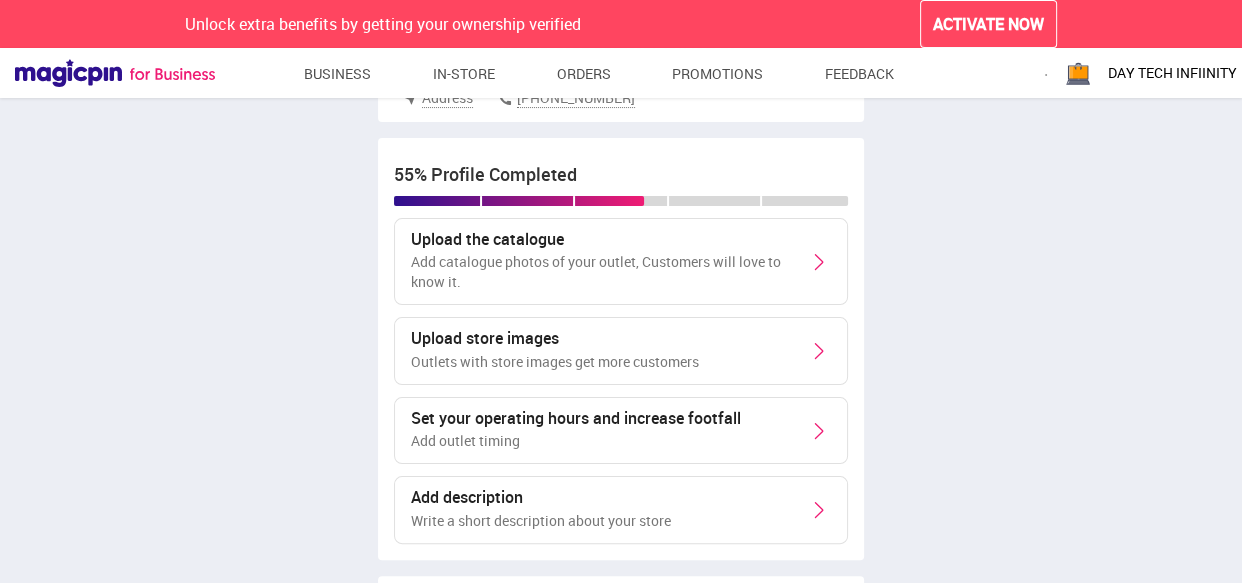 click at bounding box center (819, 262) 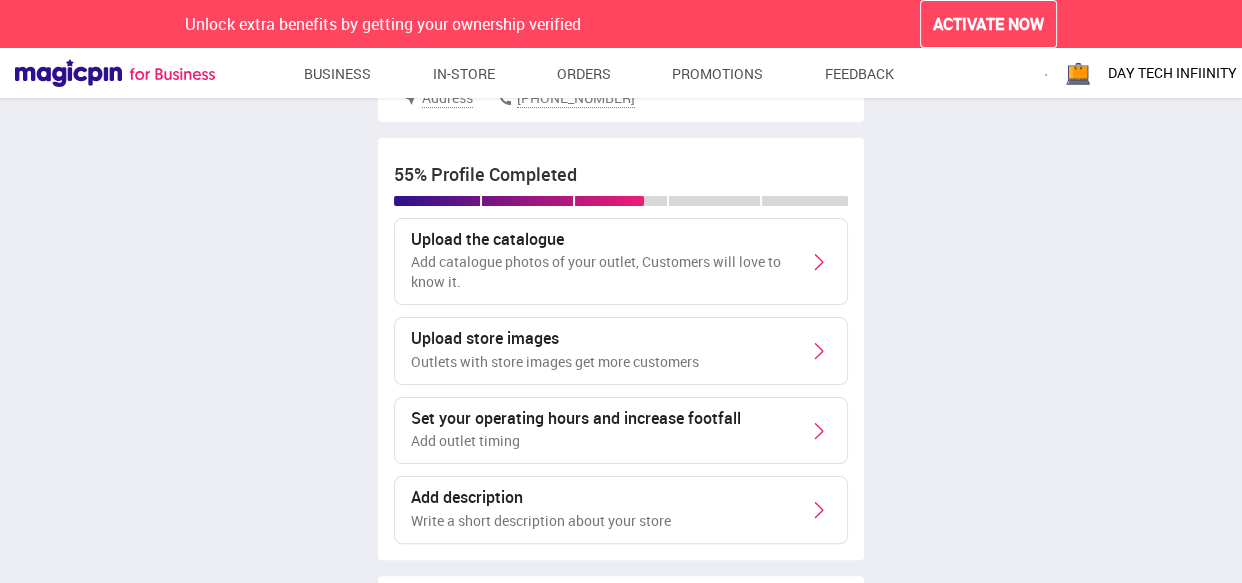 click at bounding box center (819, 262) 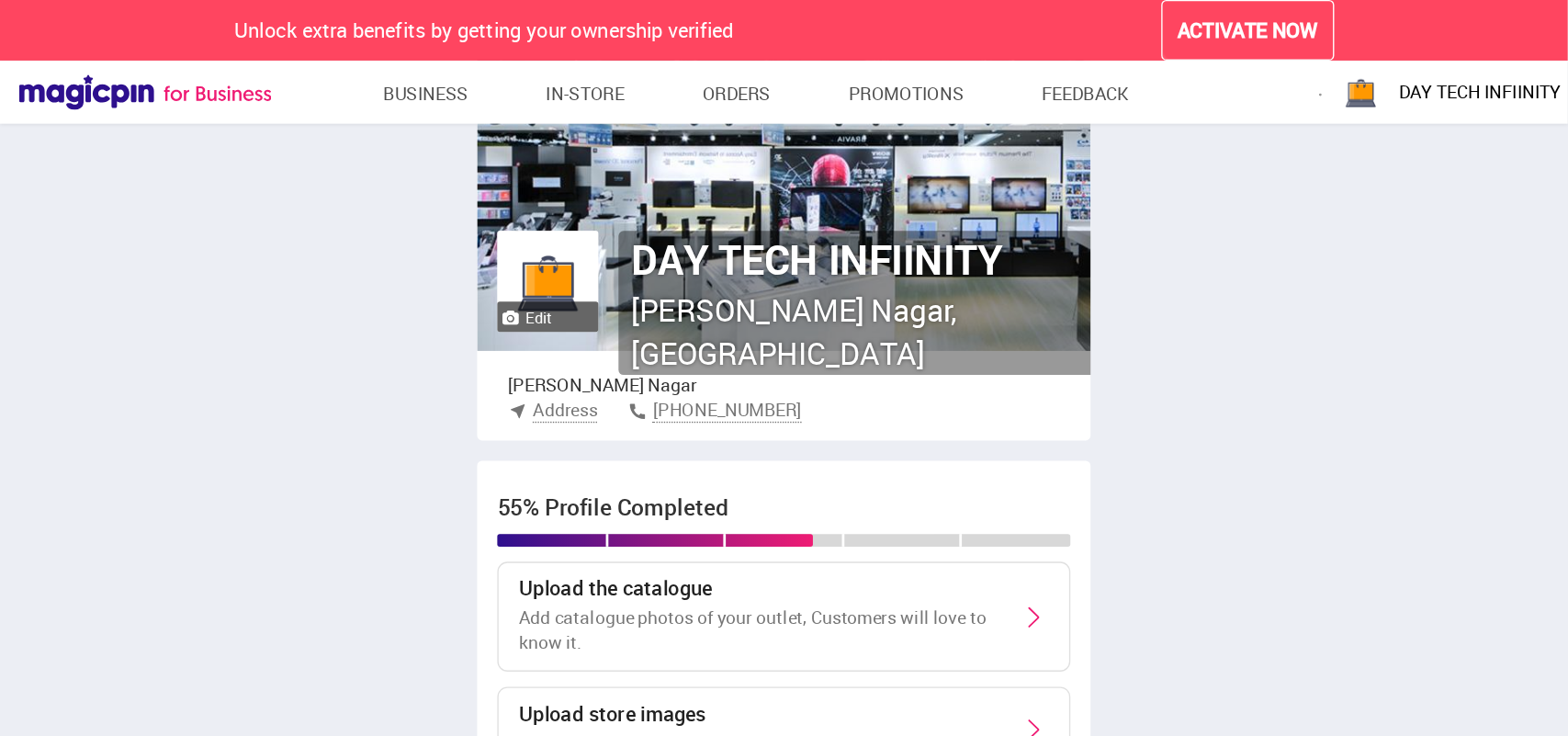 scroll, scrollTop: 0, scrollLeft: 0, axis: both 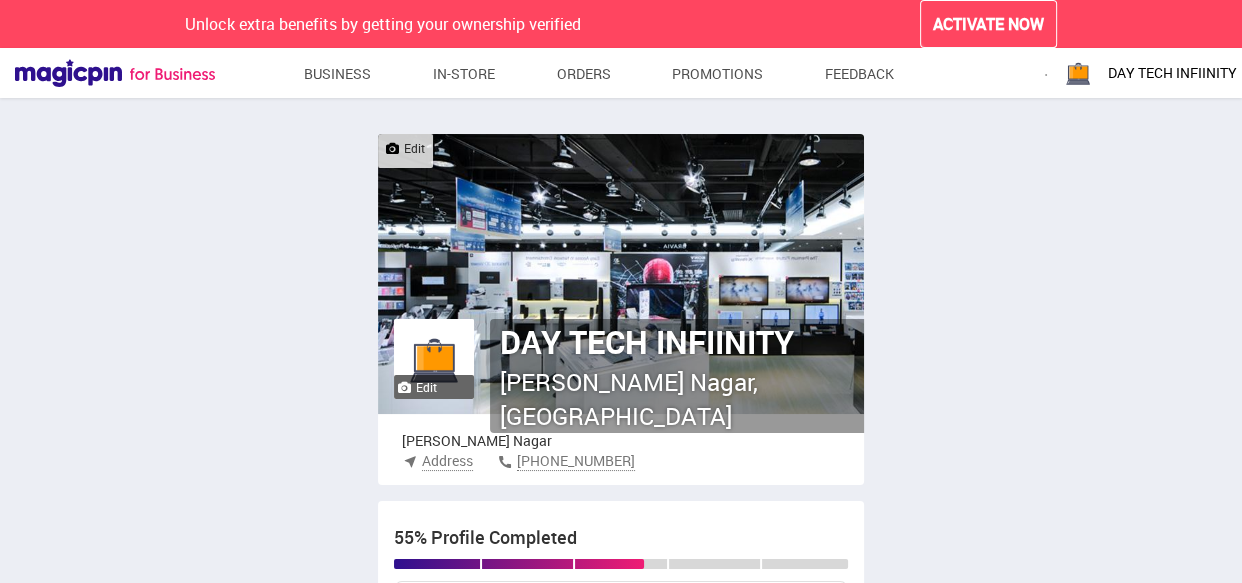 click on "Edit" at bounding box center (434, 387) 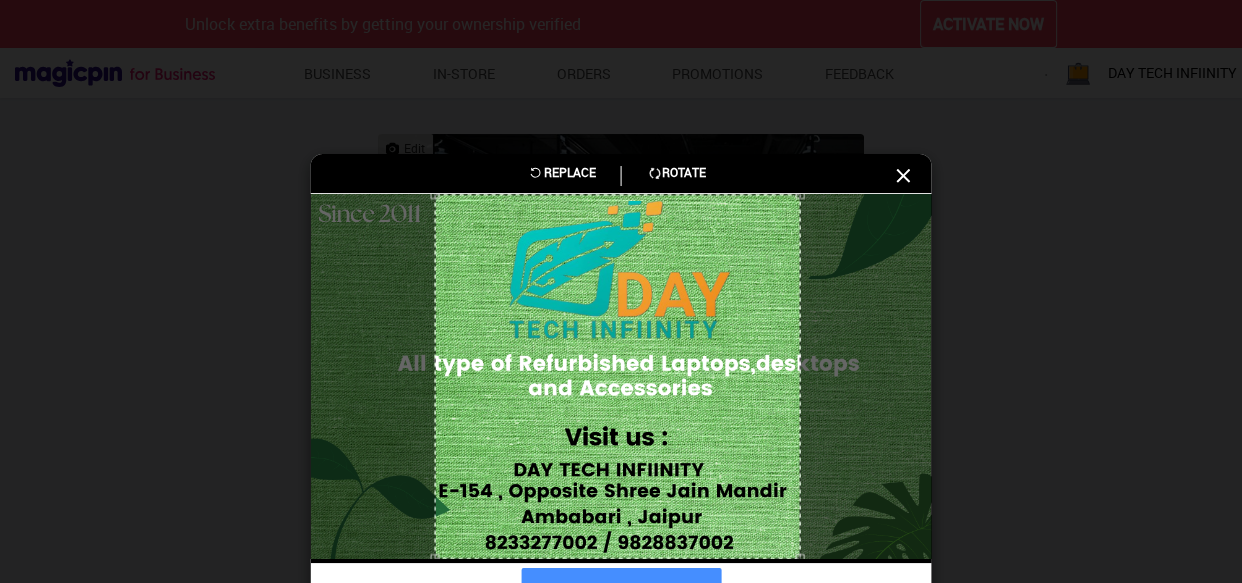 click at bounding box center [618, 377] 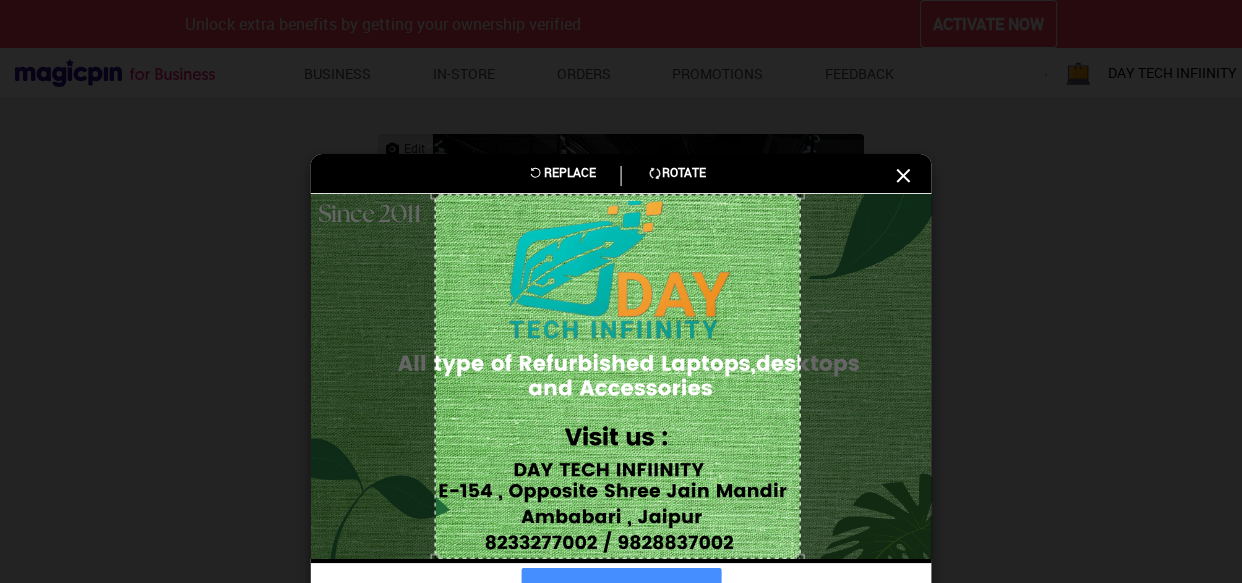 click at bounding box center (618, 377) 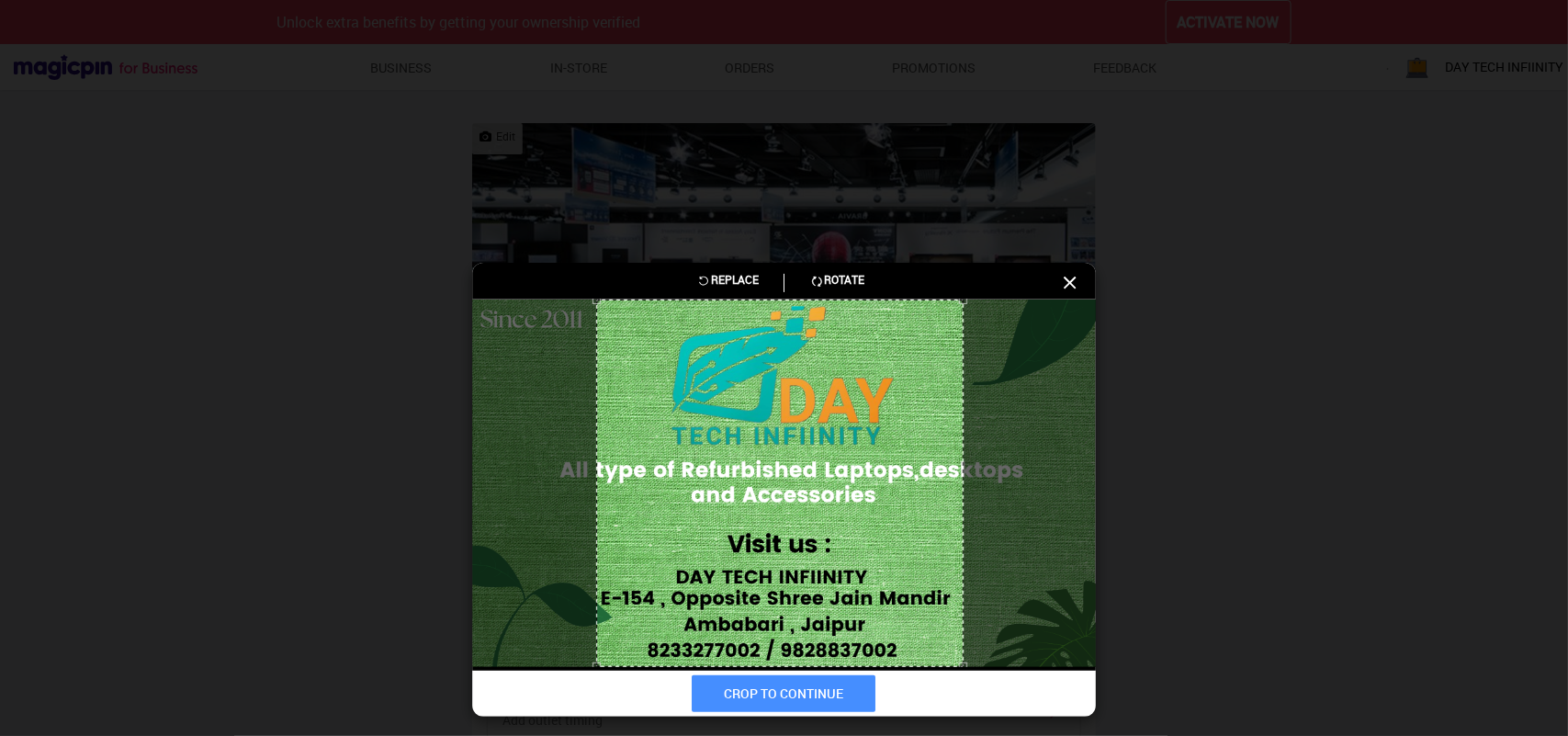 drag, startPoint x: 966, startPoint y: 663, endPoint x: 1099, endPoint y: 616, distance: 141.06027 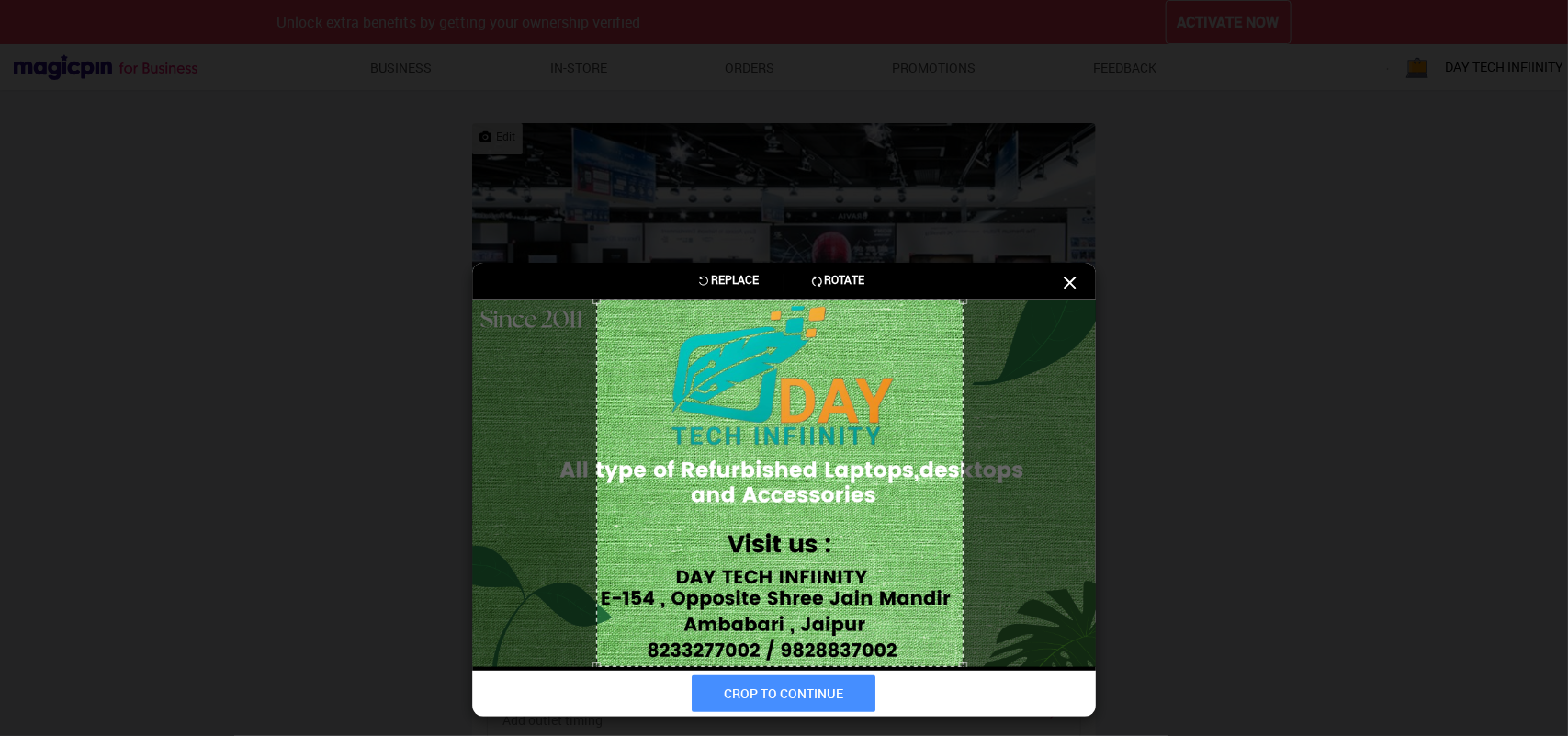 click on "Replace Rotate CROP TO CONTINUE" at bounding box center (784, 368) 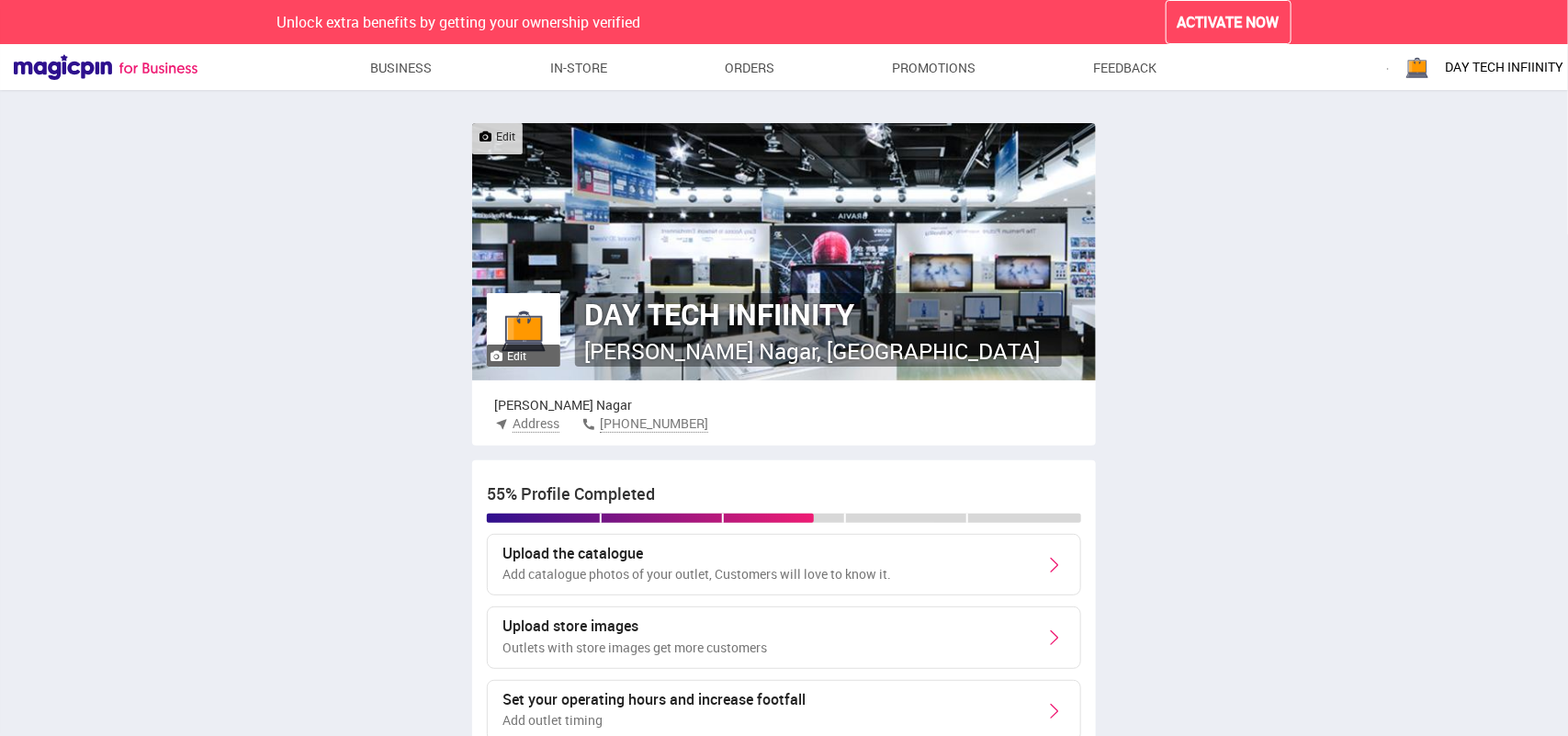click at bounding box center (524, 330) 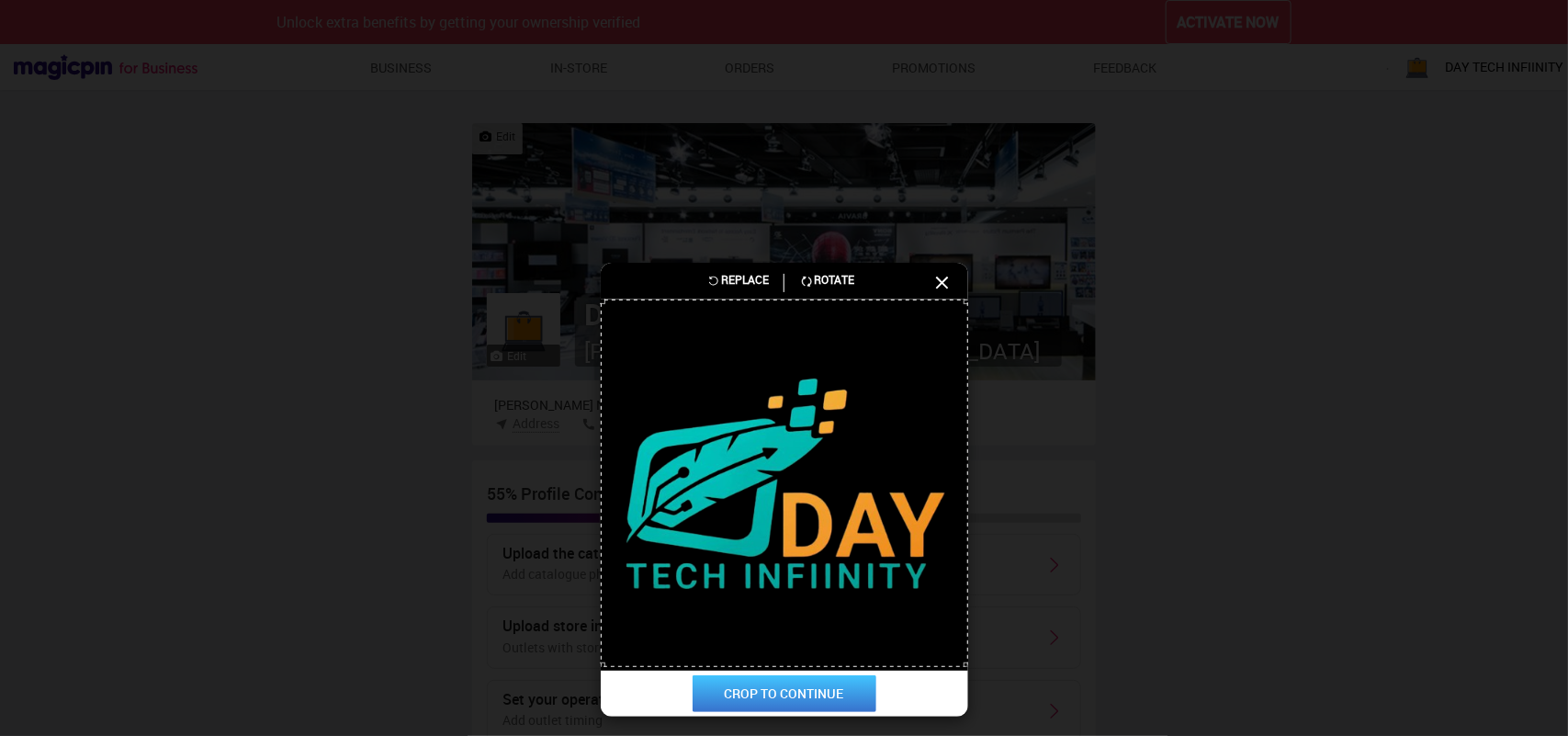 click on "CROP TO CONTINUE" at bounding box center [784, 694] 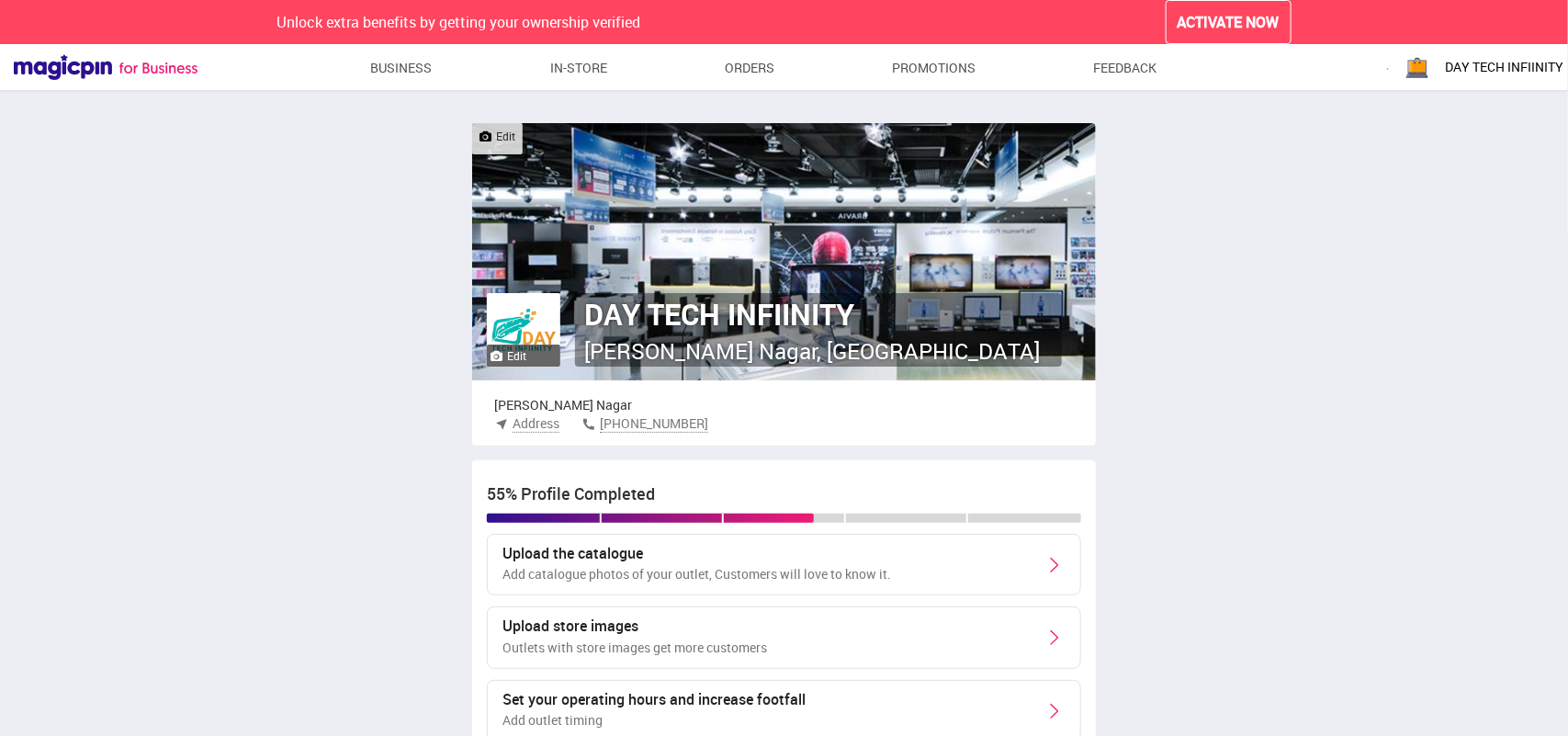 click on "[PERSON_NAME] Nagar, [GEOGRAPHIC_DATA]" at bounding box center (812, 351) 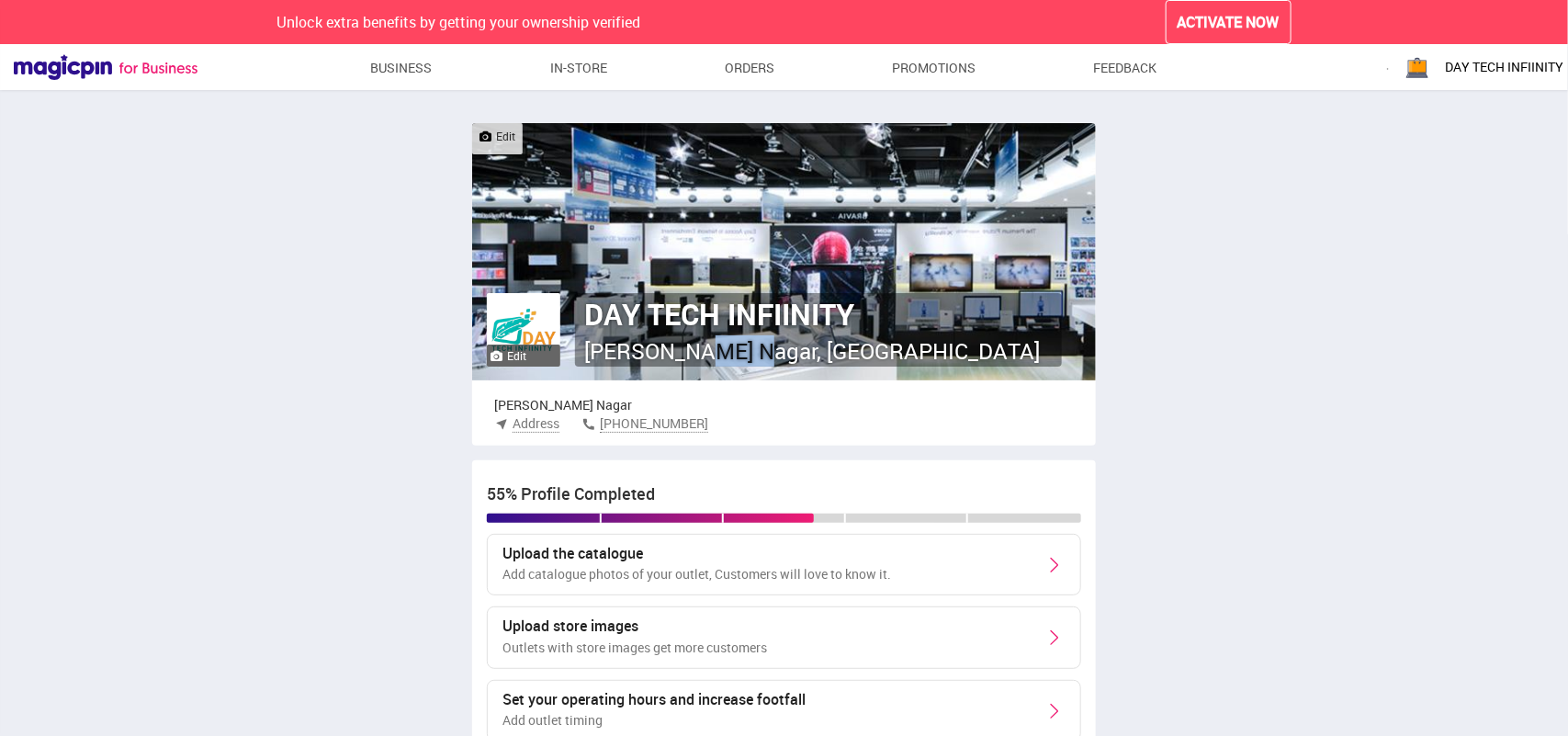 click on "[PERSON_NAME] Nagar, [GEOGRAPHIC_DATA]" at bounding box center [812, 351] 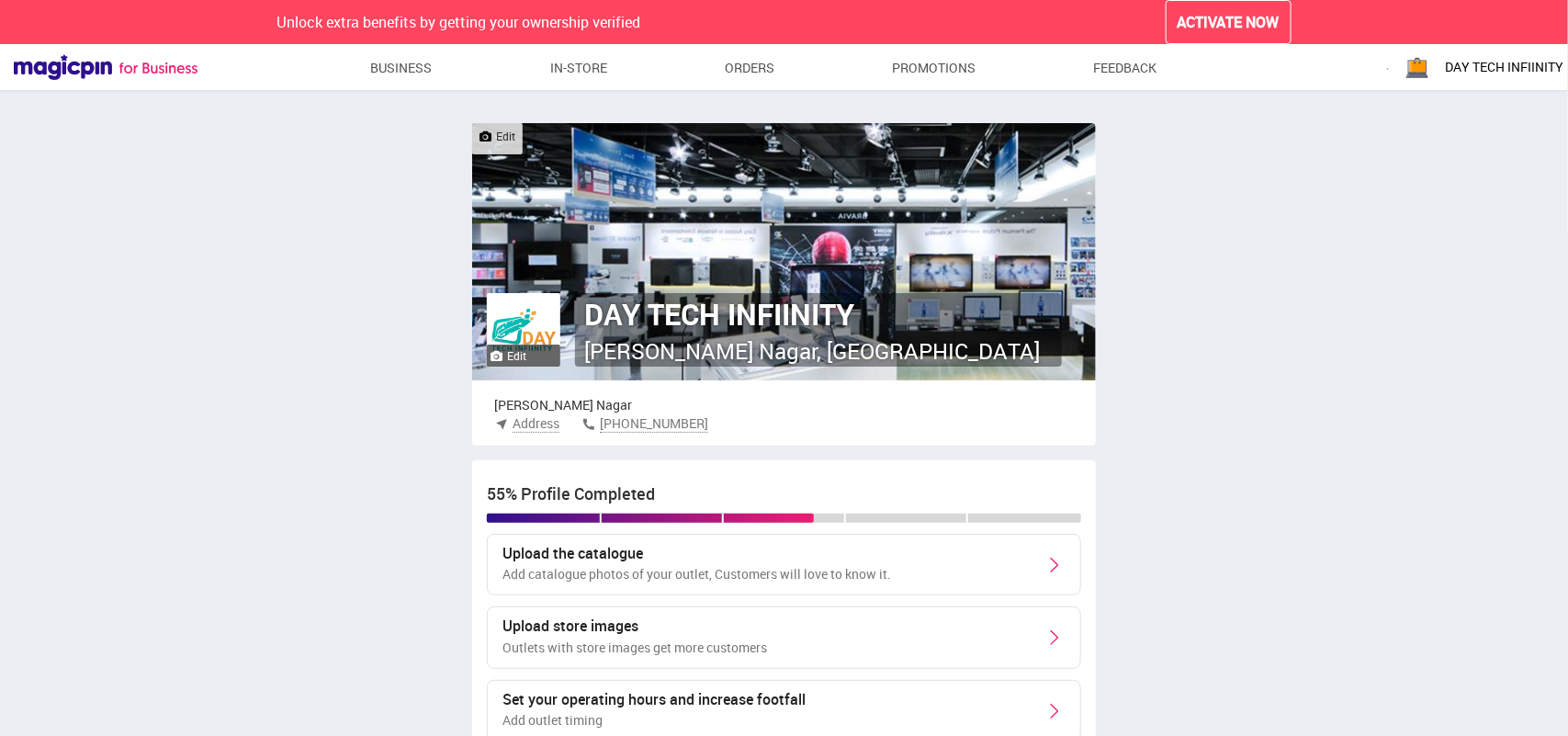 click on "55 % Profile Completed" at bounding box center [784, 494] 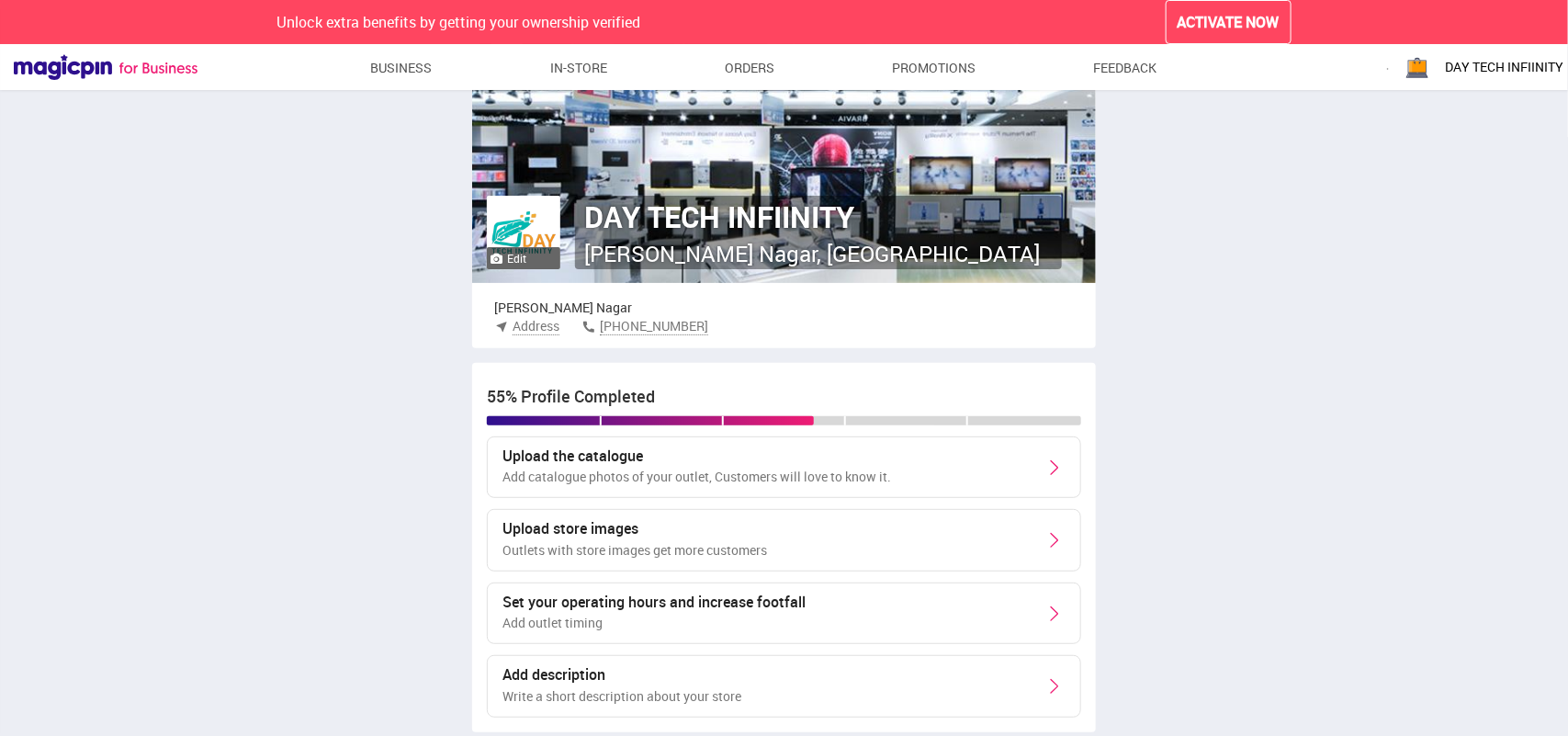 scroll, scrollTop: 230, scrollLeft: 0, axis: vertical 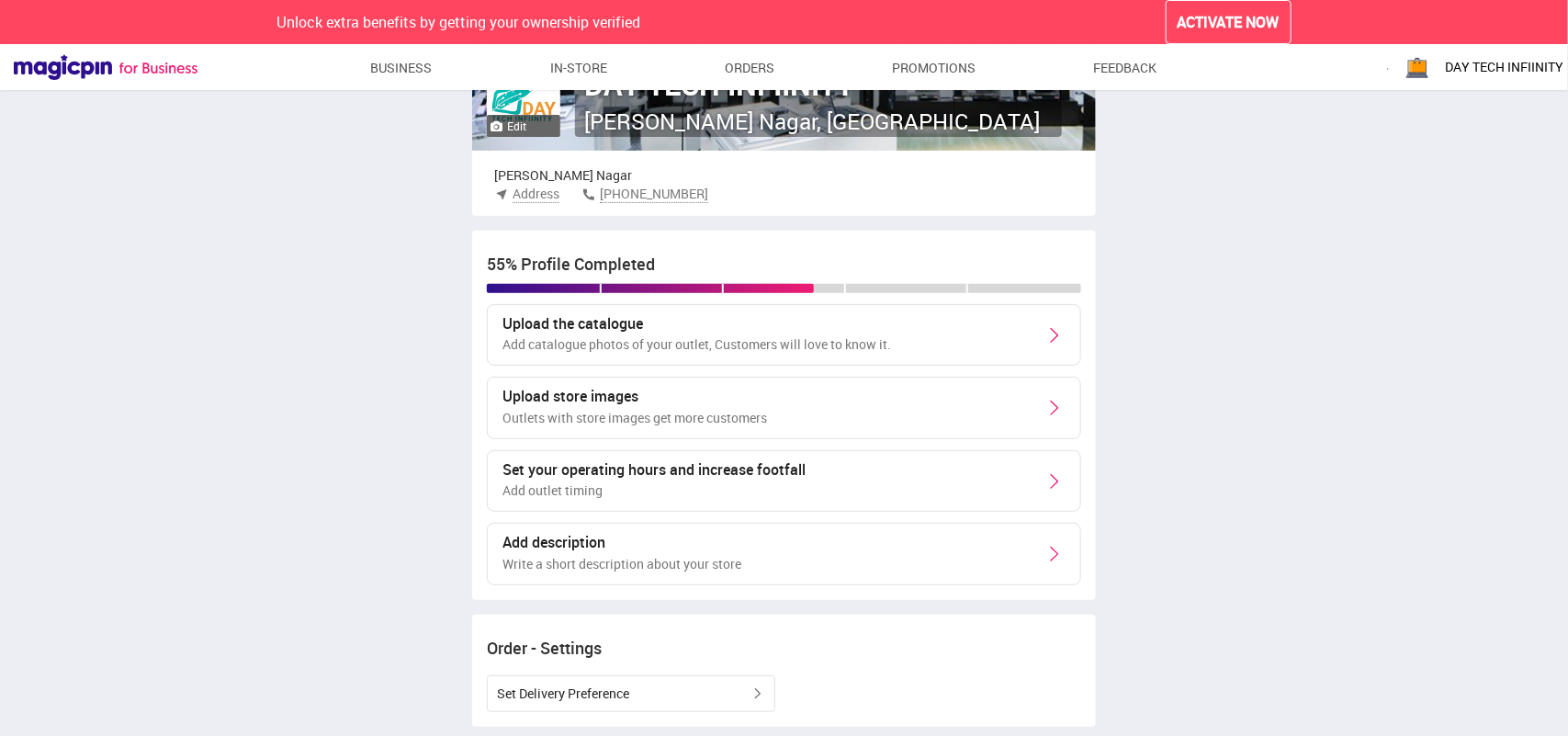 click on "Upload store images Outlets with store images get more customers" at bounding box center [635, 408] 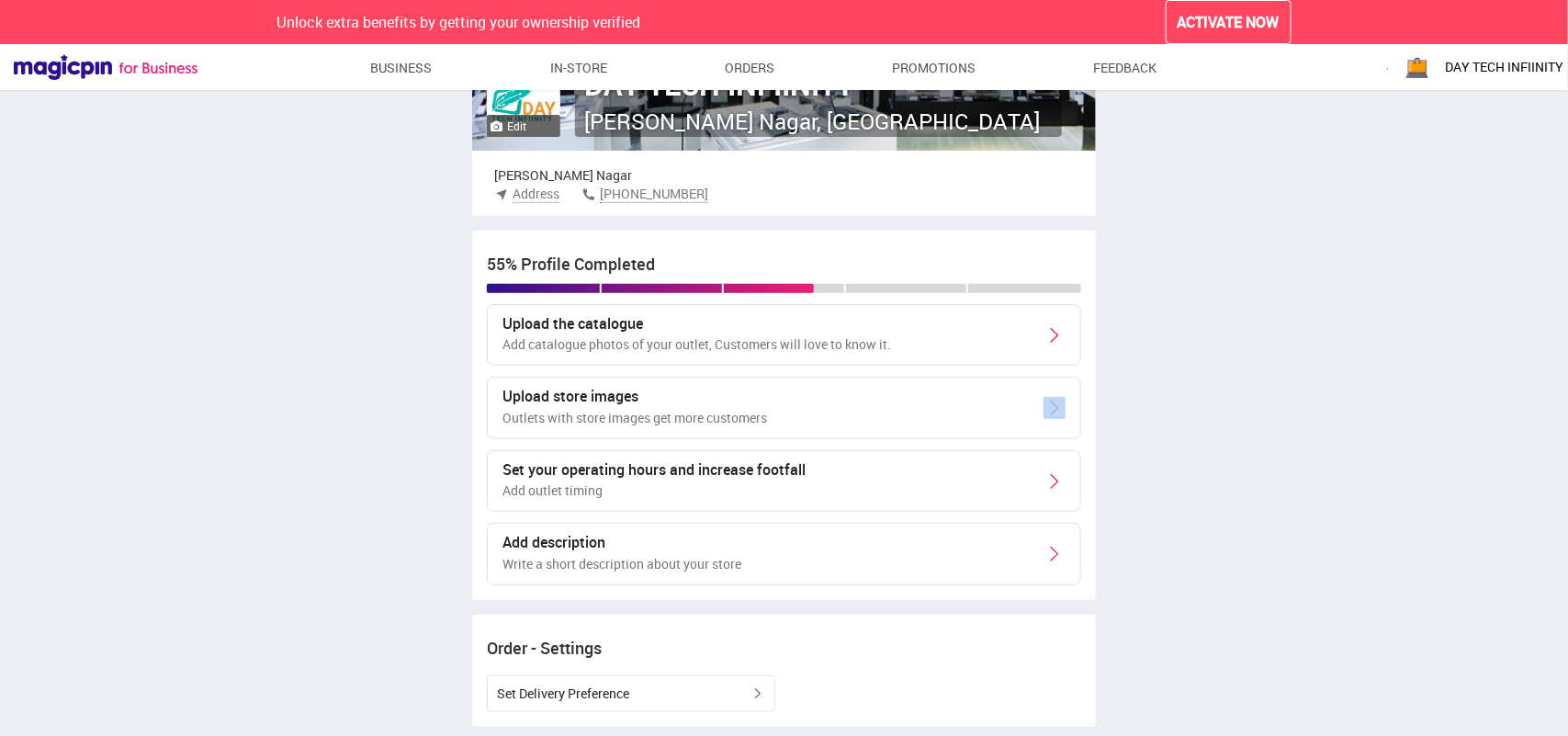 click on "Upload store images Outlets with store images get more customers" at bounding box center [784, 408] 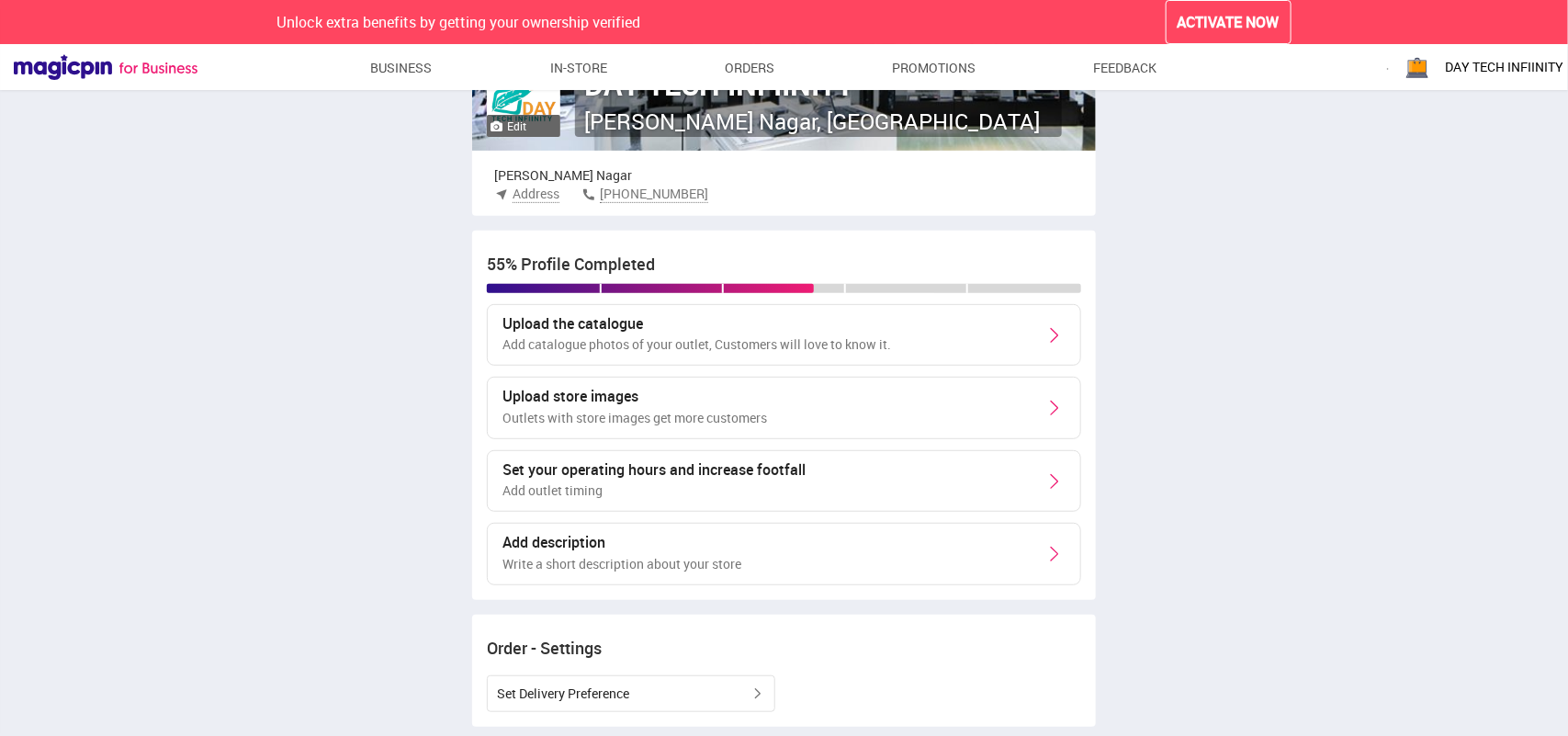 click on "Add description Write a short description about your store" at bounding box center (784, 554) 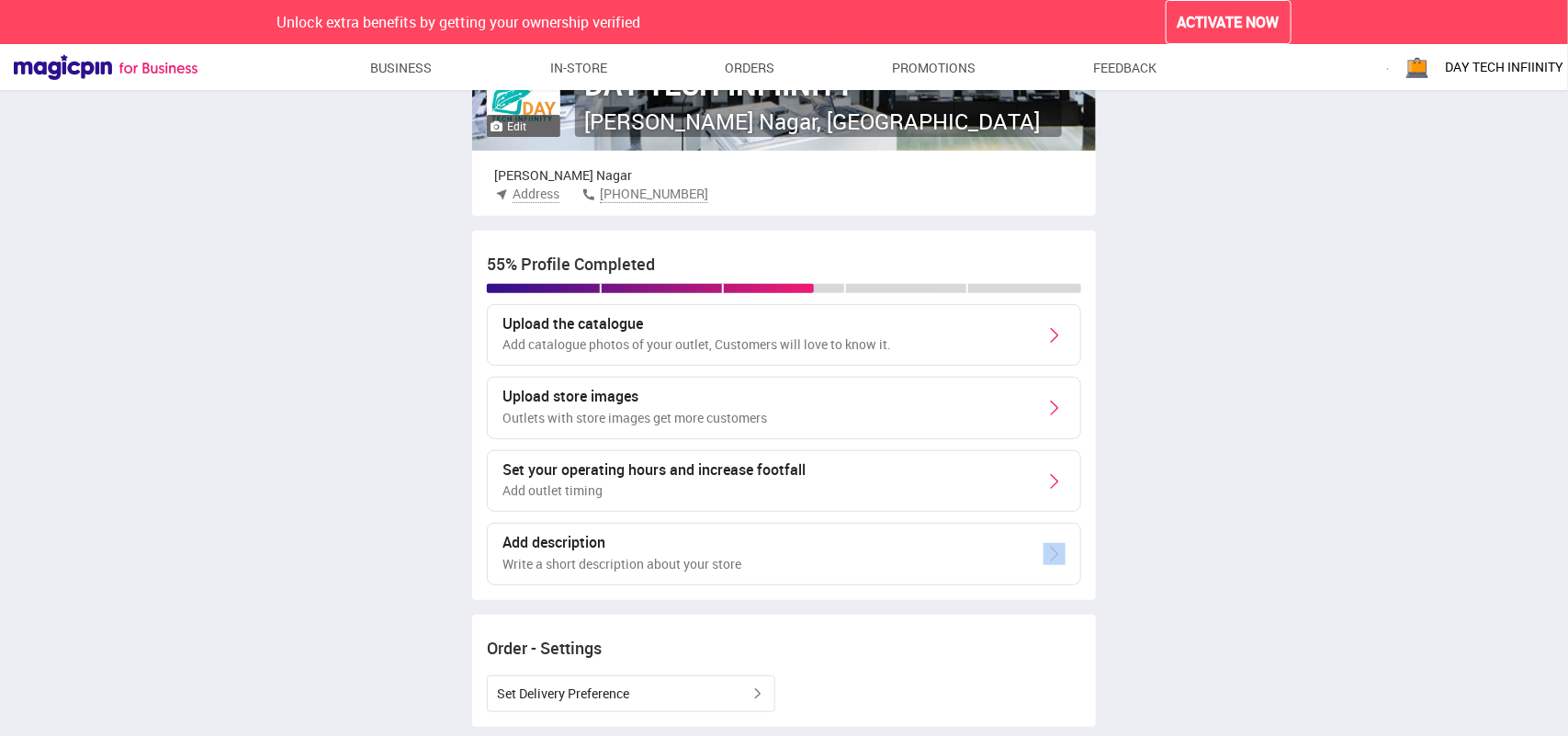 click on "Add description Write a short description about your store" at bounding box center [784, 554] 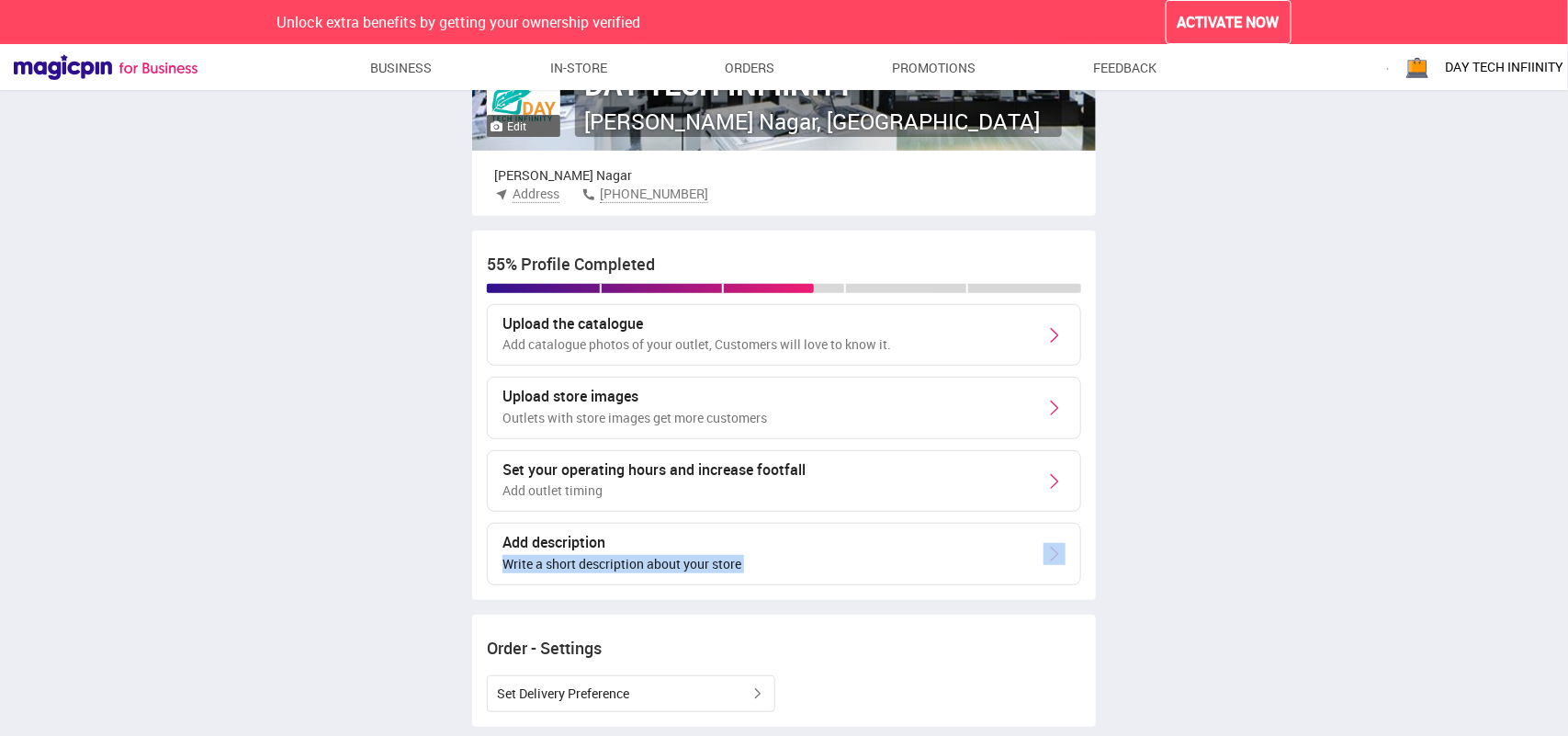 click on "Add description Write a short description about your store" at bounding box center (784, 554) 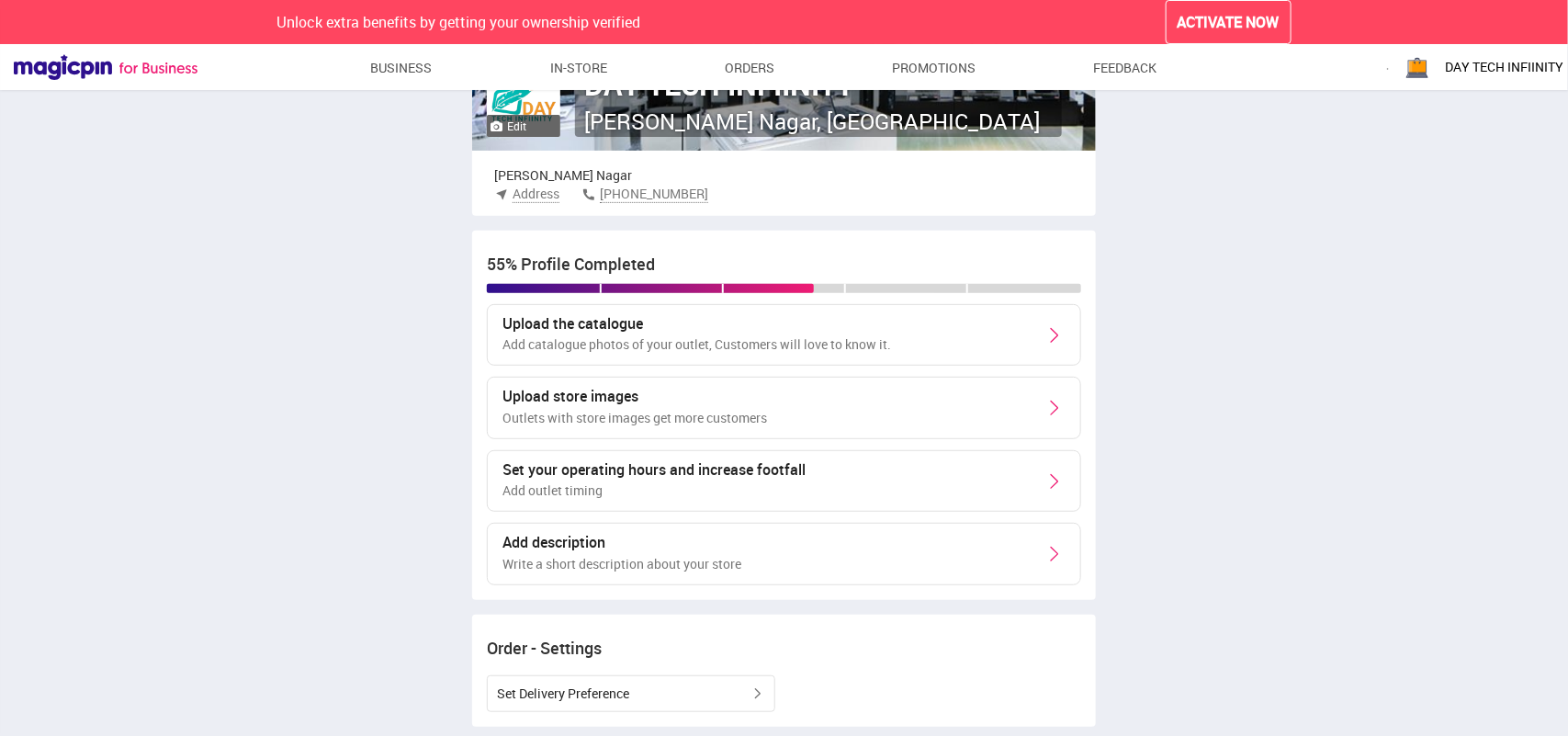 click on "Add outlet timing" at bounding box center [654, 491] 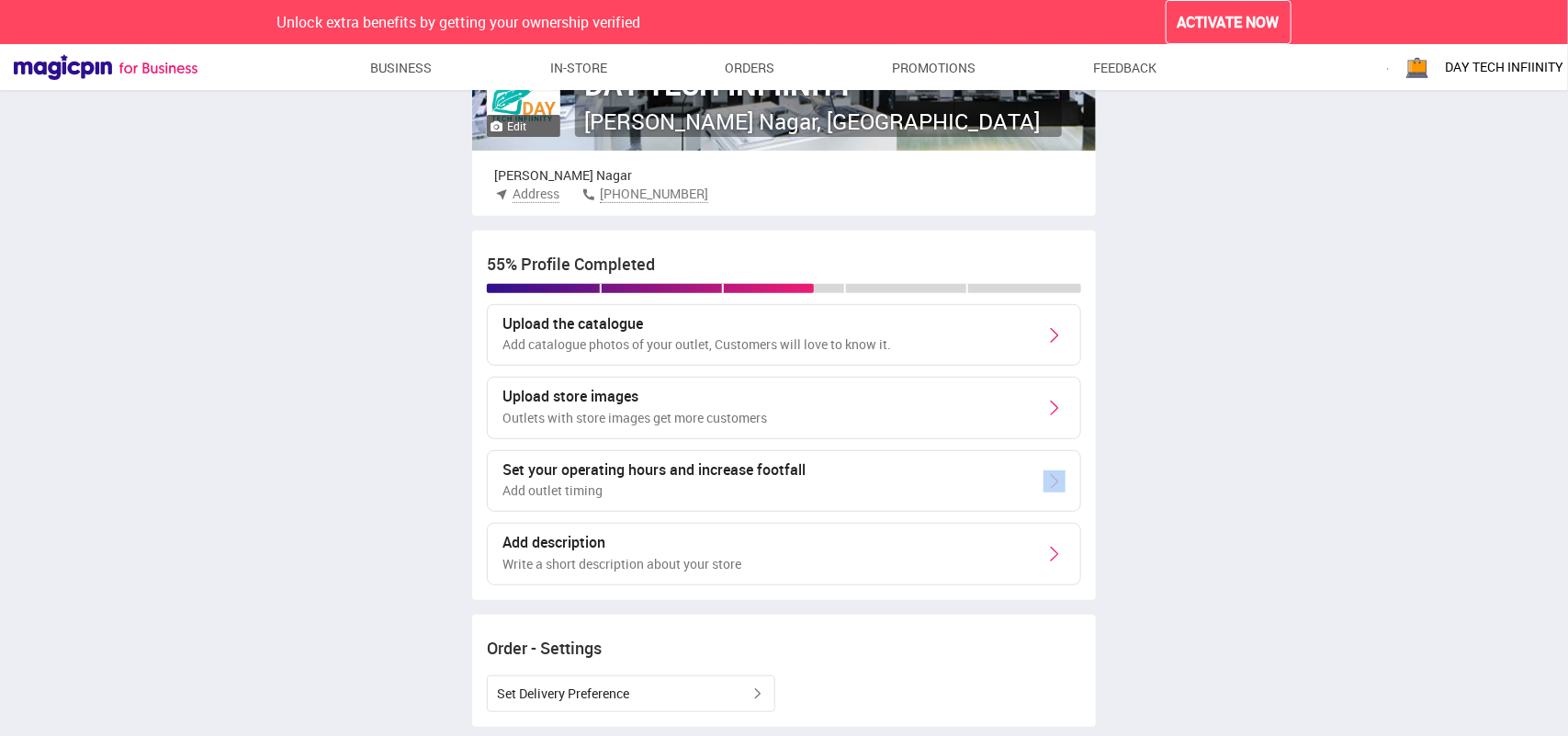 click on "Add outlet timing" at bounding box center (654, 491) 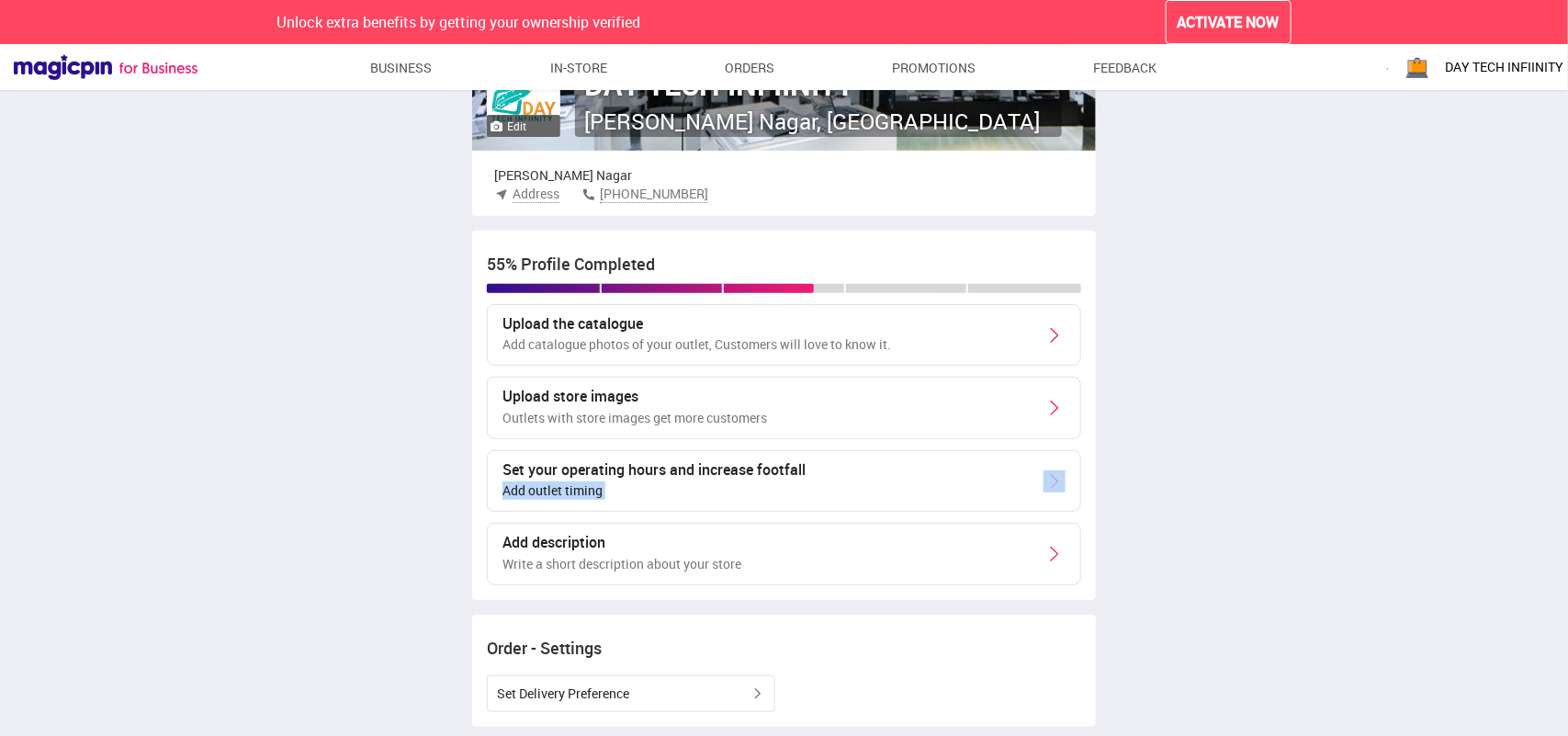 click on "Add outlet timing" at bounding box center [654, 491] 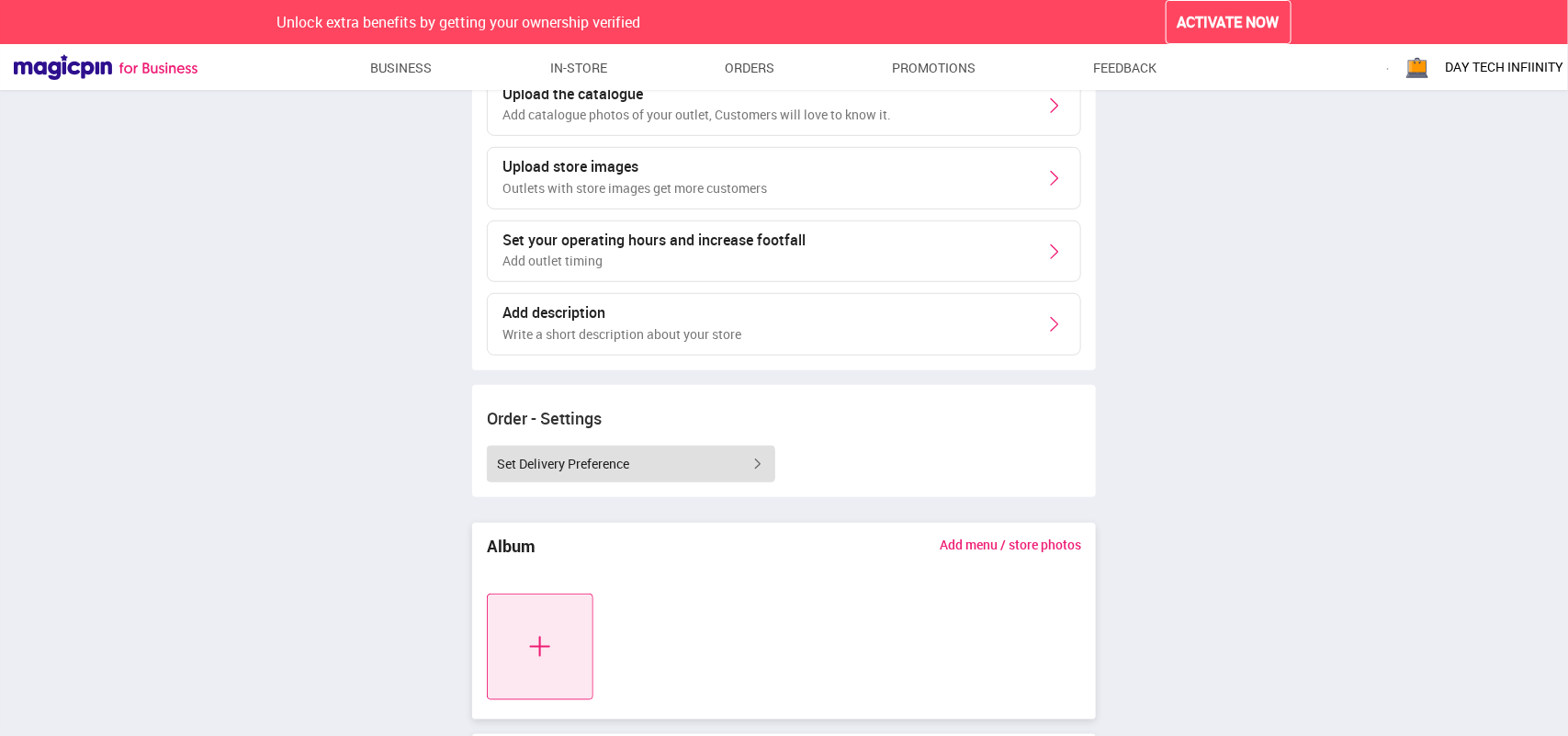 click on "Set Delivery Preference" at bounding box center (631, 464) 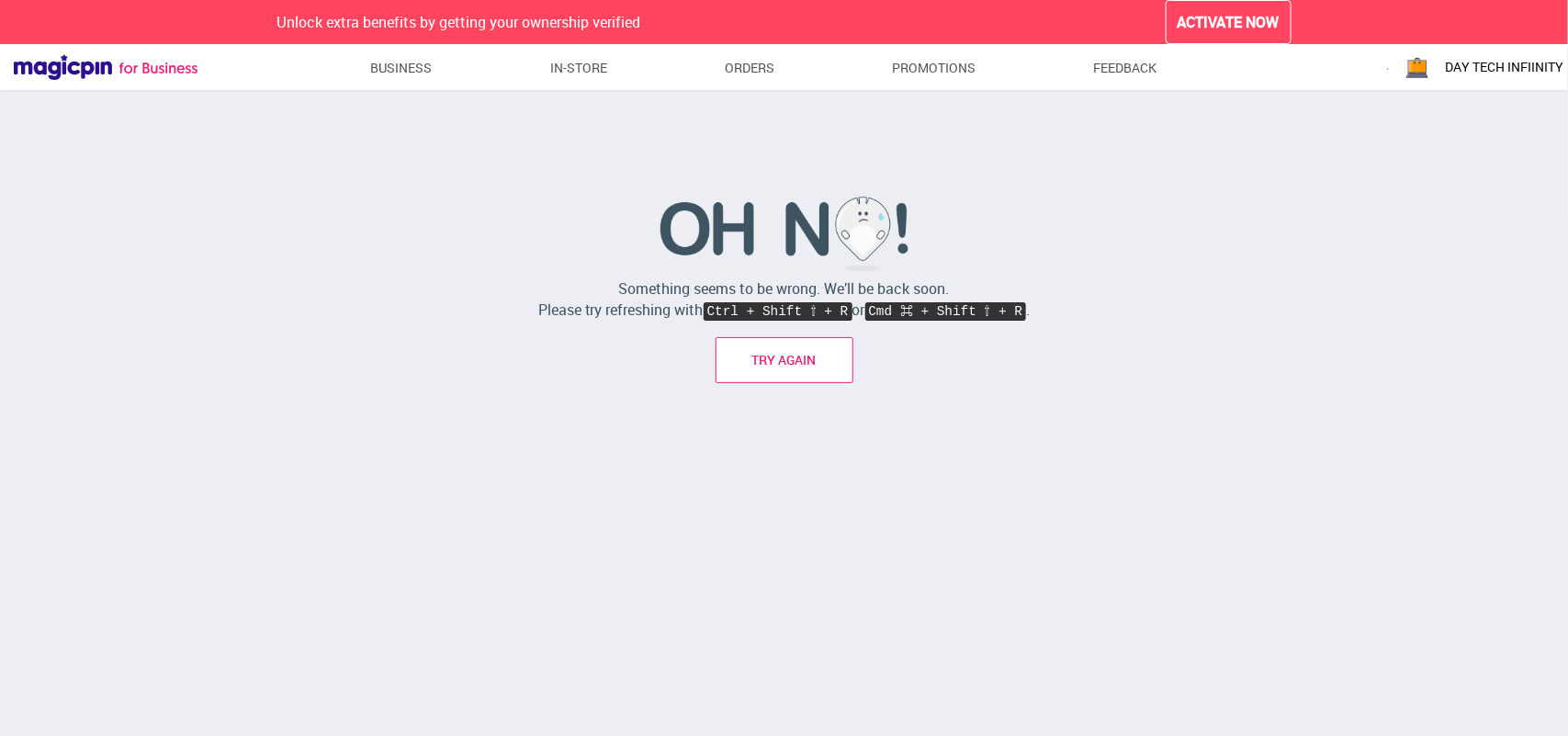 click on "TRY AGAIN" at bounding box center (784, 360) 